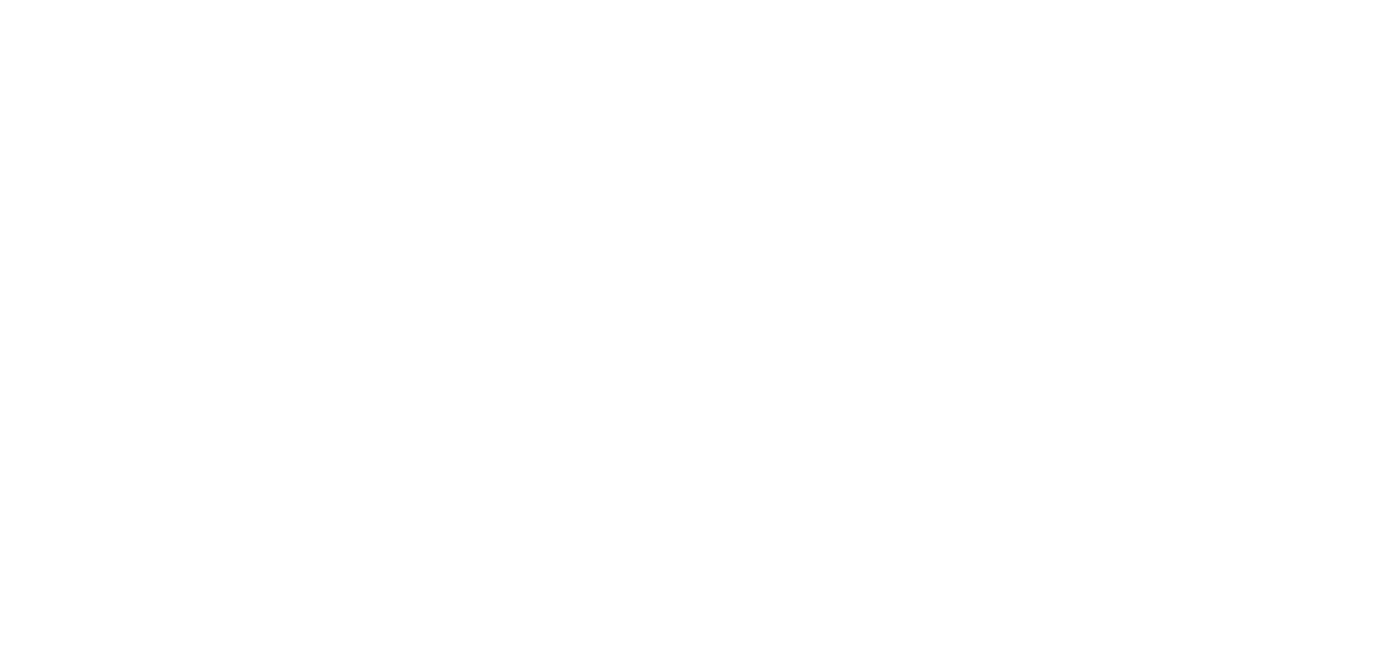 scroll, scrollTop: 0, scrollLeft: 0, axis: both 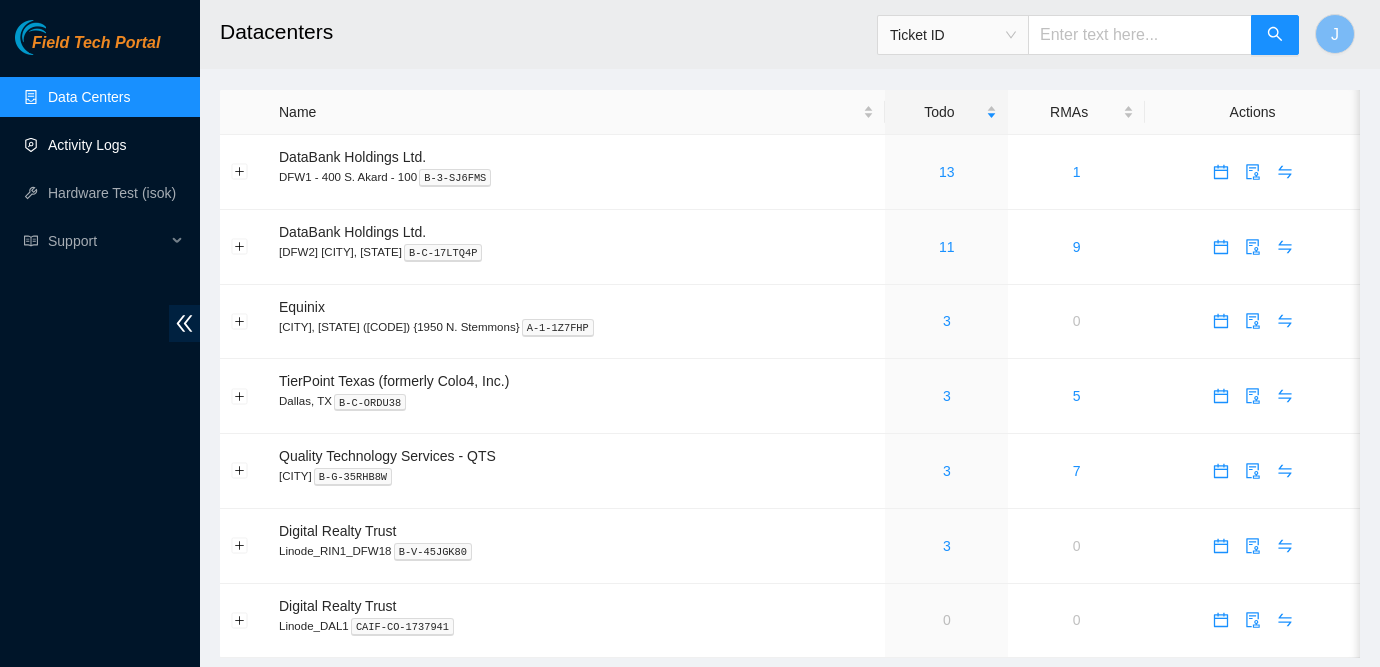 click on "Activity Logs" at bounding box center (87, 145) 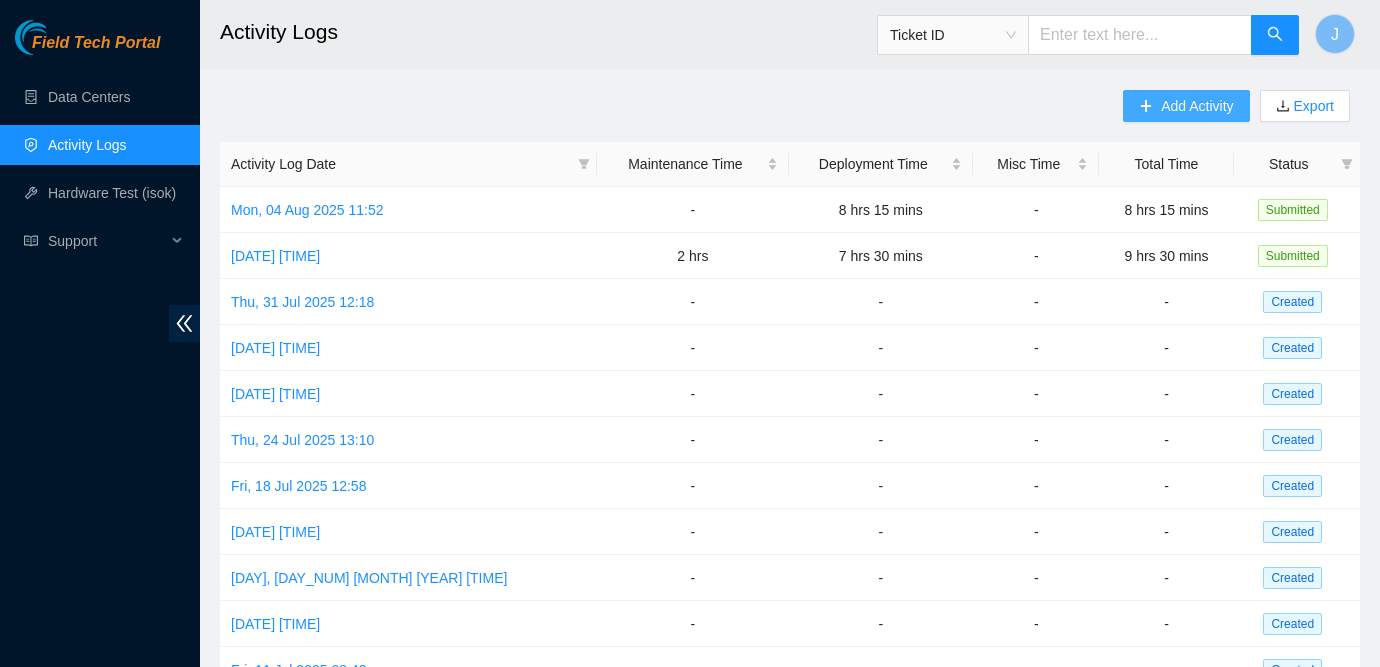 click on "Add Activity" at bounding box center [1186, 106] 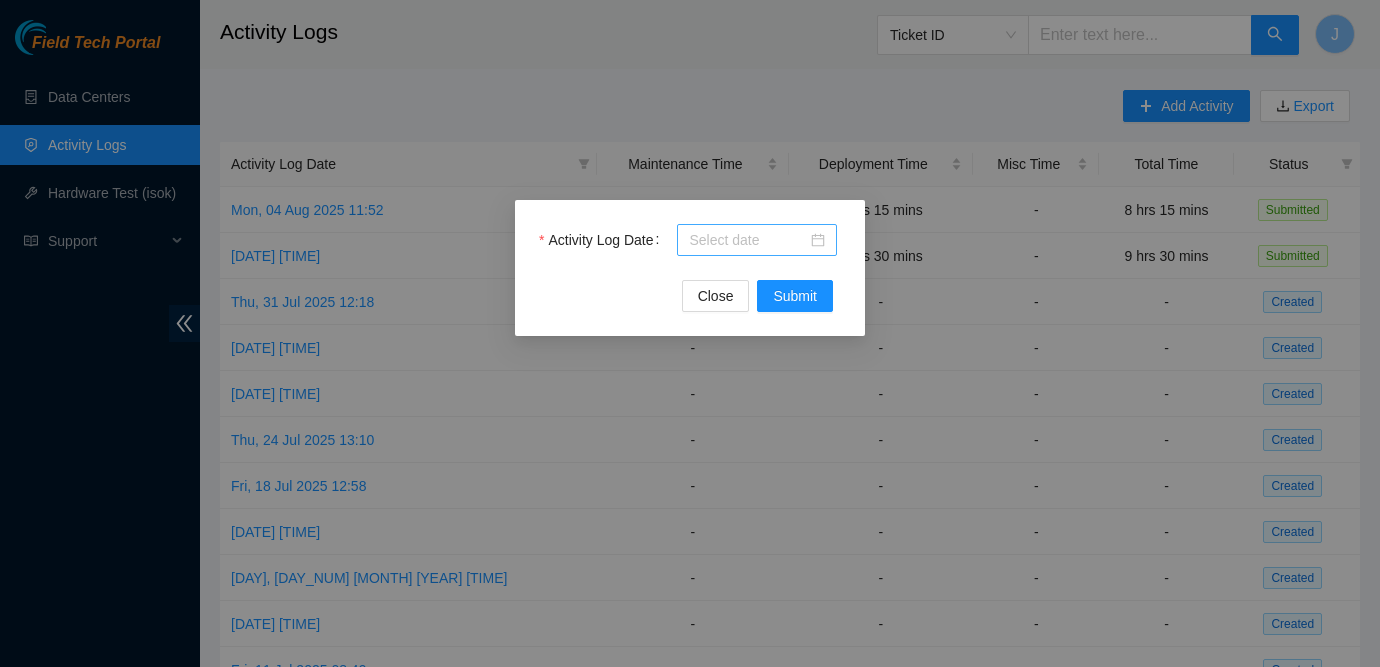 click at bounding box center [757, 240] 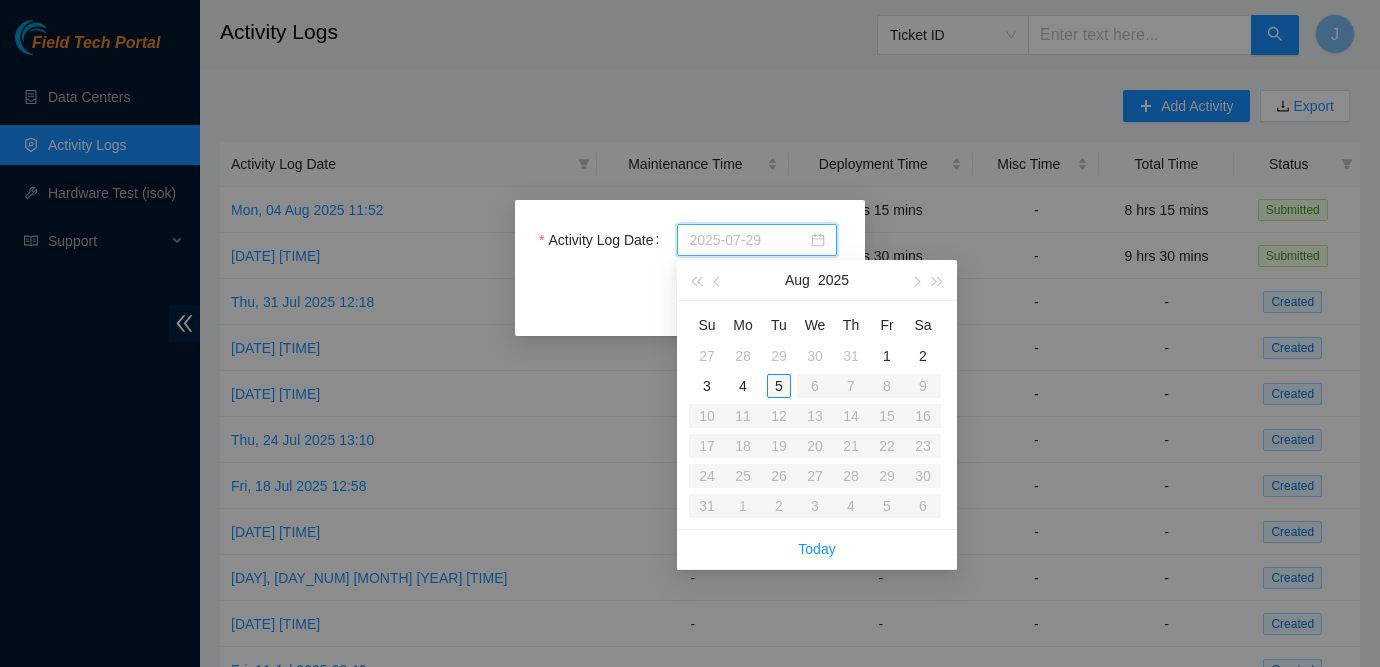 type on "2025-08-05" 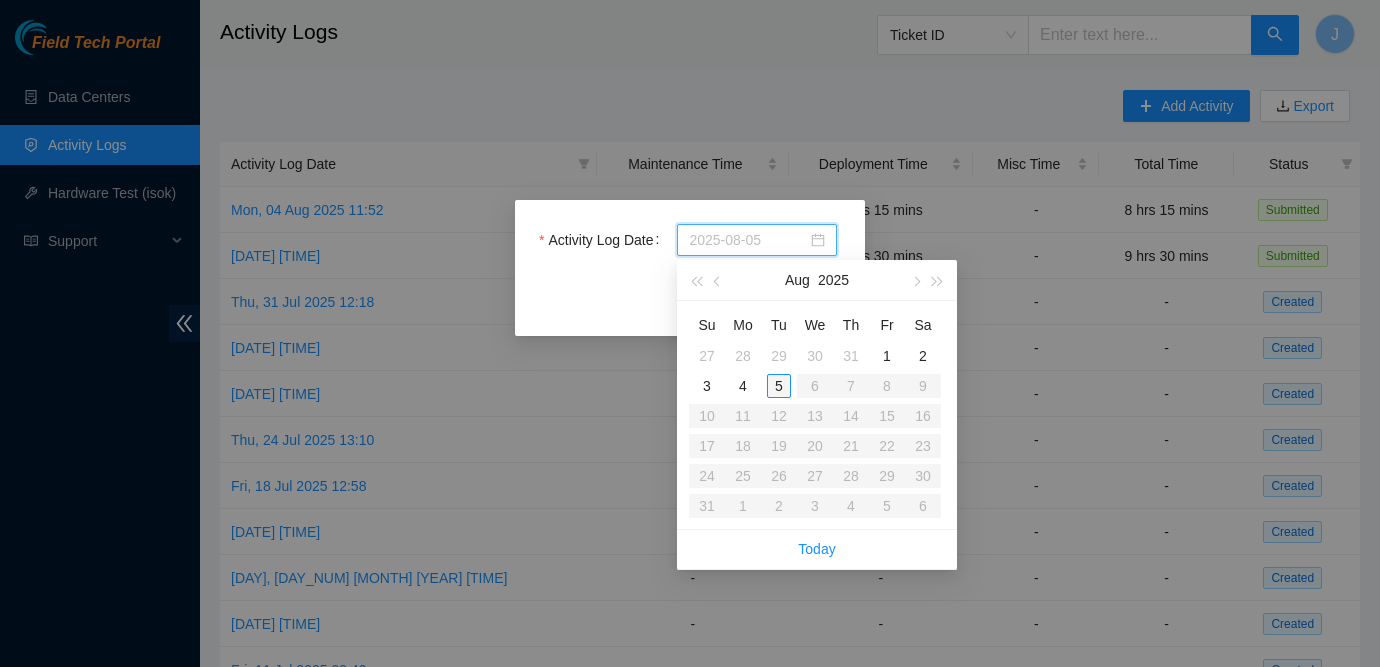 click on "5" at bounding box center (779, 386) 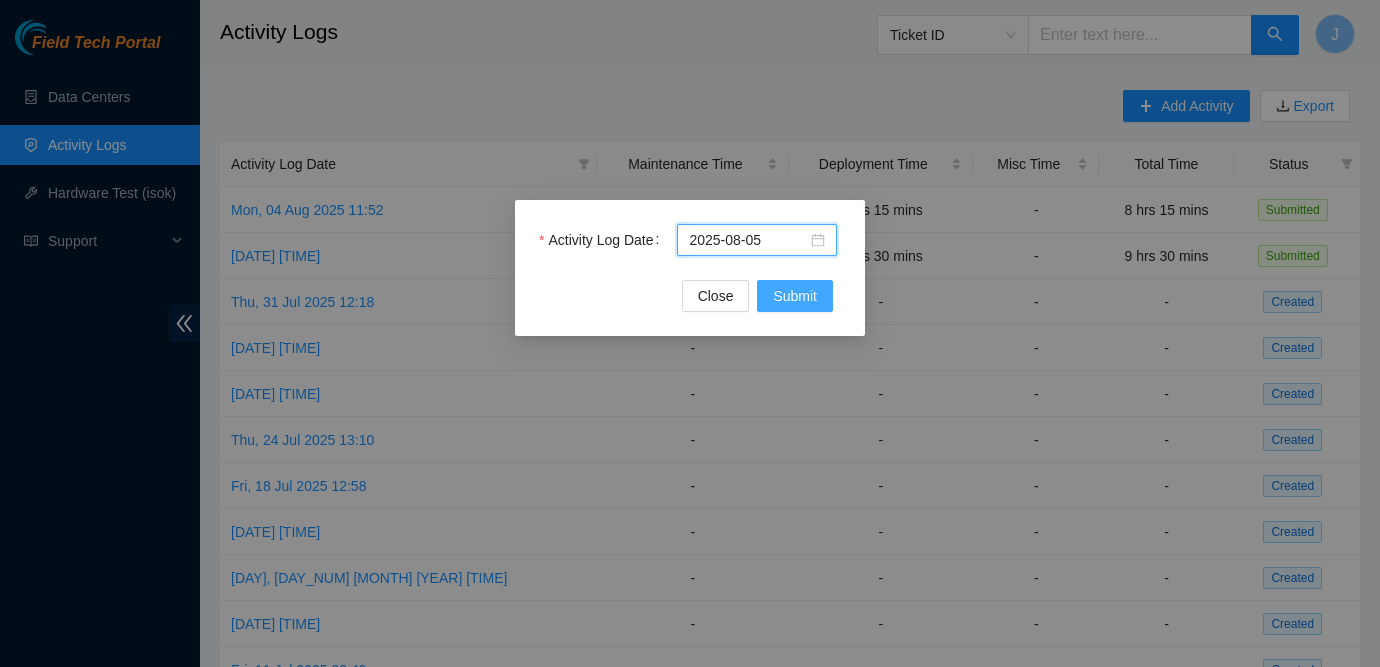 click on "Submit" at bounding box center [795, 296] 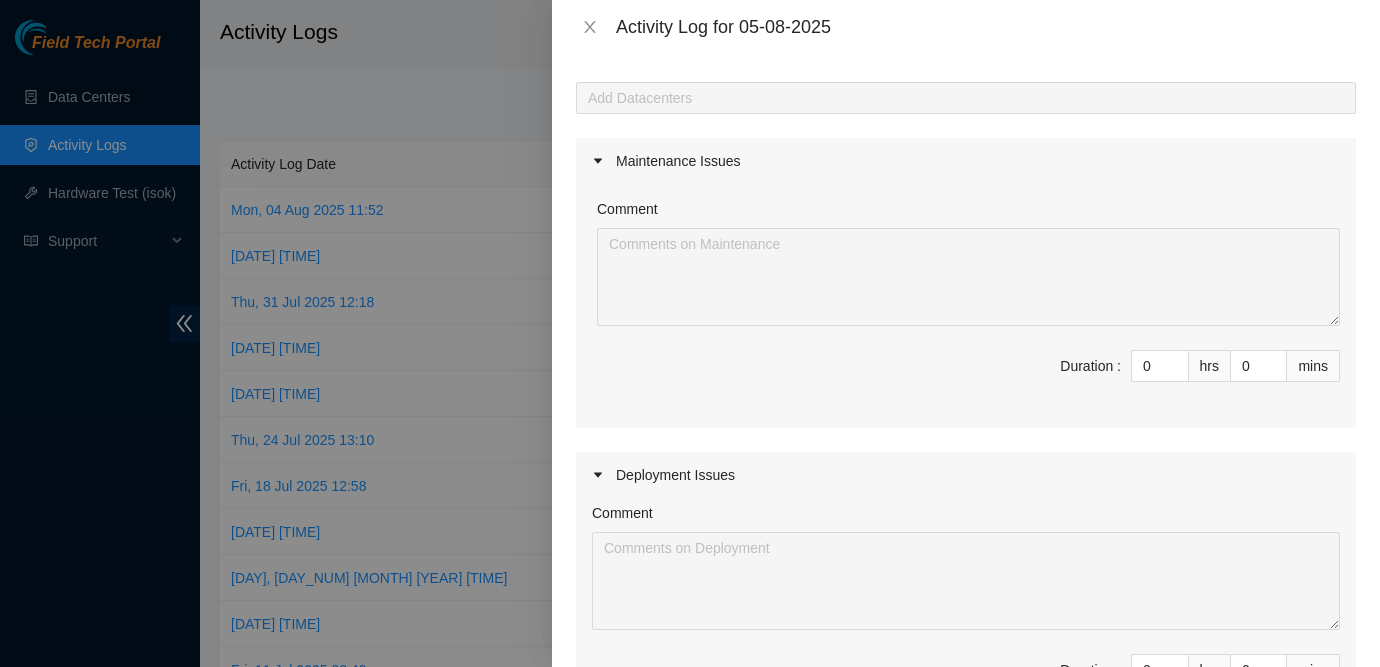 scroll, scrollTop: 0, scrollLeft: 0, axis: both 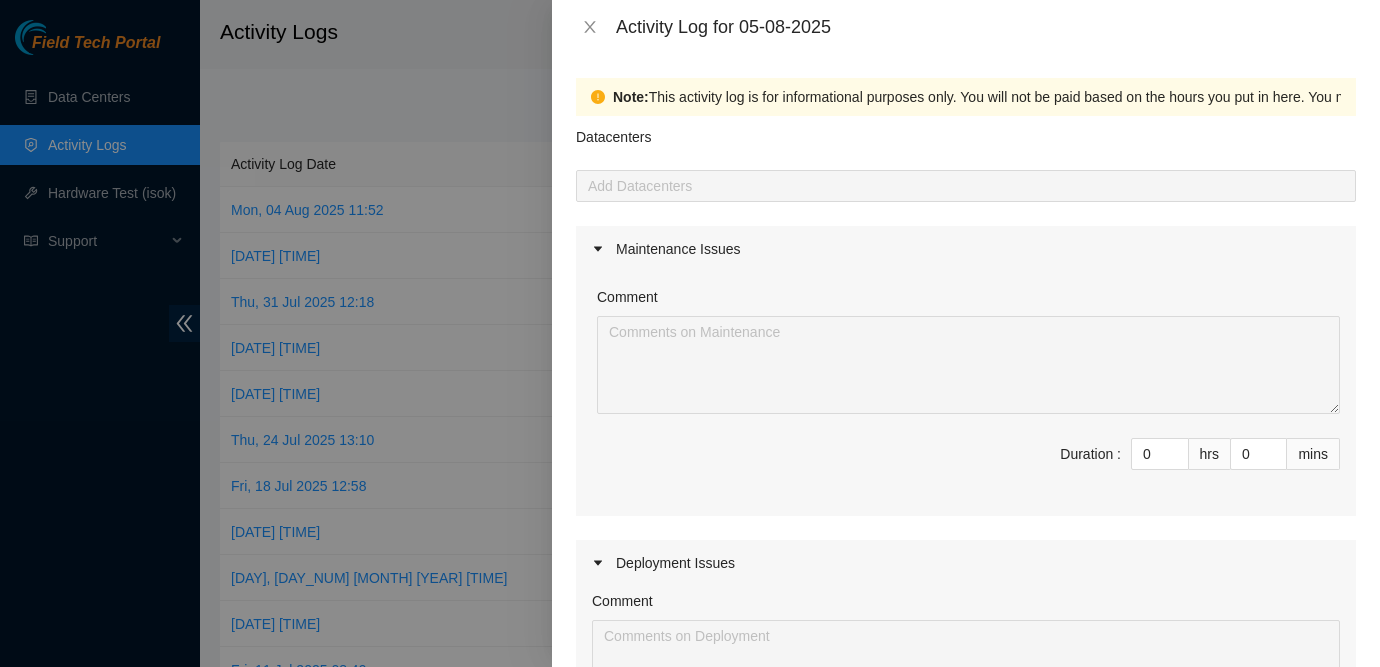 click at bounding box center [966, 186] 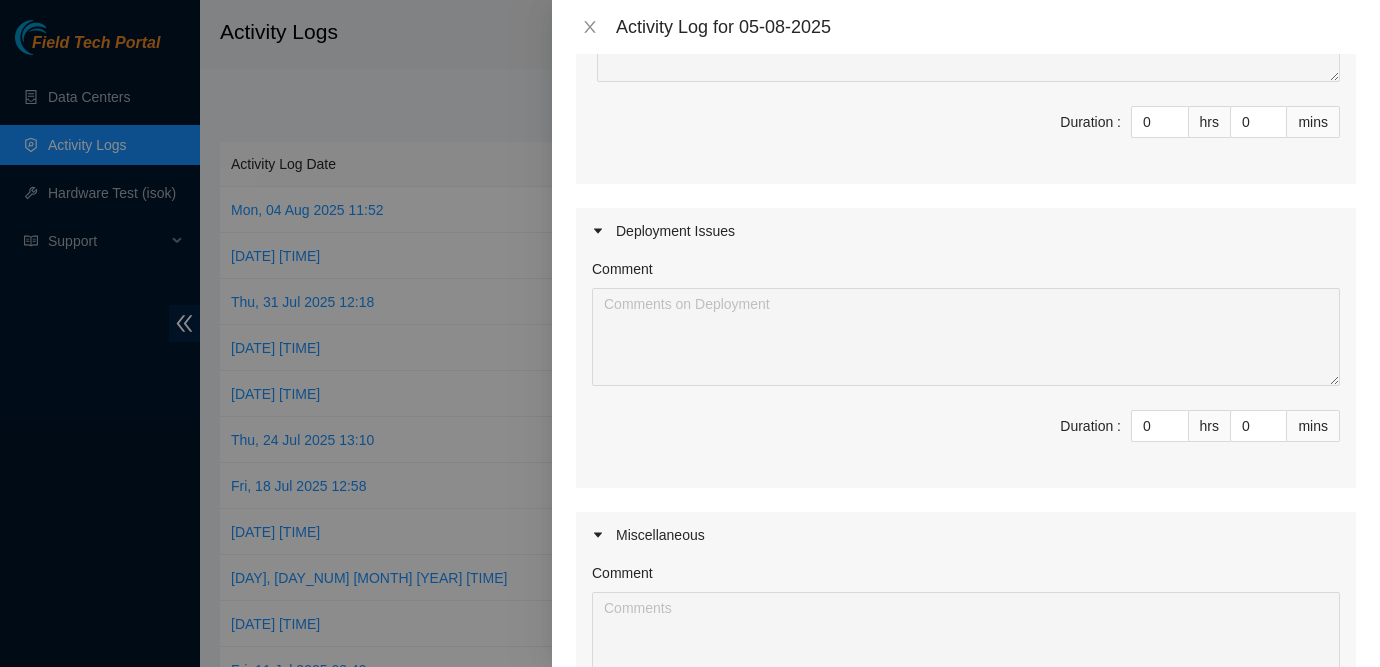 scroll, scrollTop: 340, scrollLeft: 0, axis: vertical 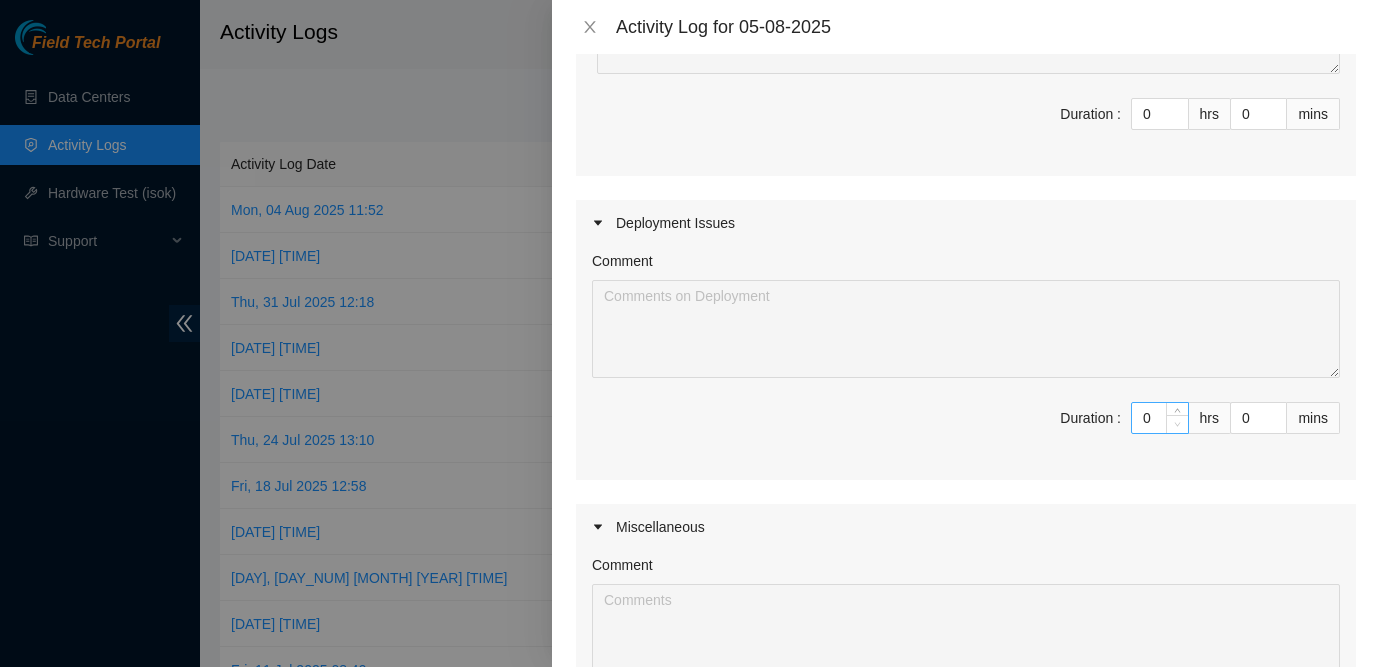 click at bounding box center [1177, 424] 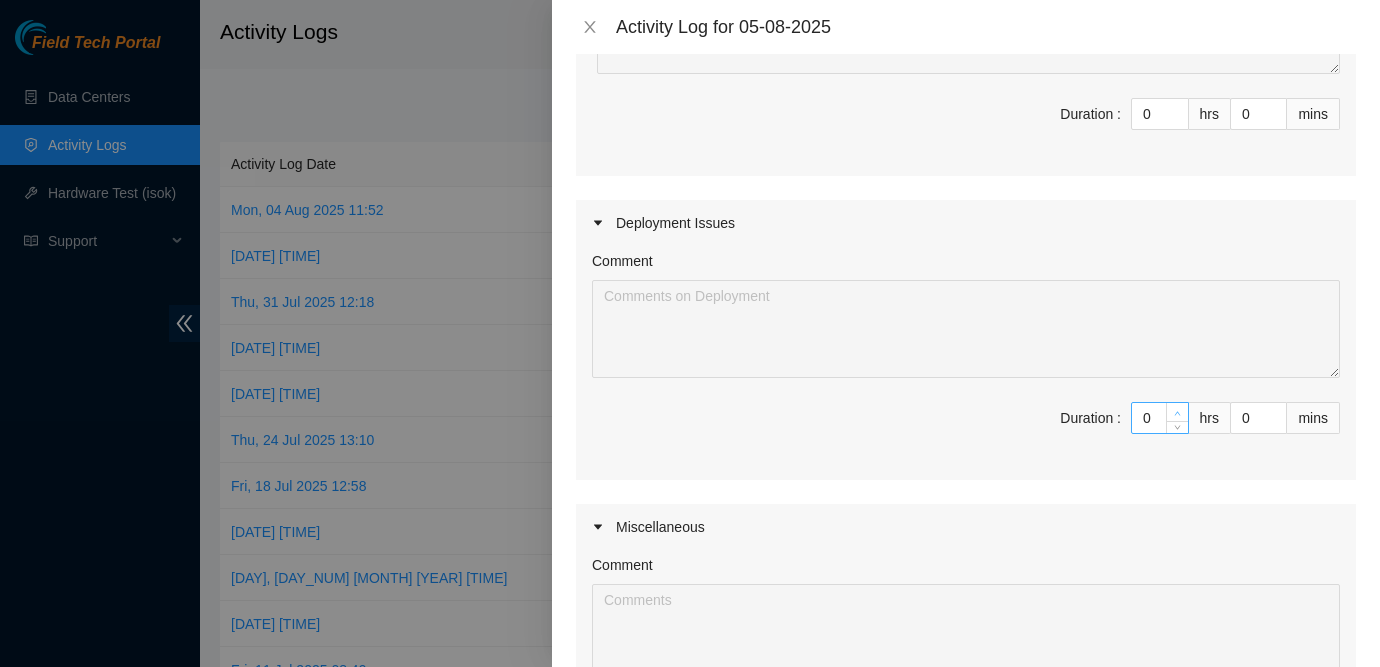 type on "1" 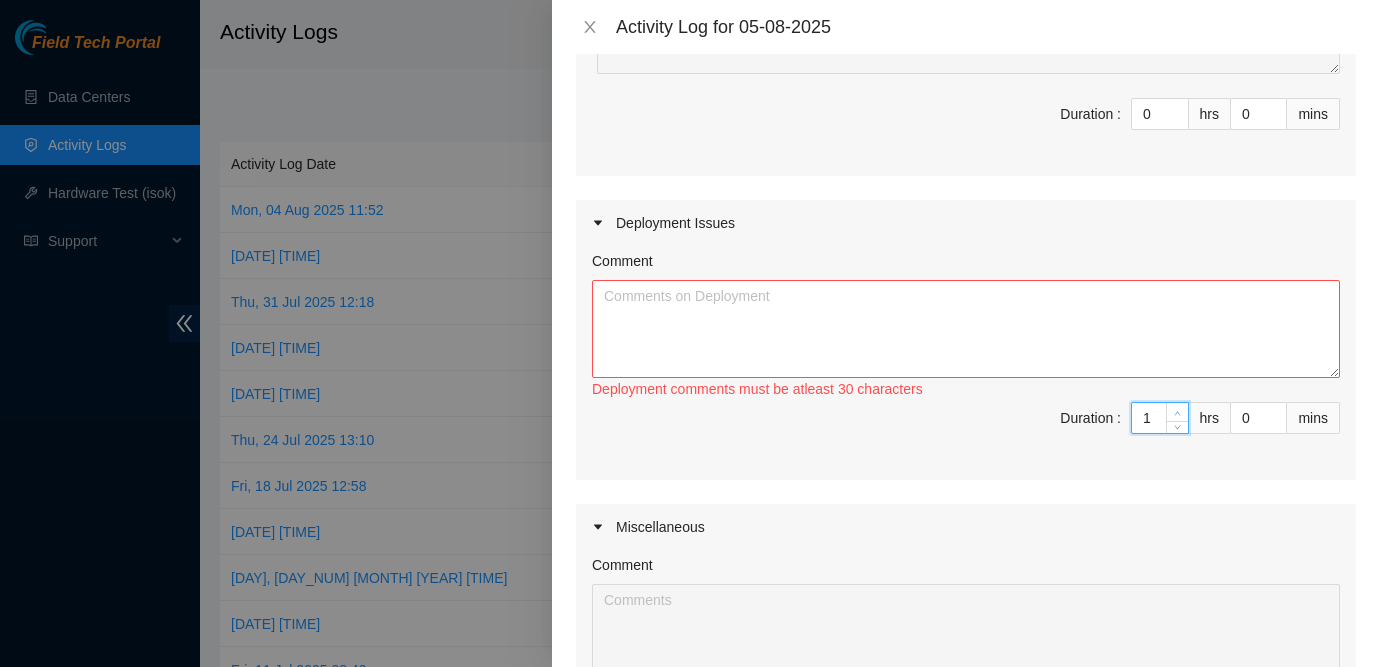 click 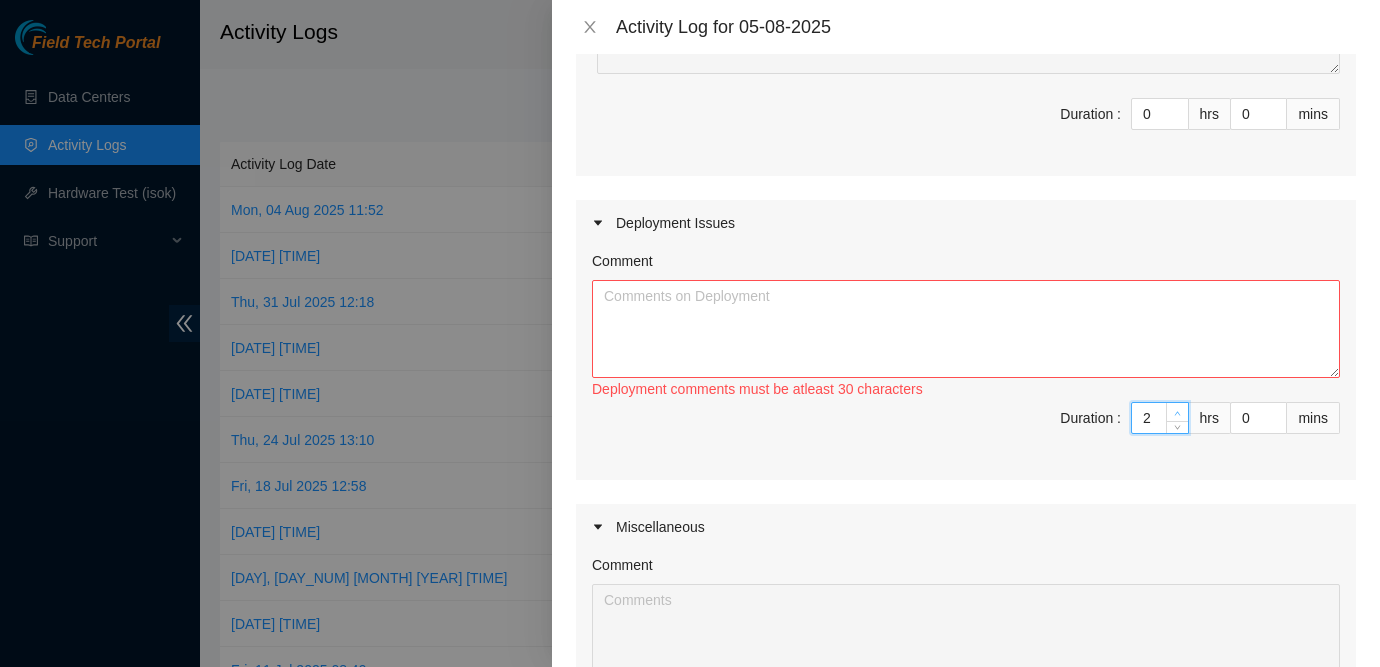 type on "3" 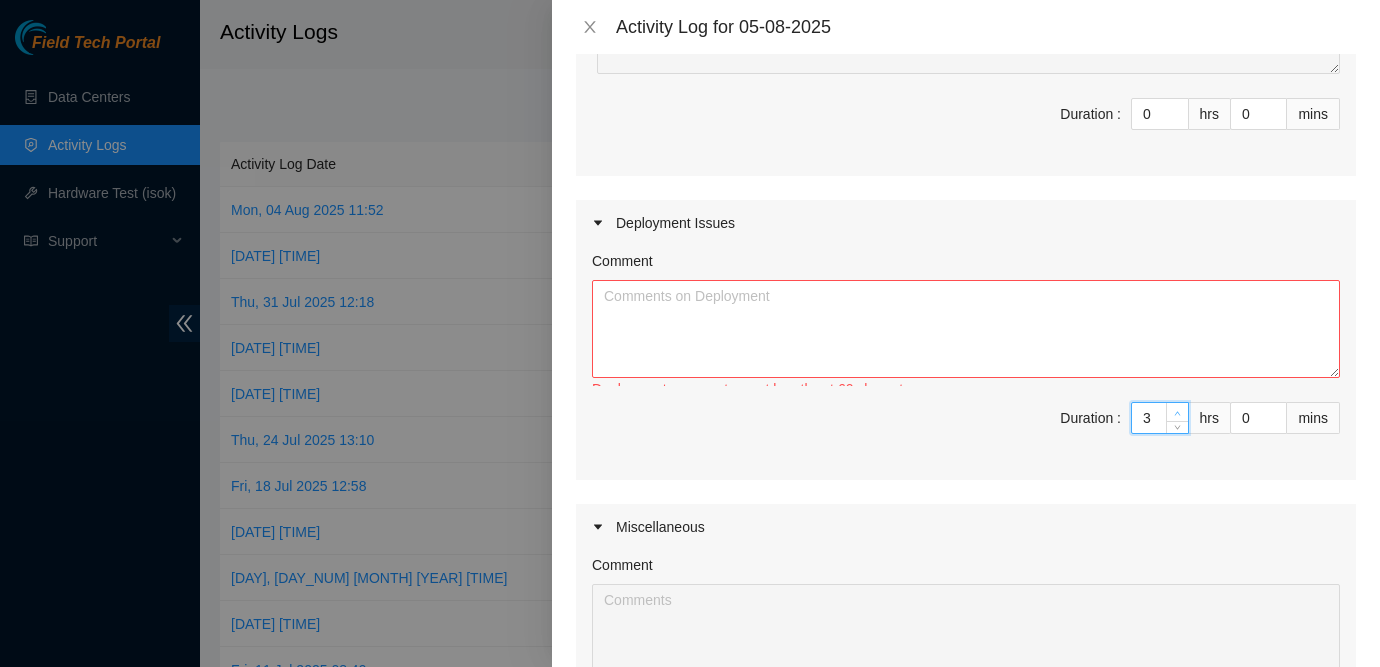 click 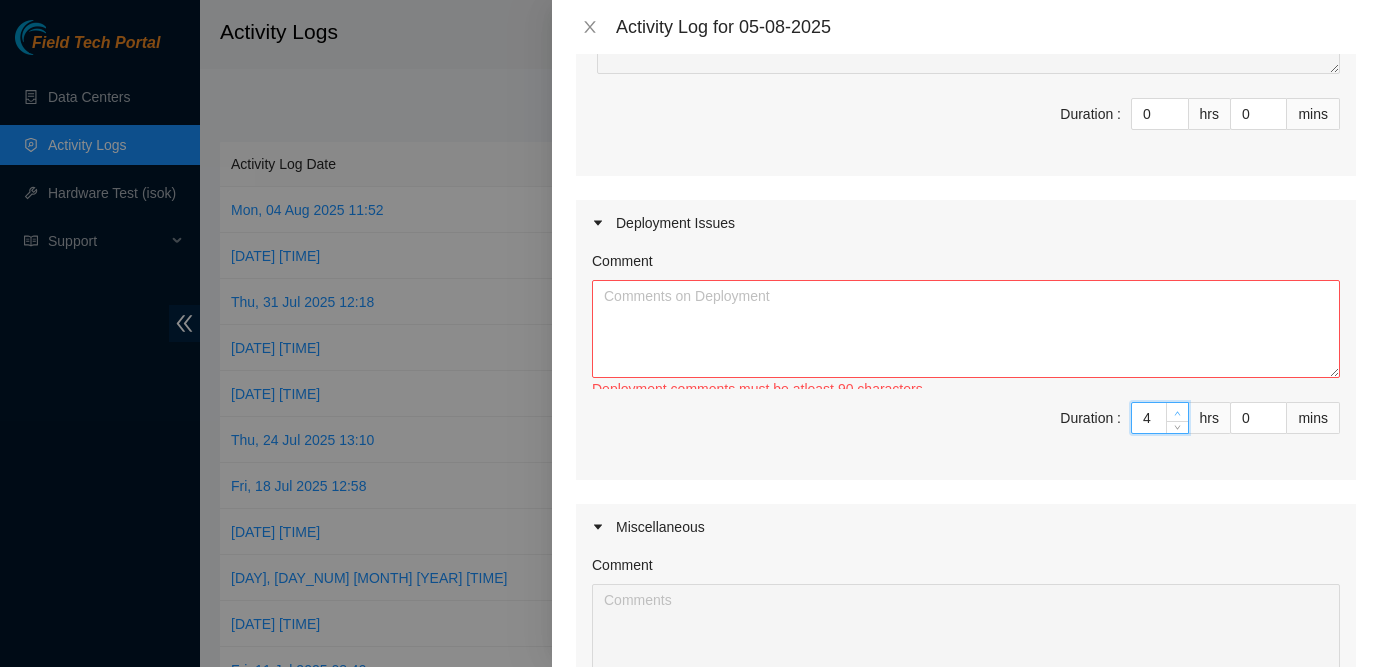 click 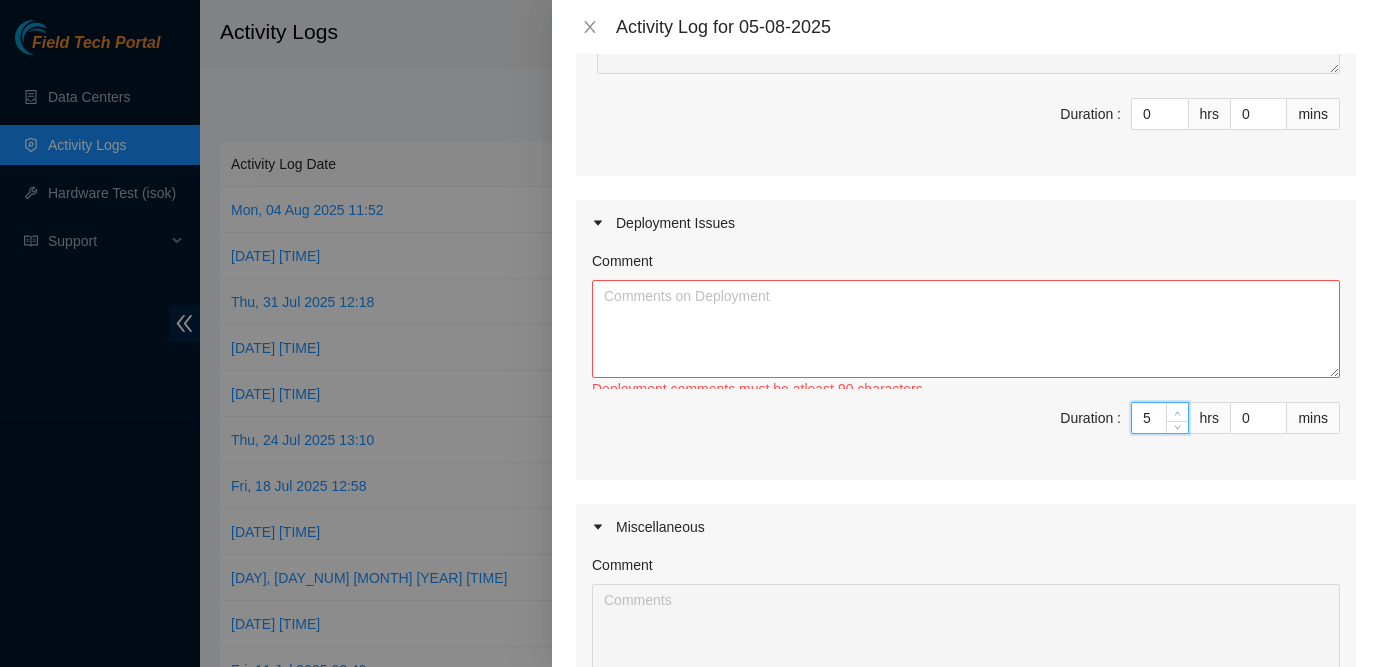 click 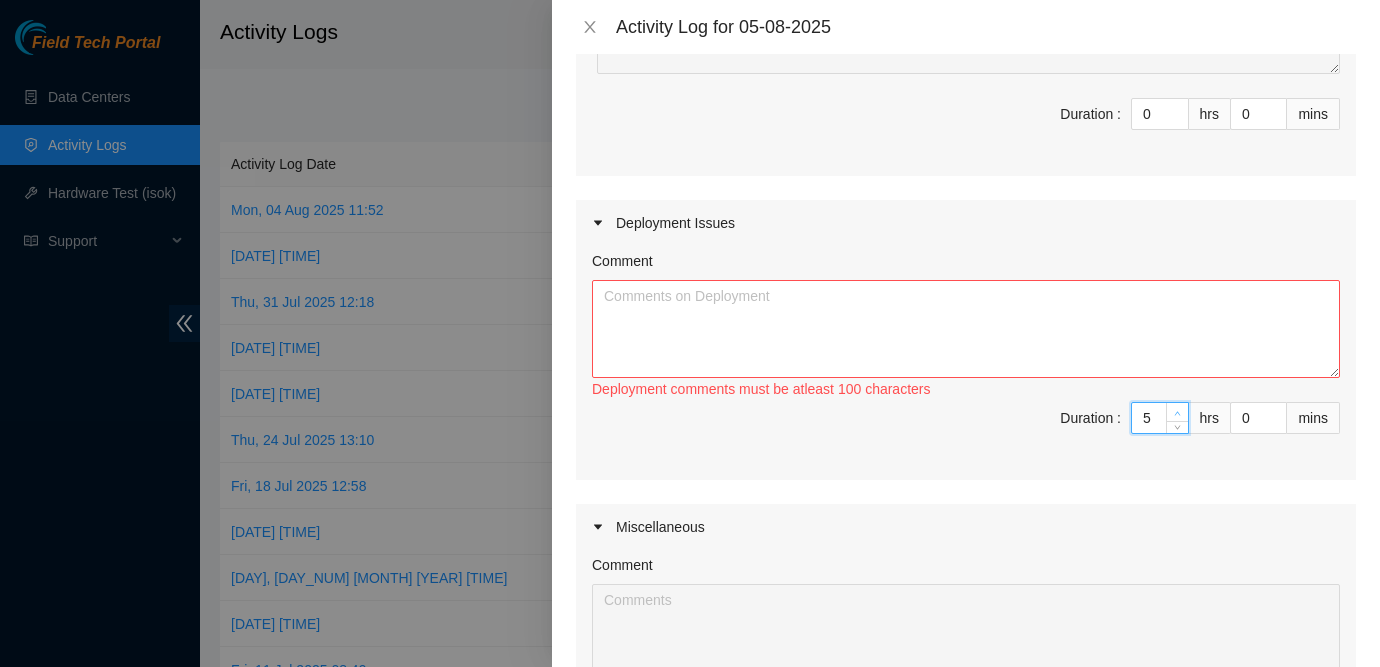 type on "6" 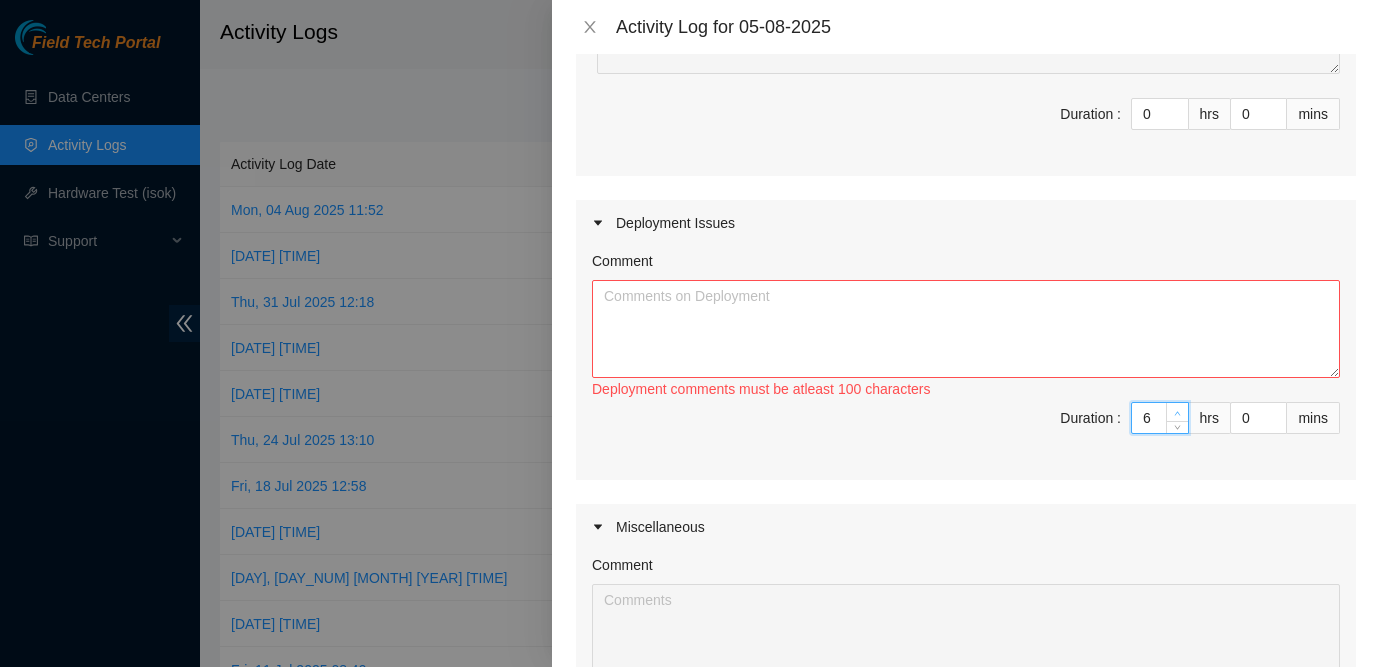 click 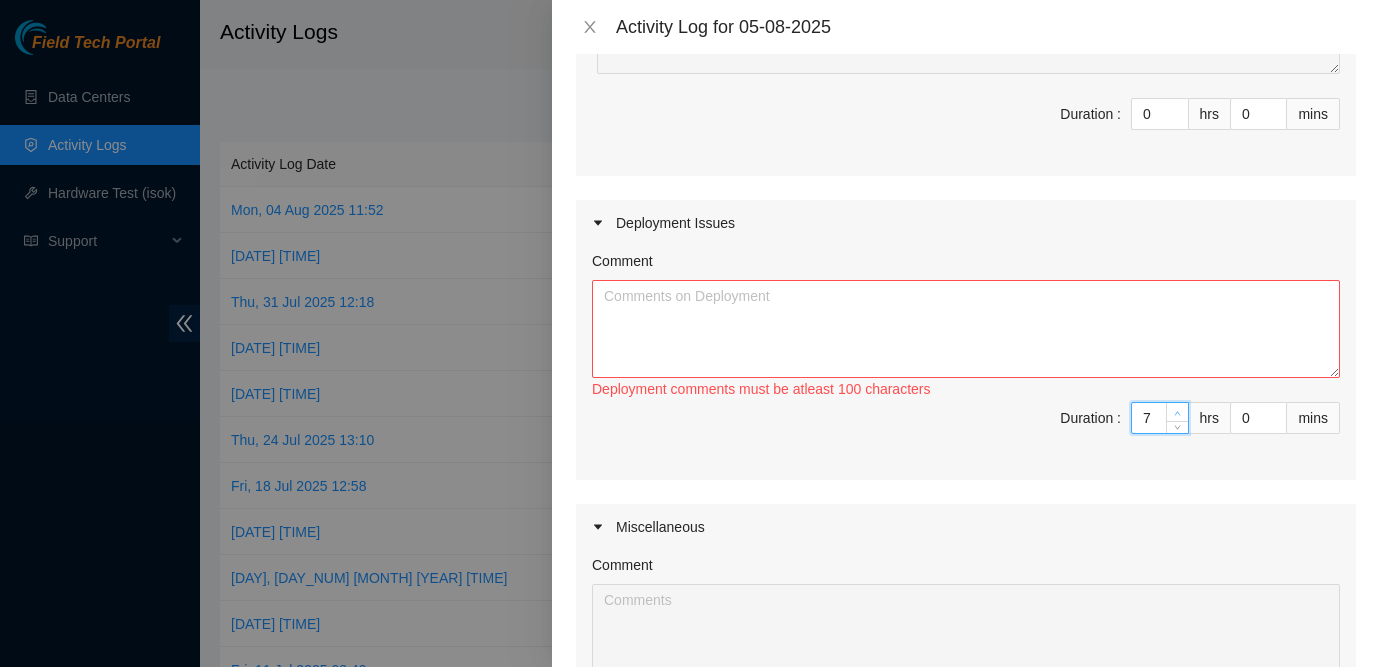 click 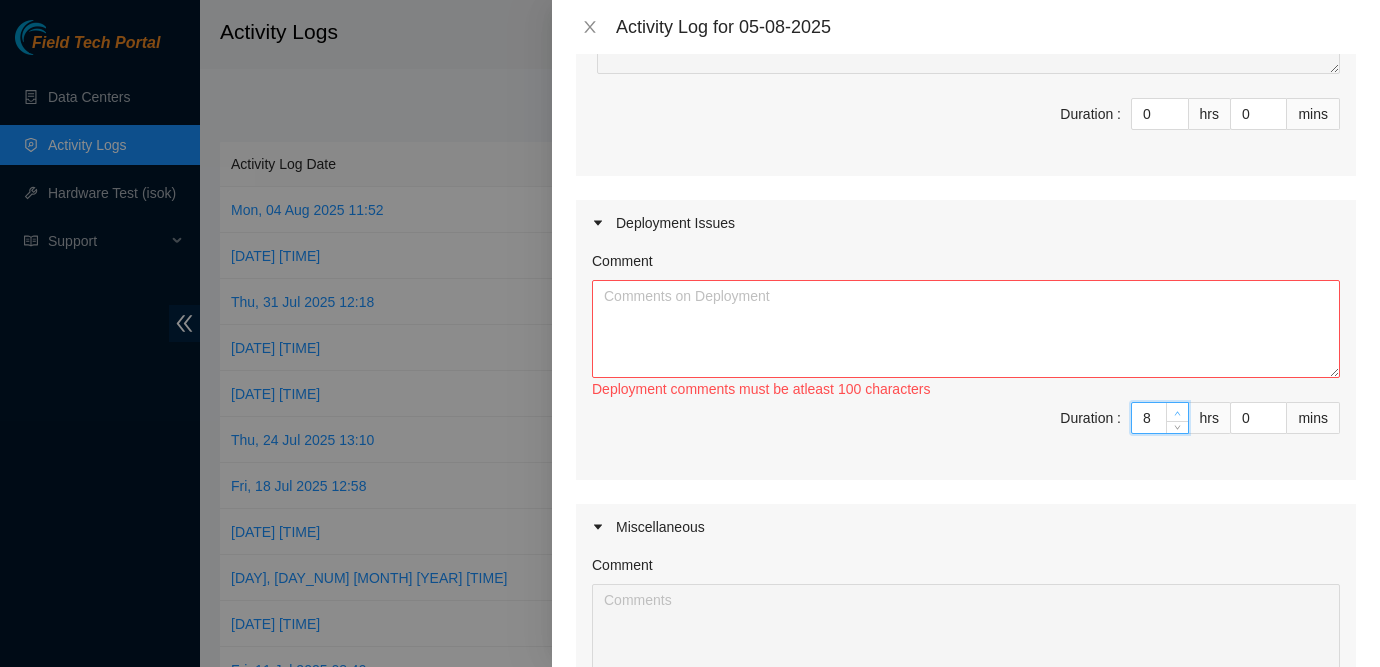 type on "8" 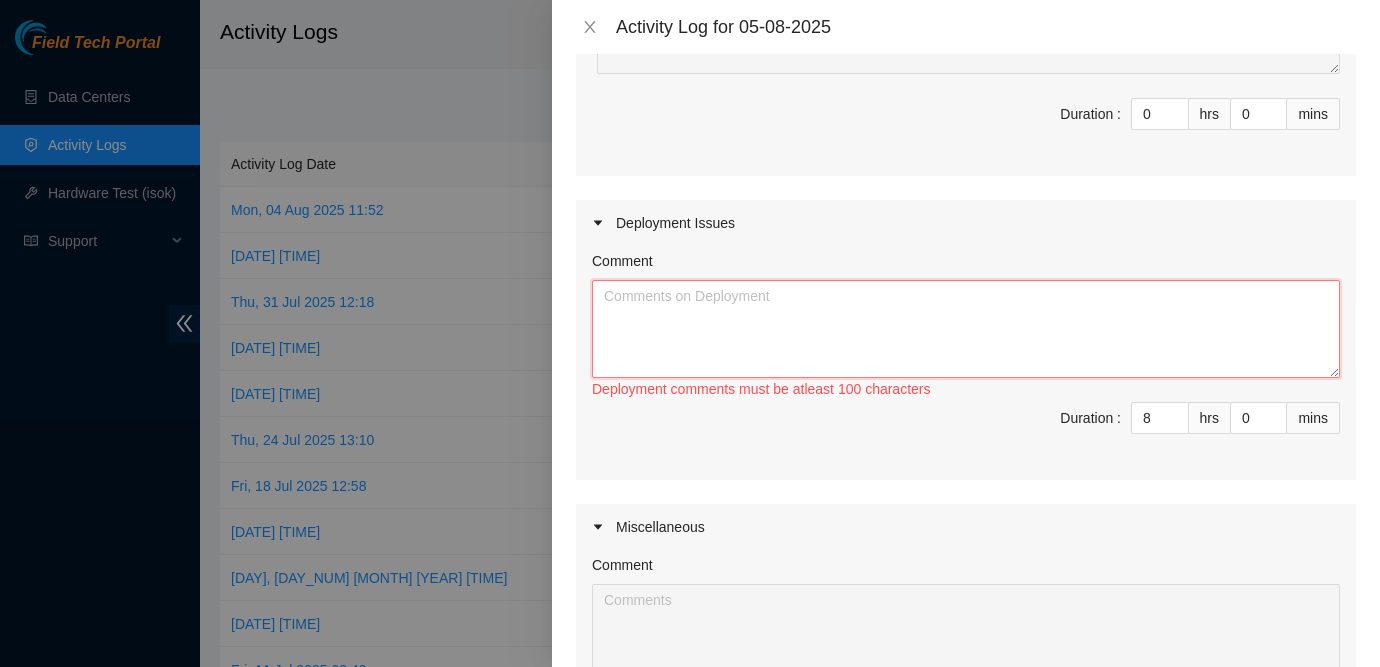 click on "Comment" at bounding box center [966, 329] 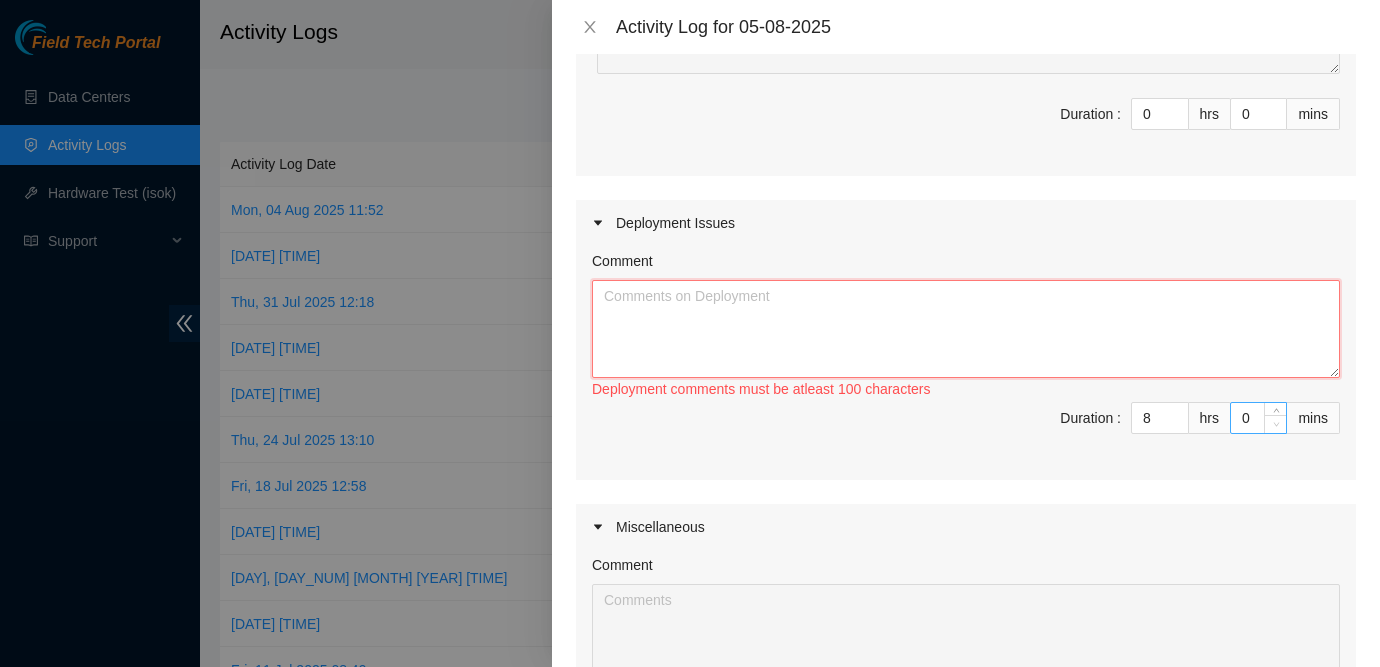 click at bounding box center (1275, 424) 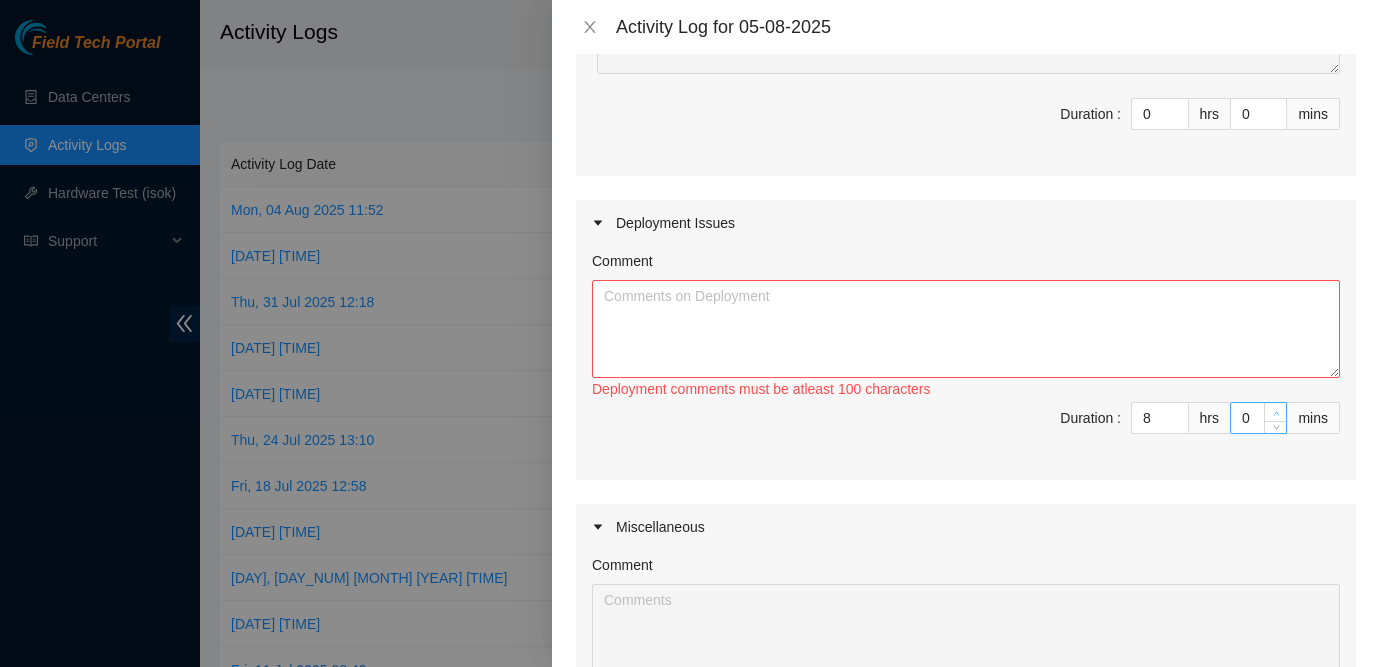 type on "1" 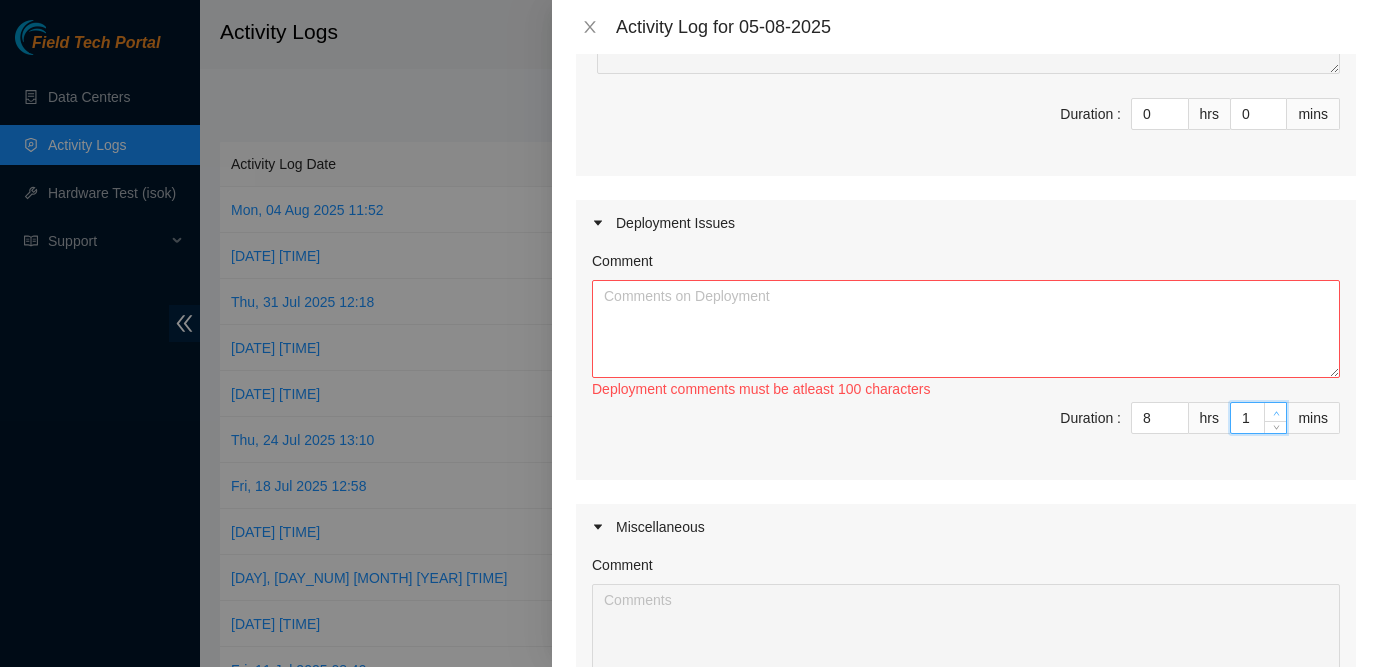 click 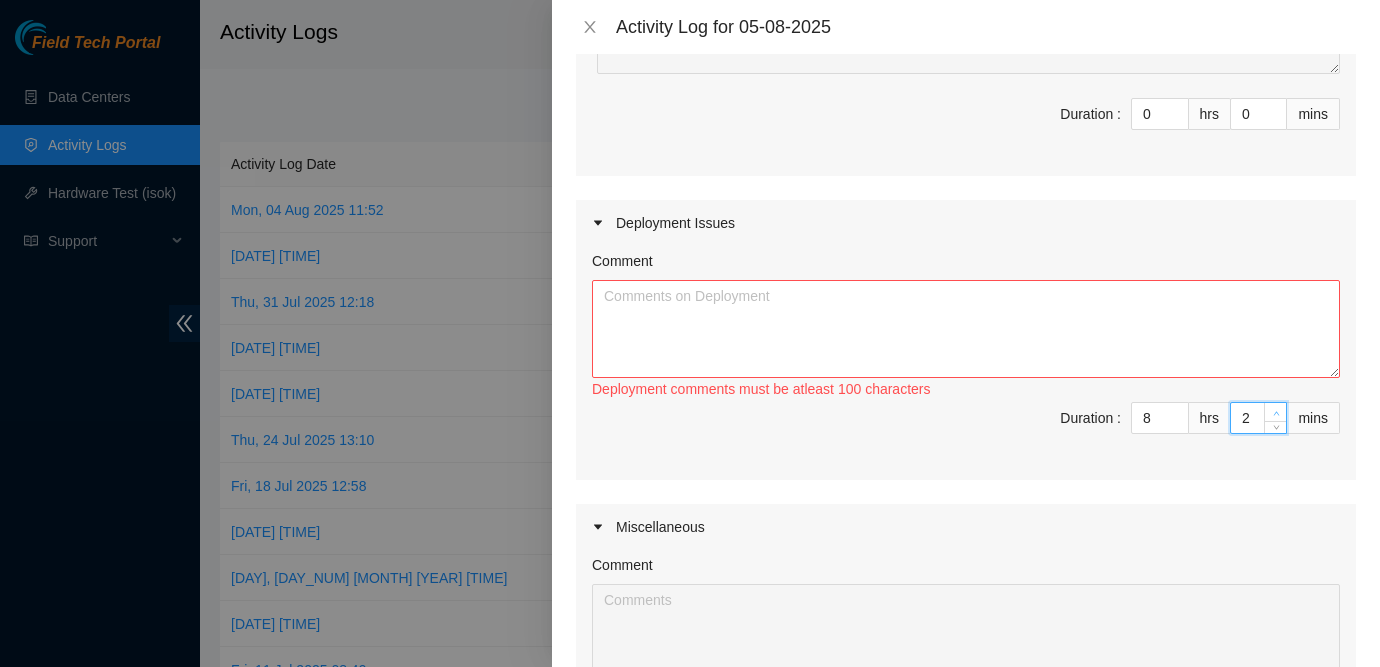click 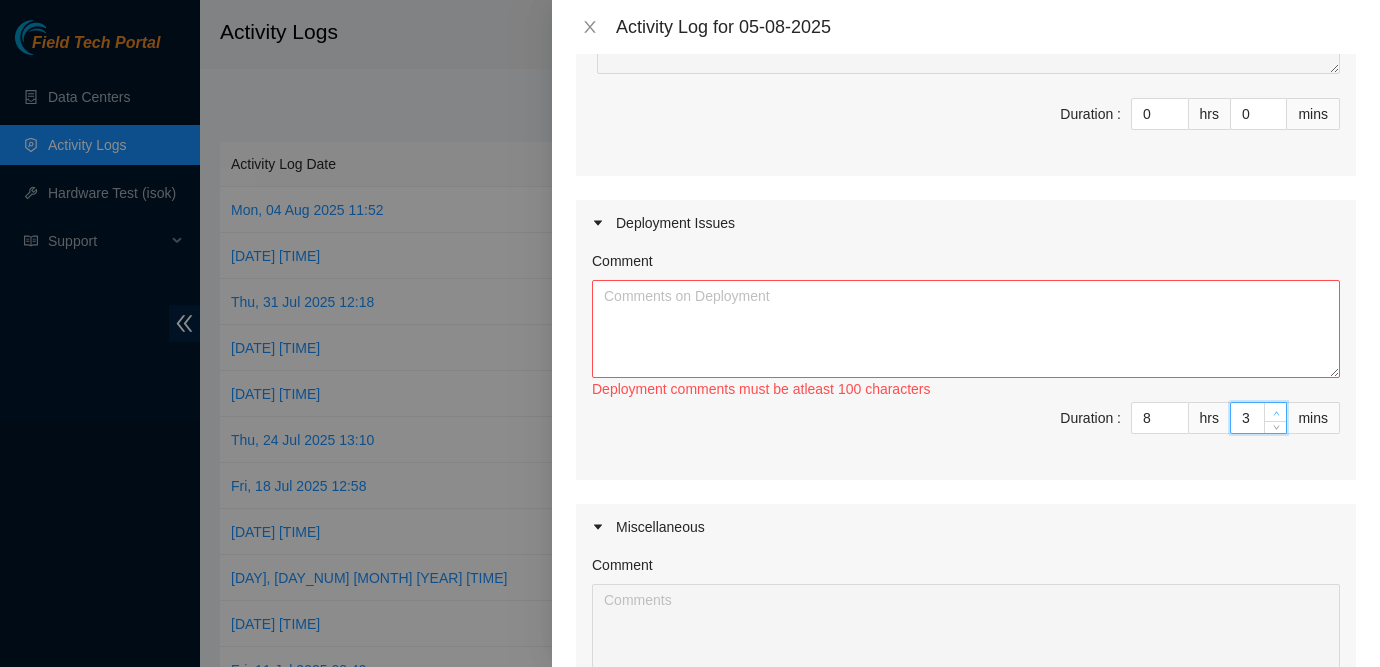 click 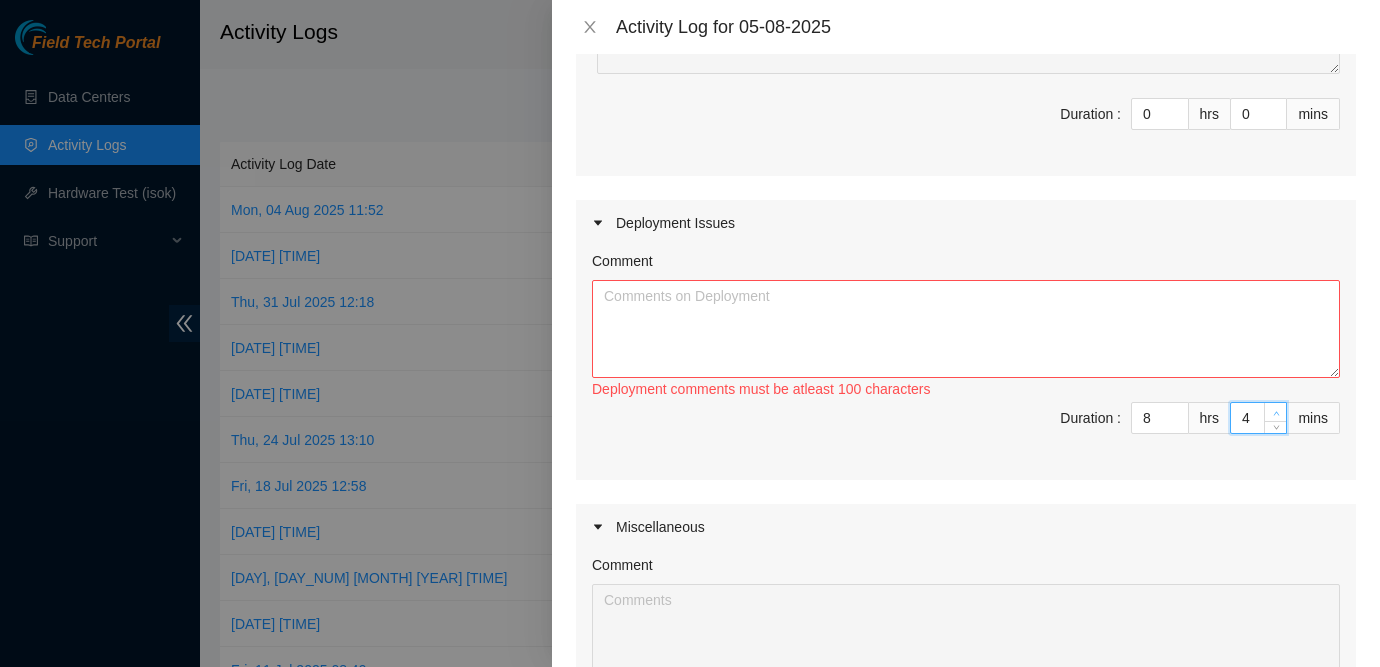 click 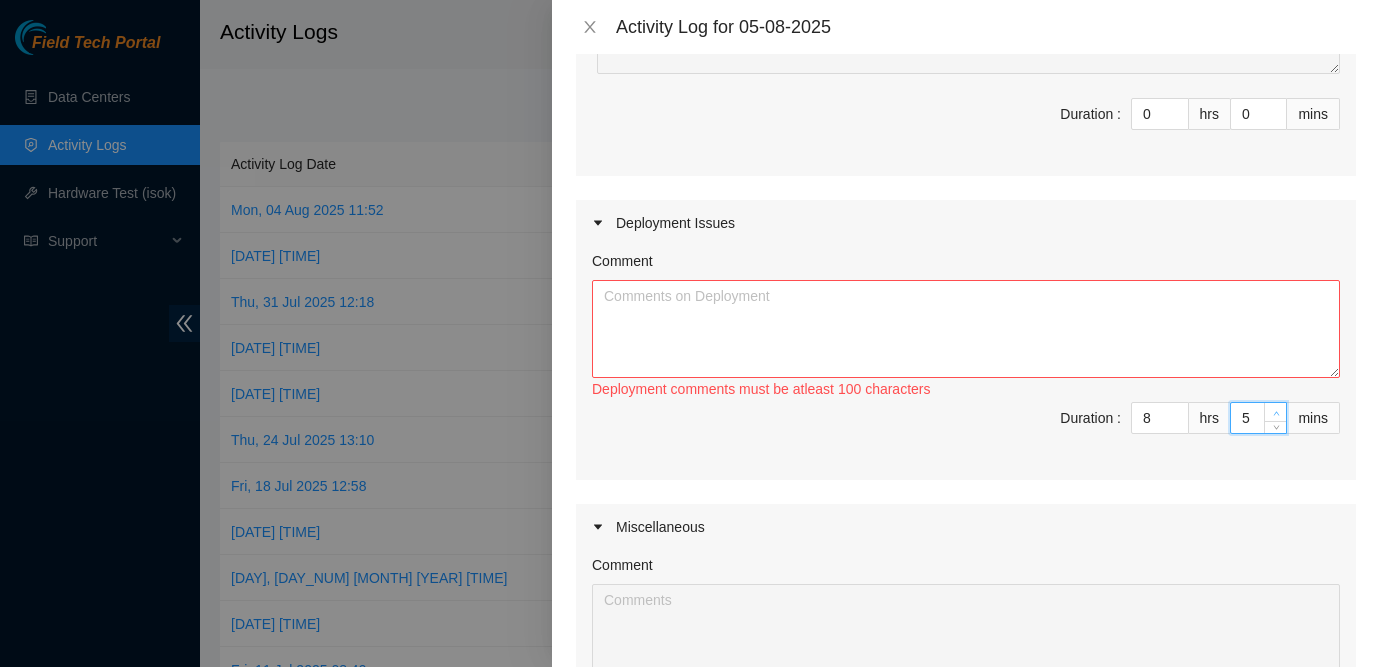 click 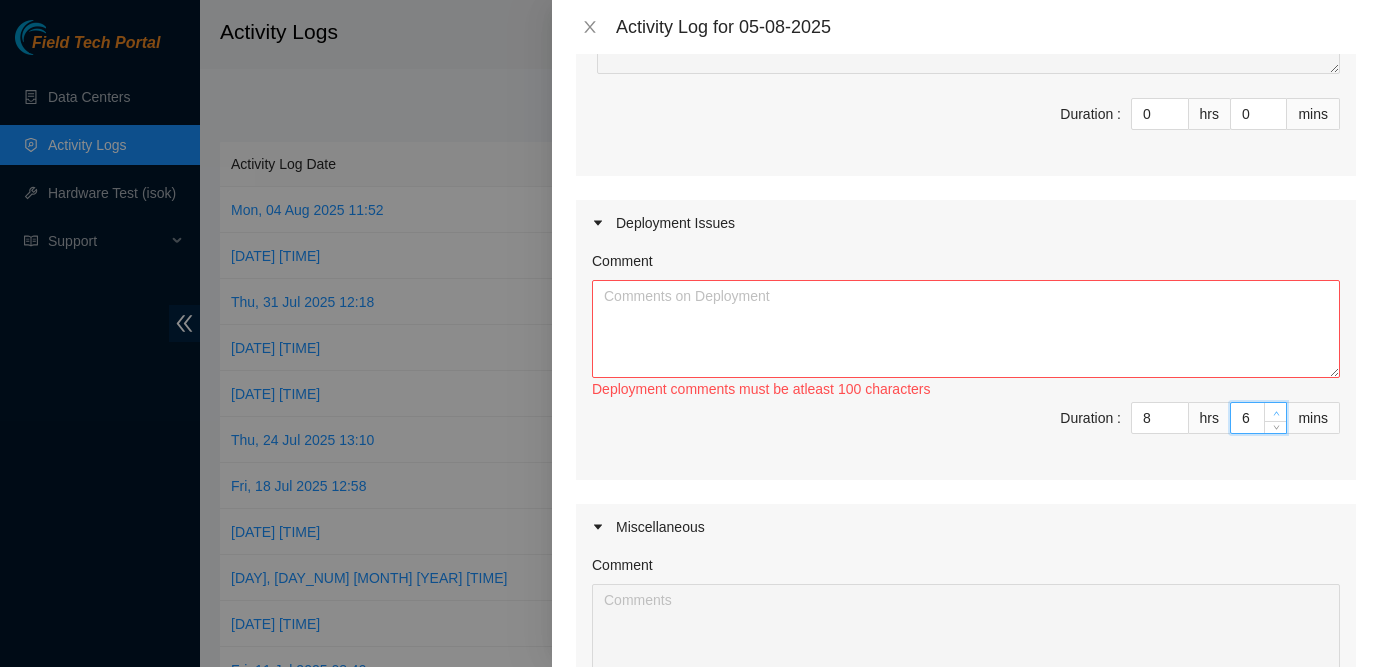 click 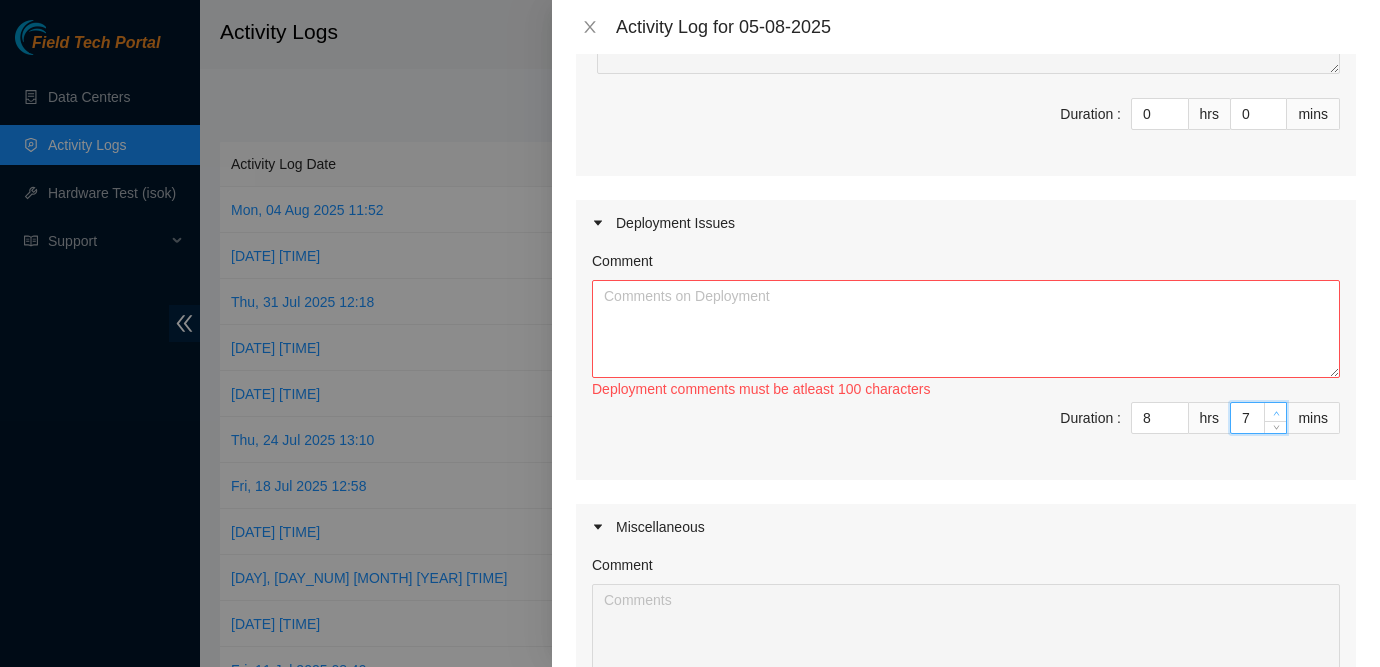 click 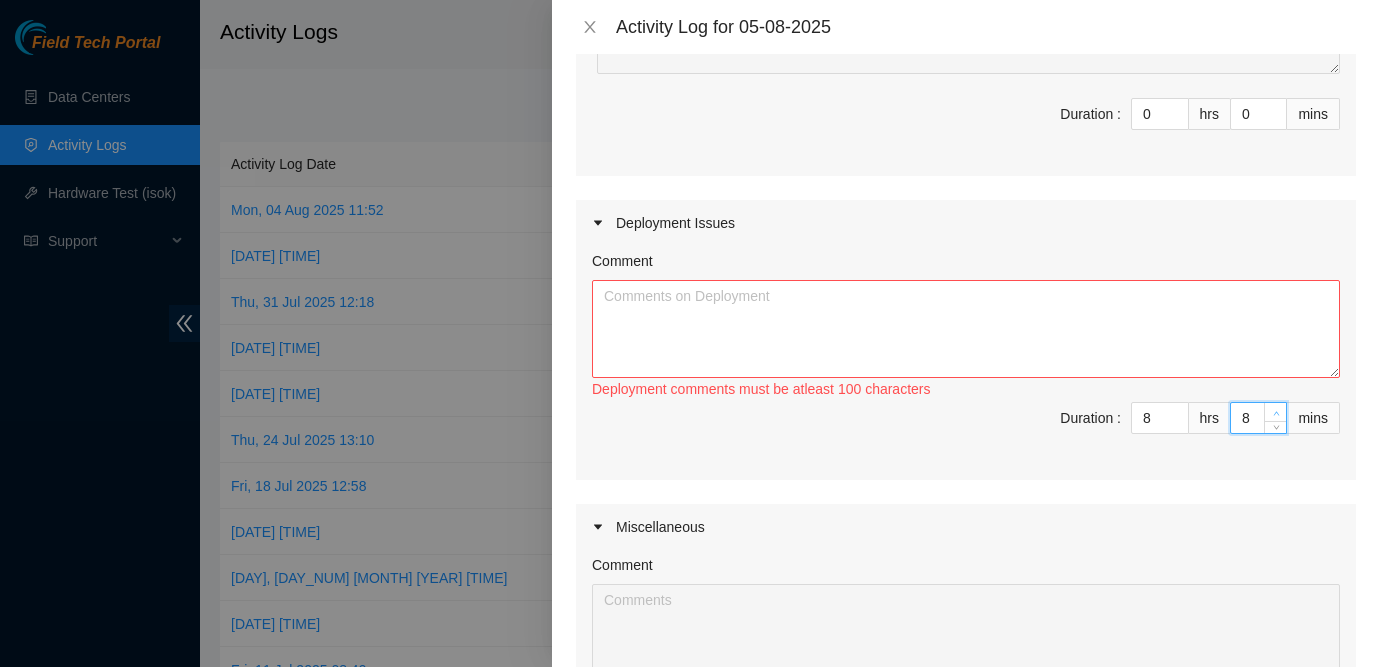 click 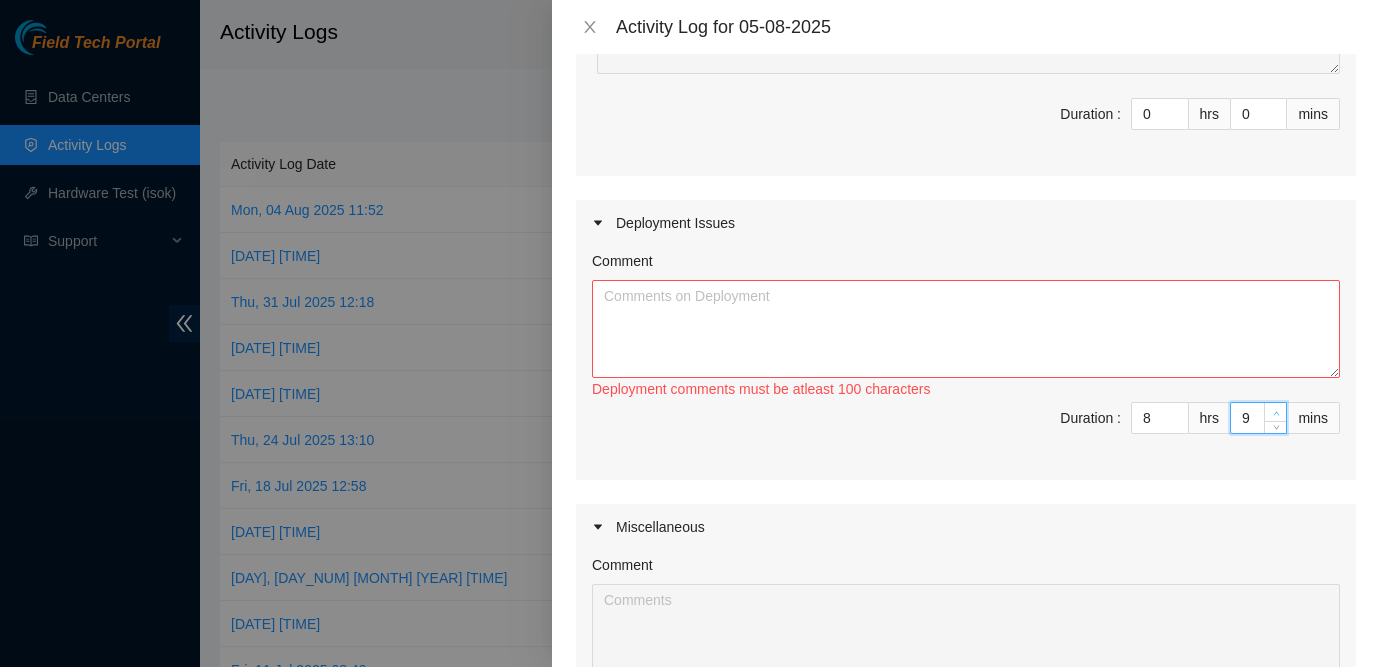 click 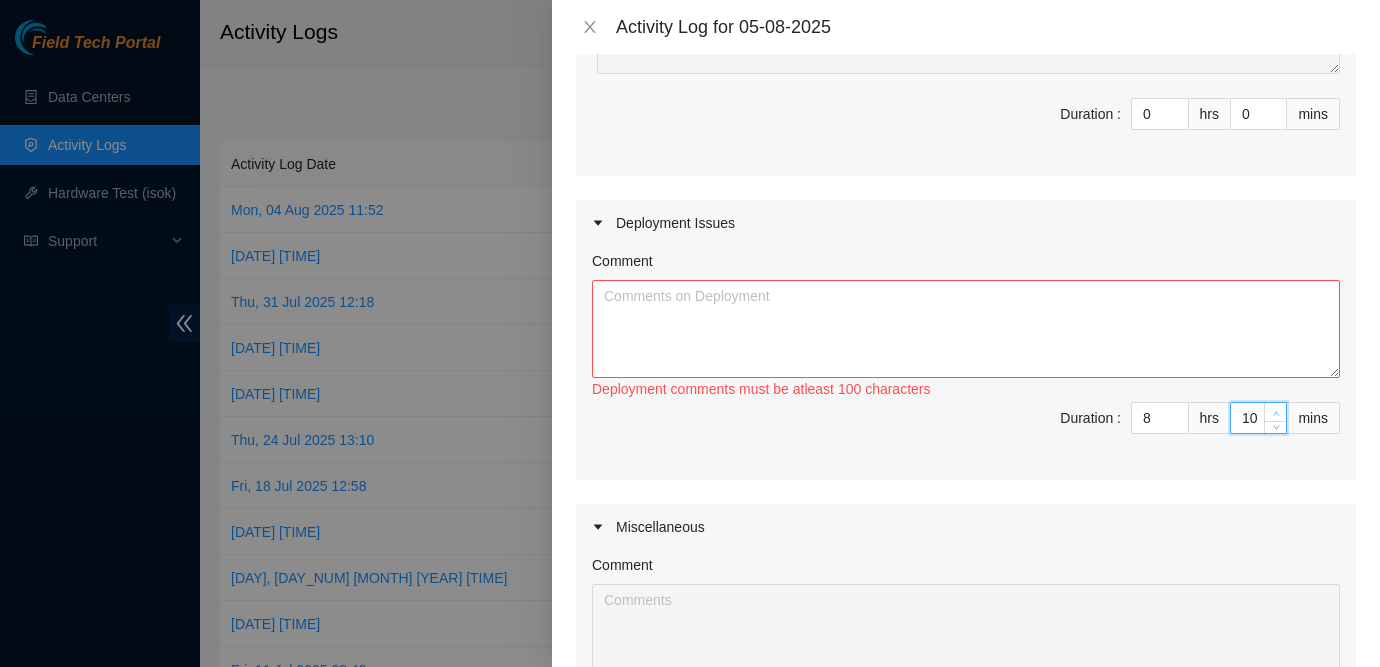 click 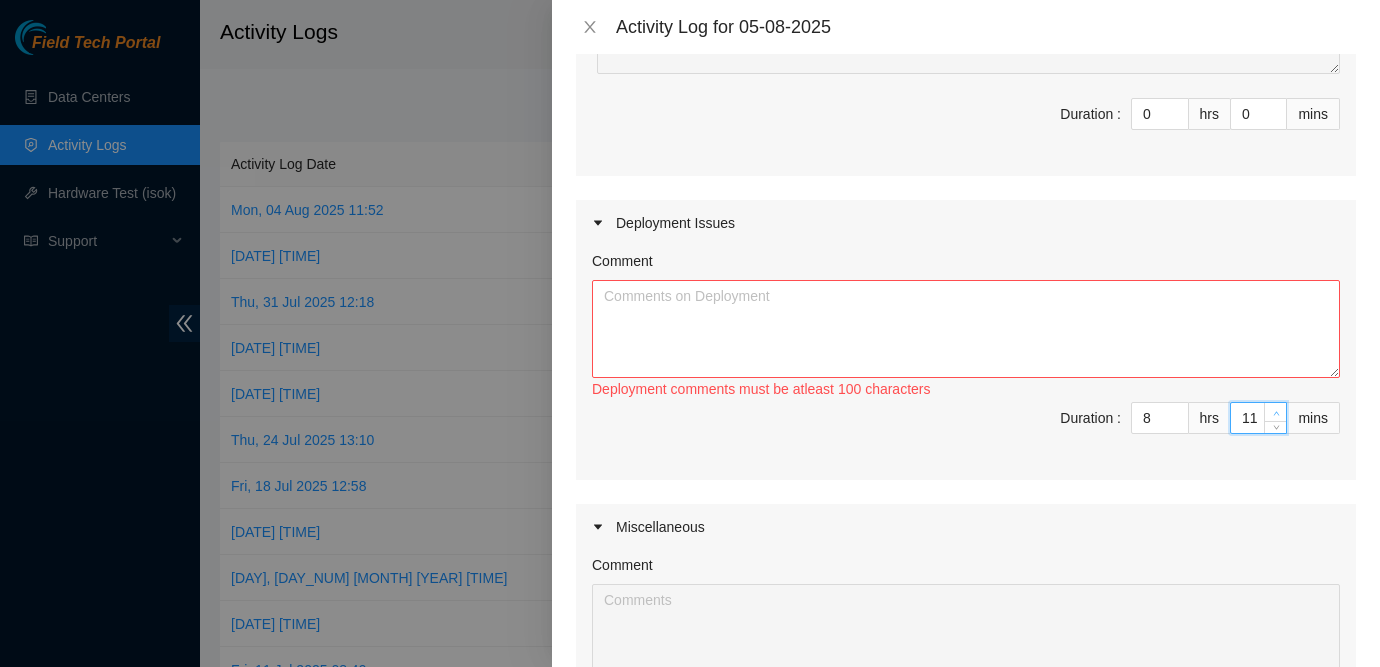 click 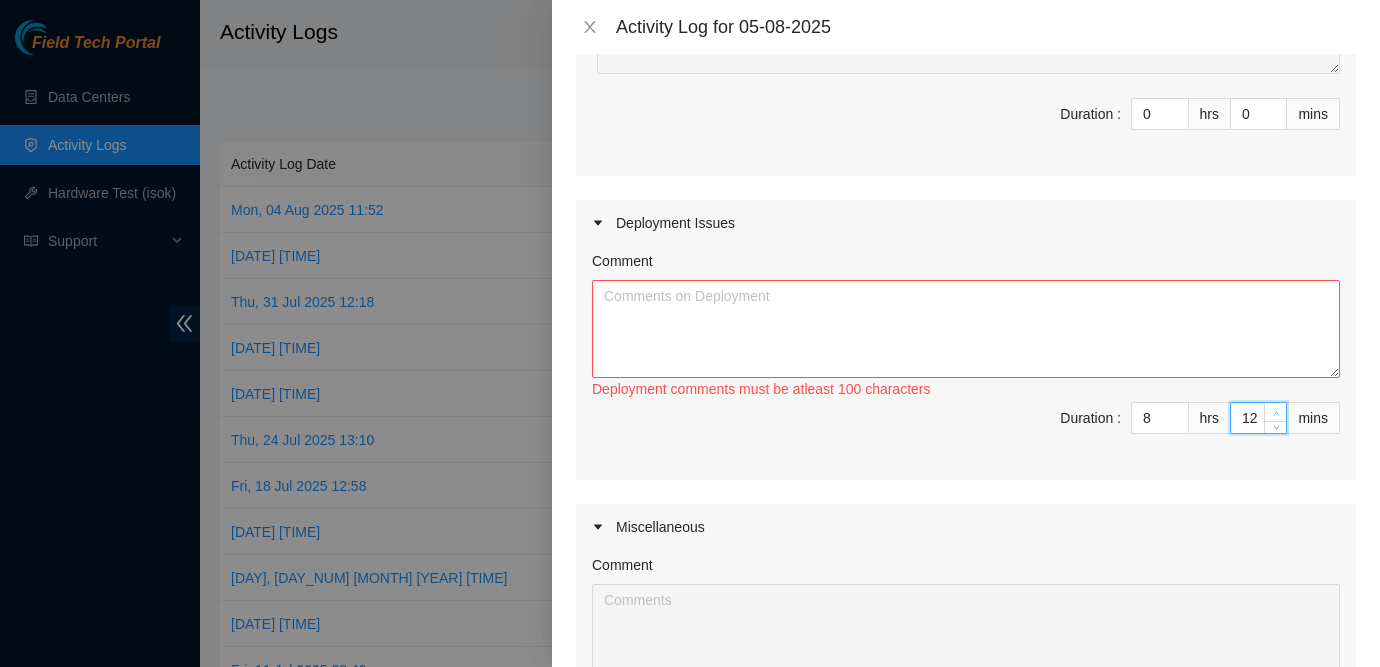 click 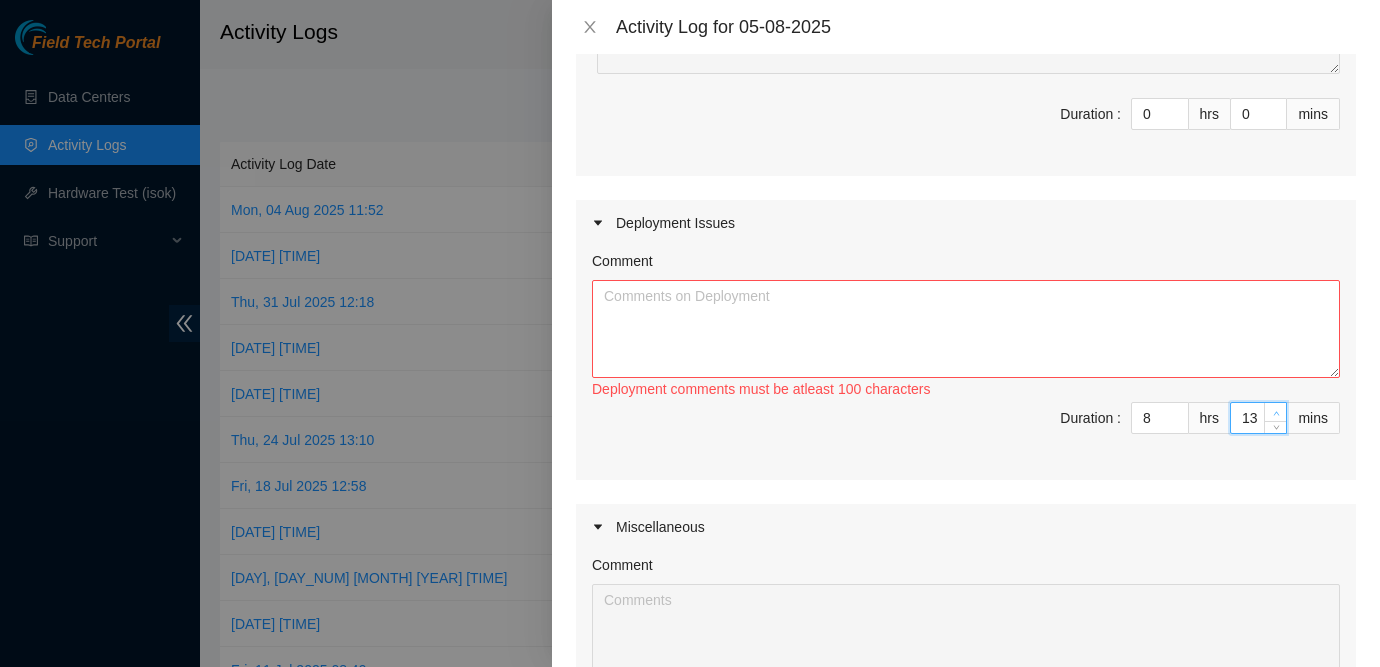 click 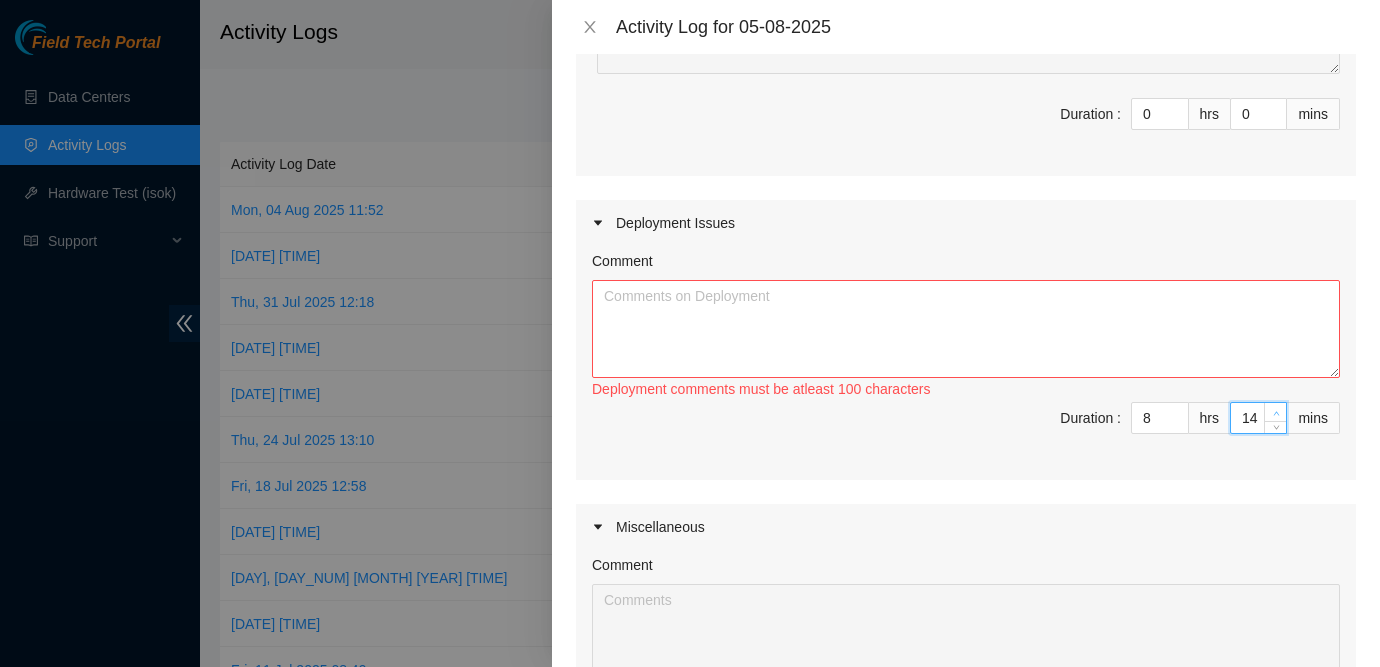 type on "14" 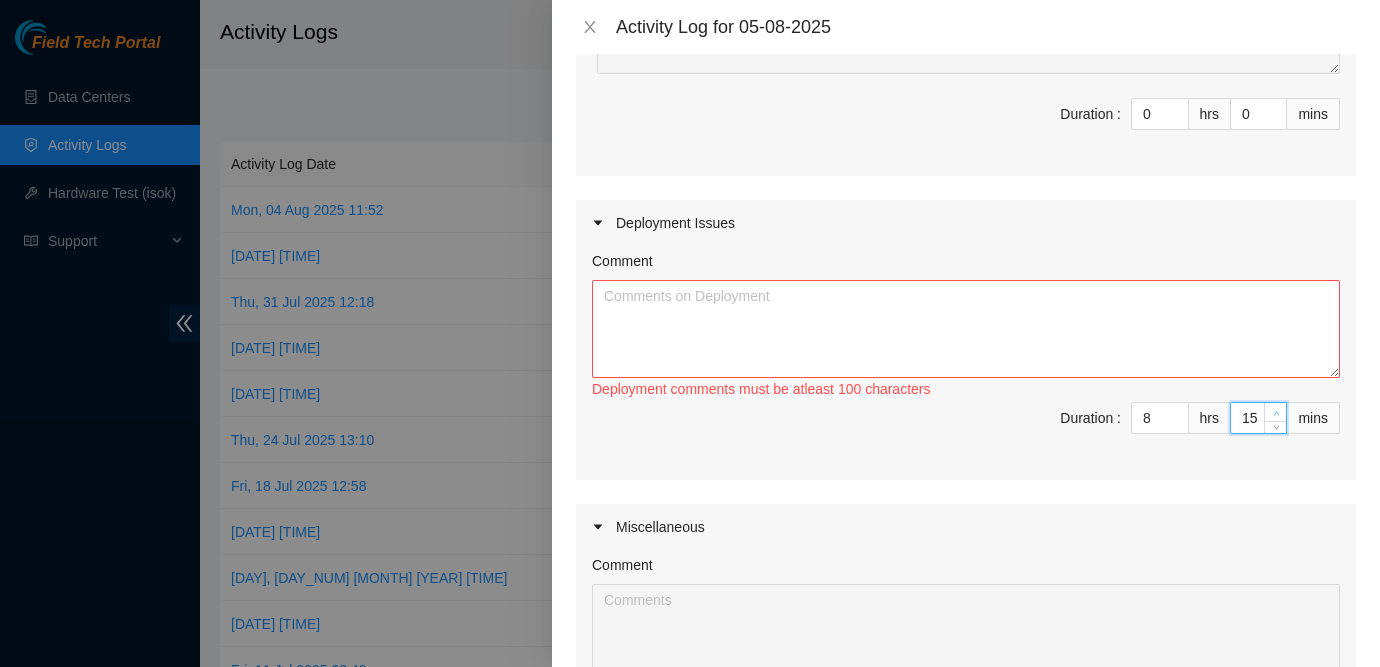 click 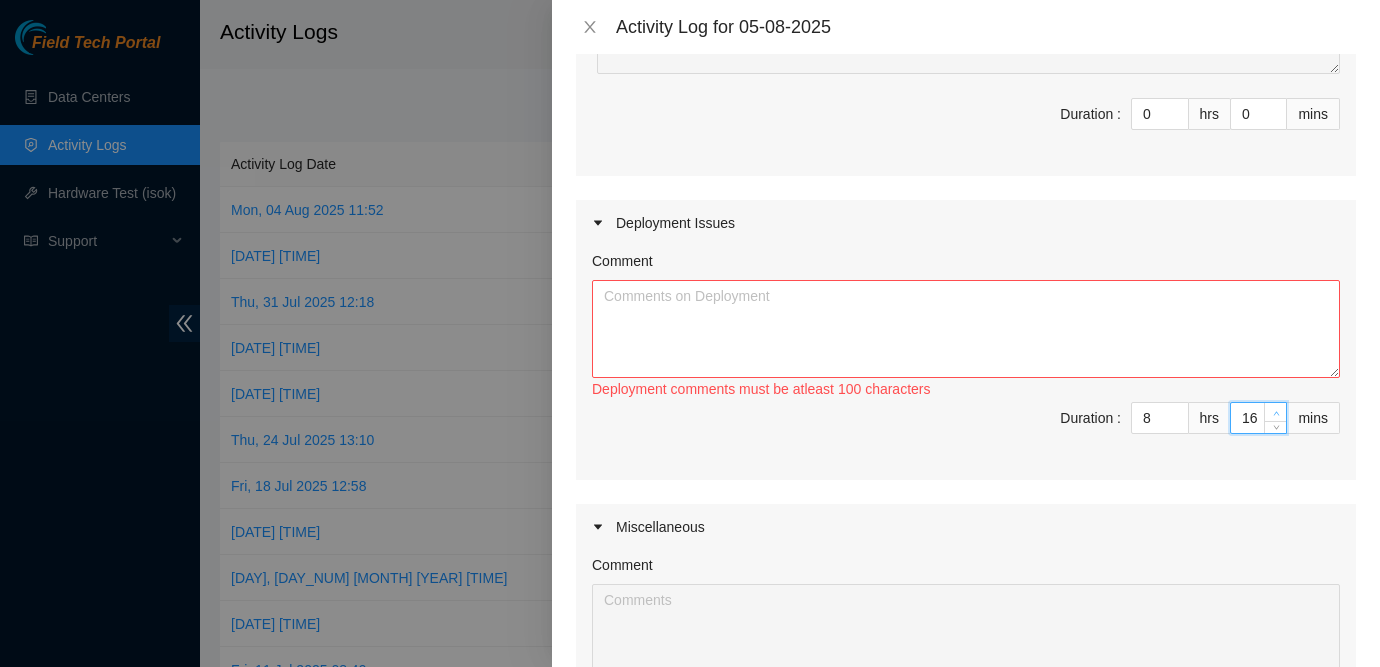 click 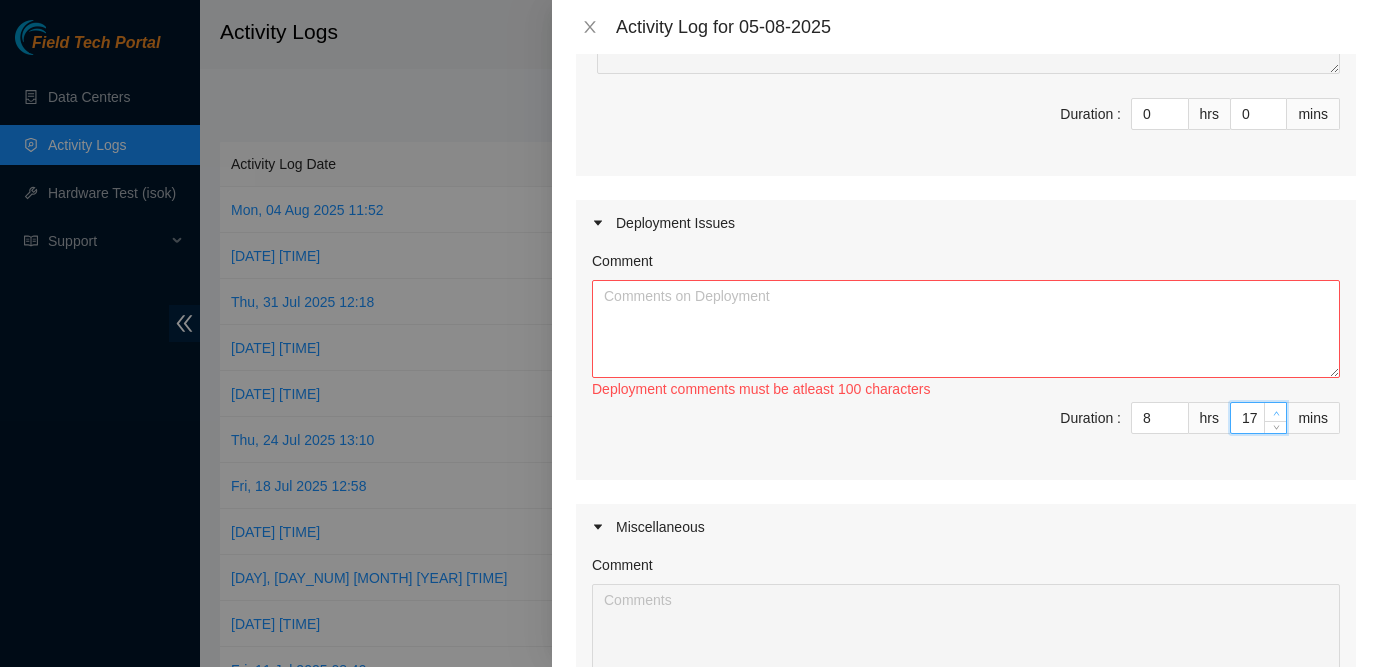 click 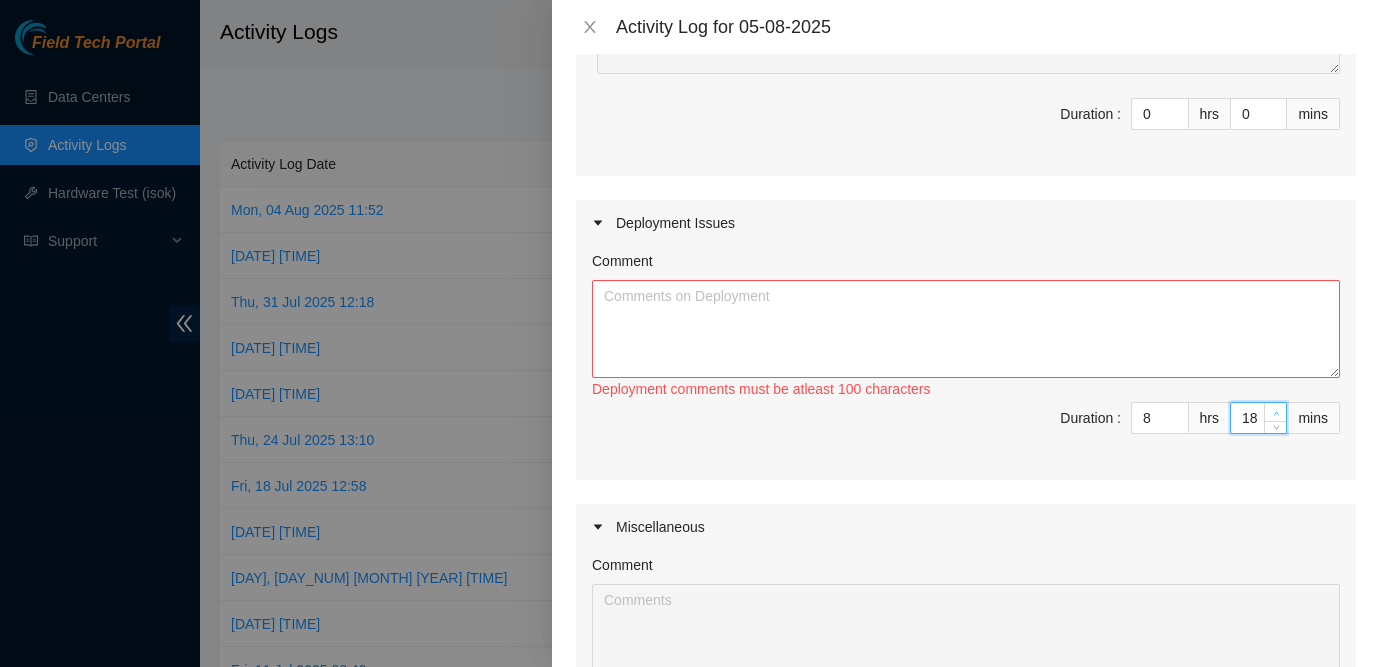 type on "18" 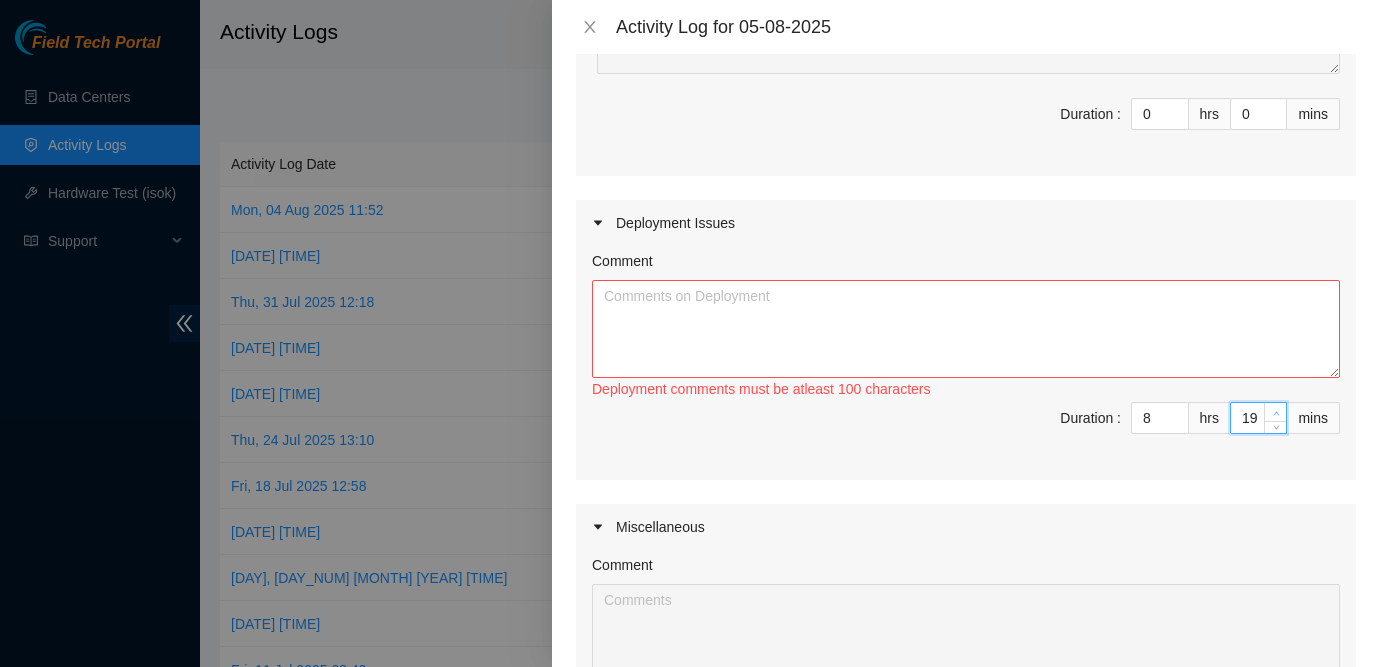 click 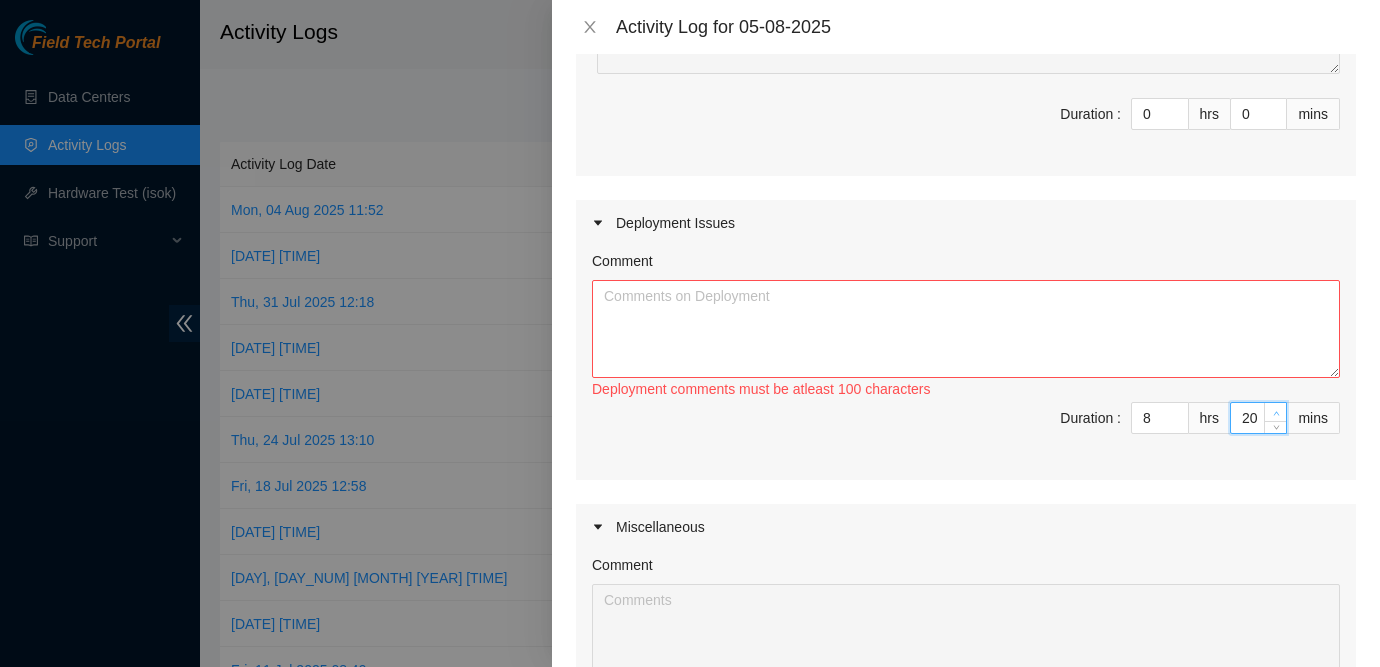 click 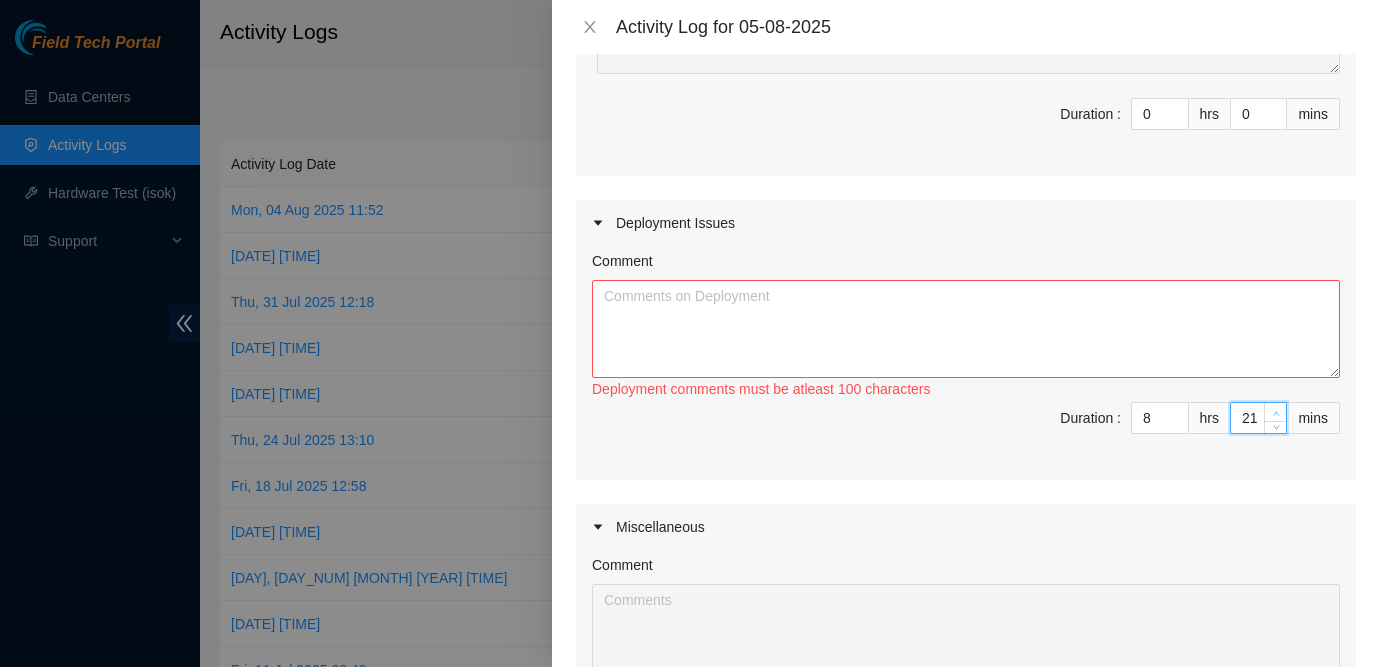 click 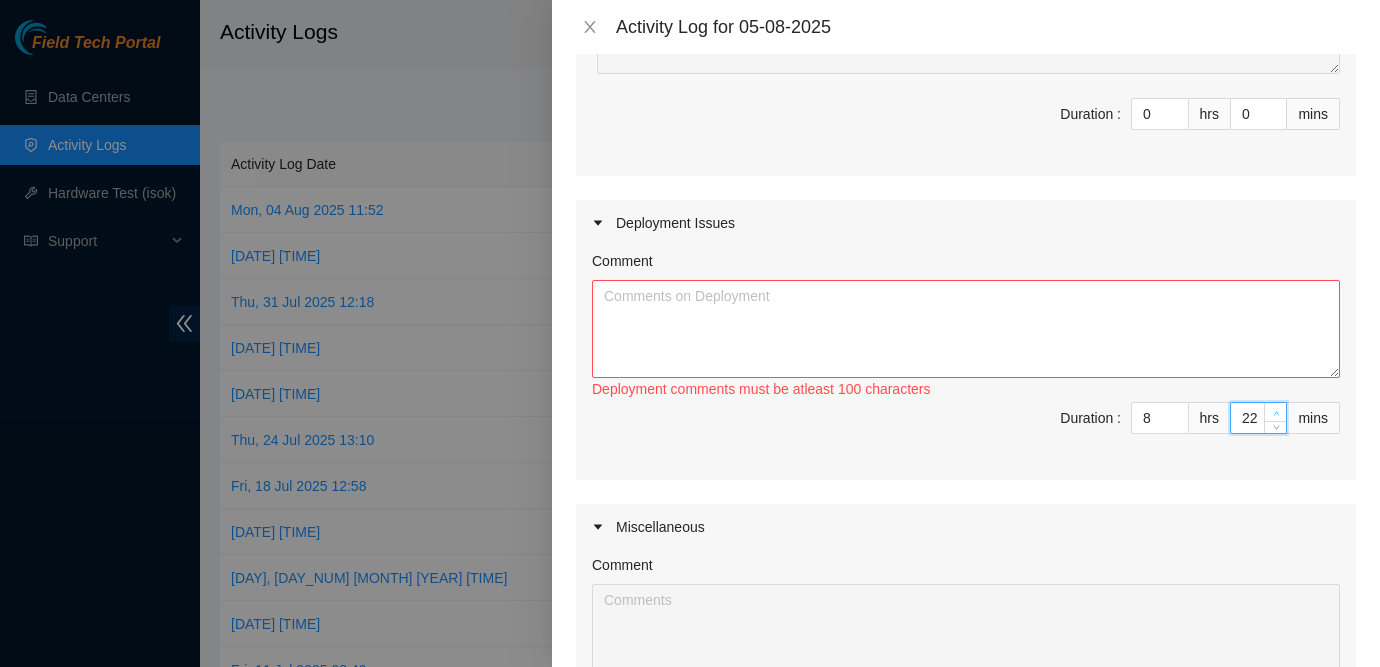 click 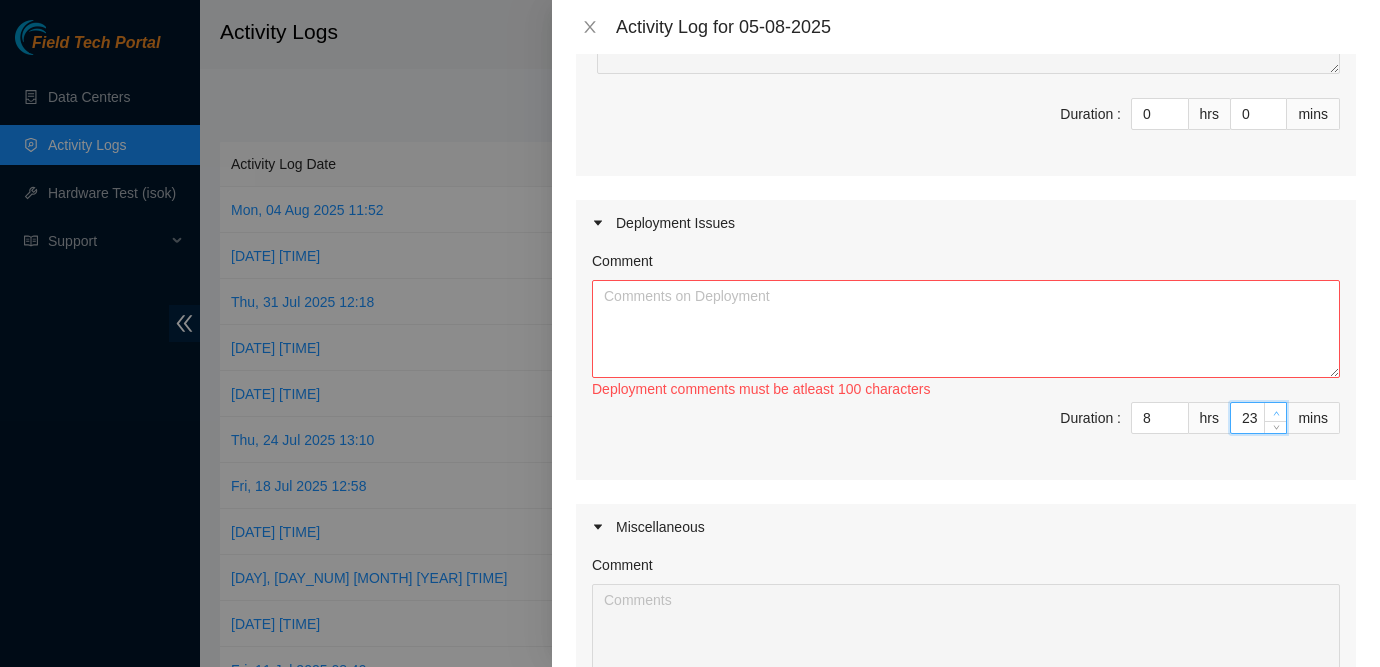 click 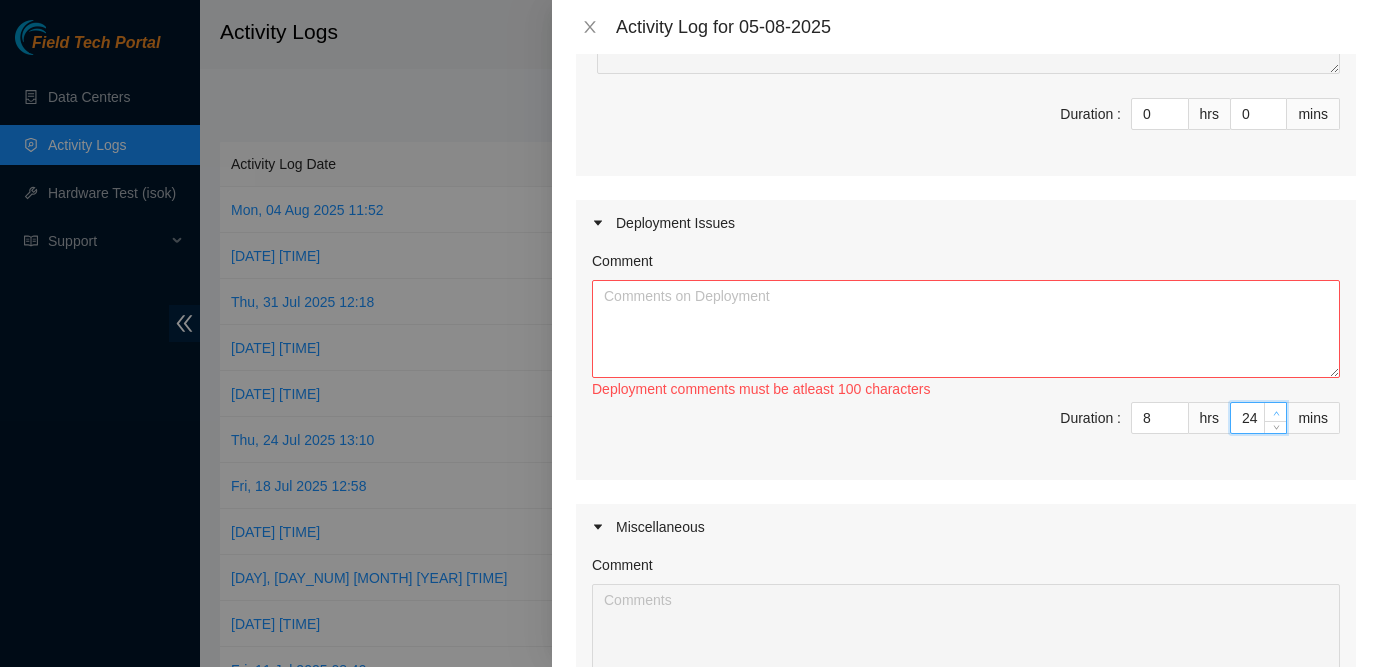 click 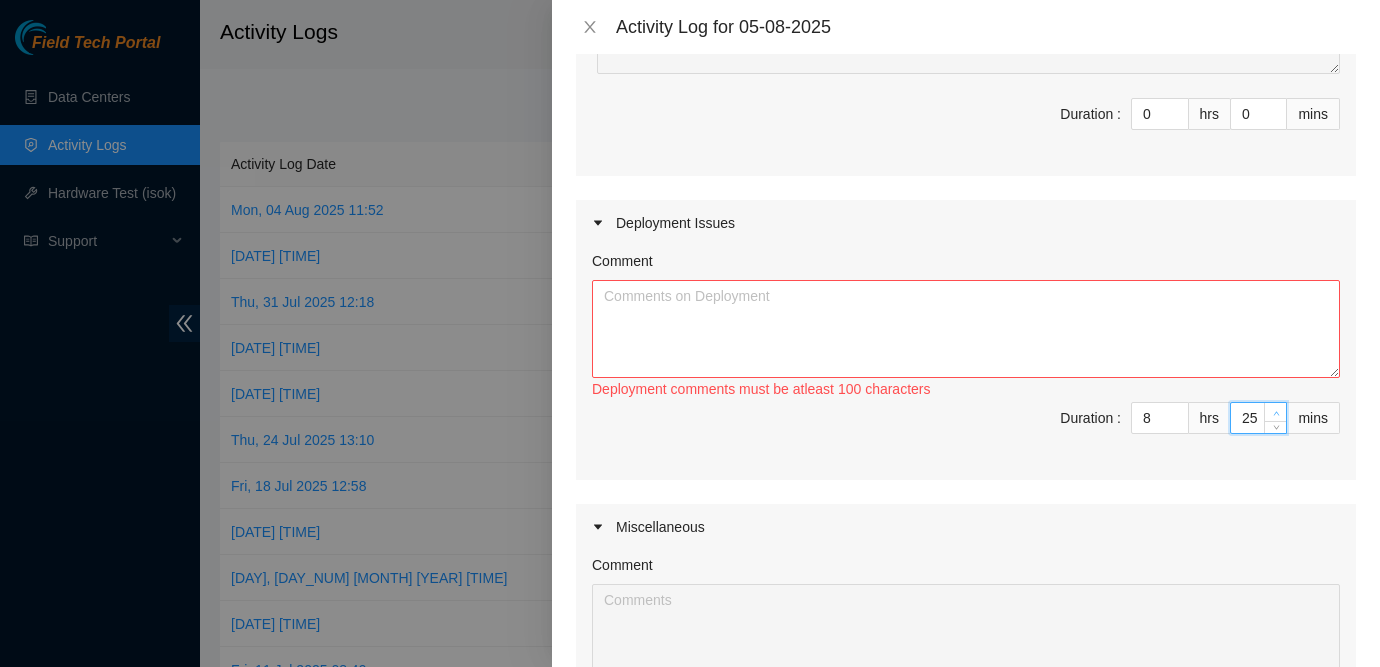 click 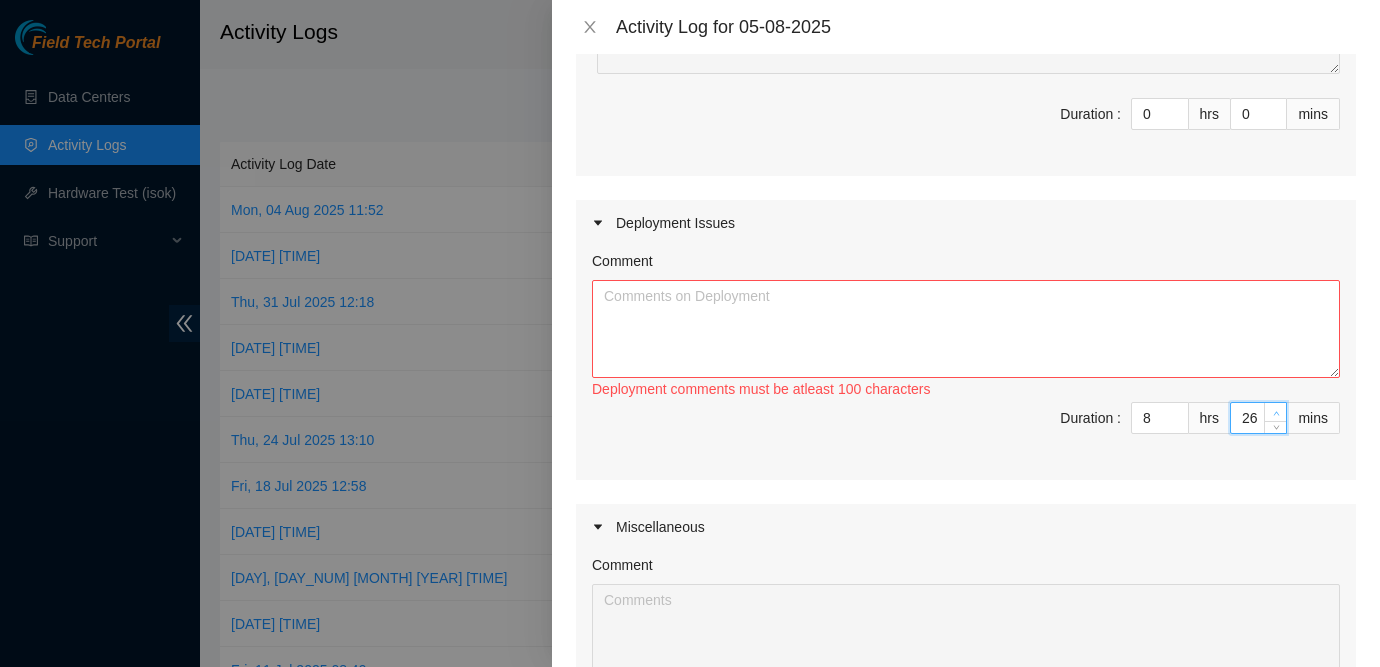 click 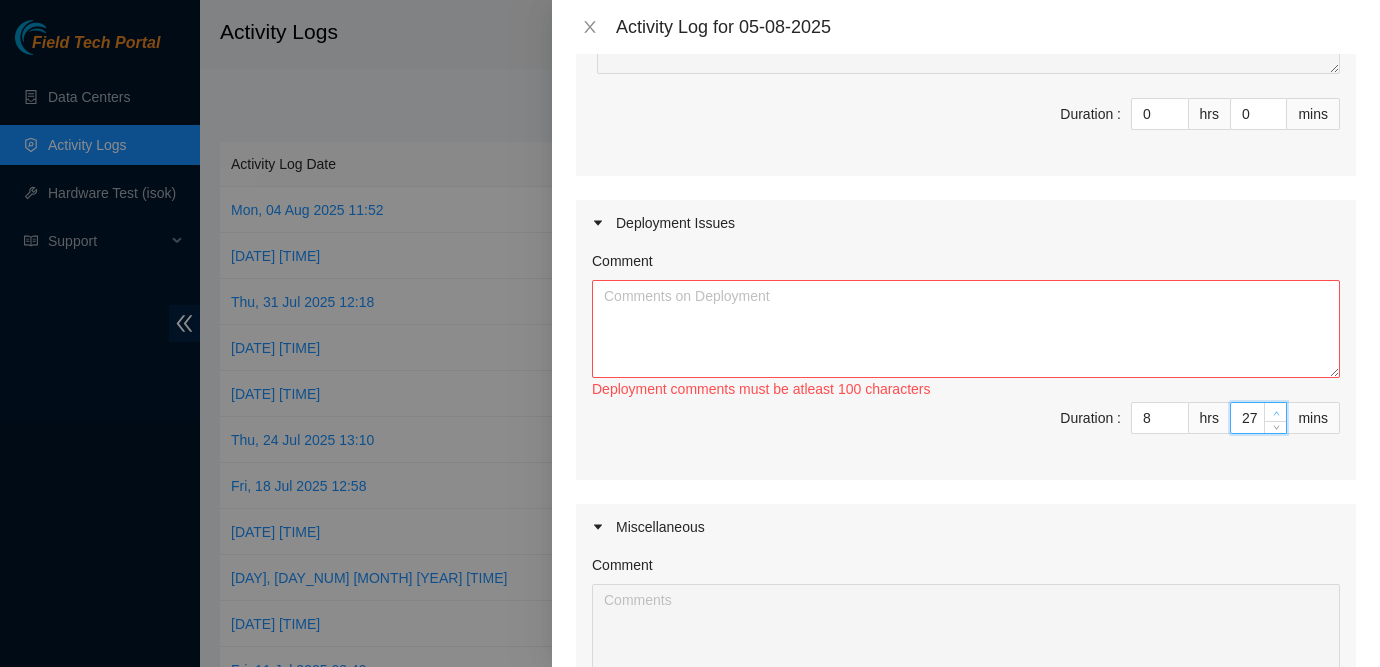click 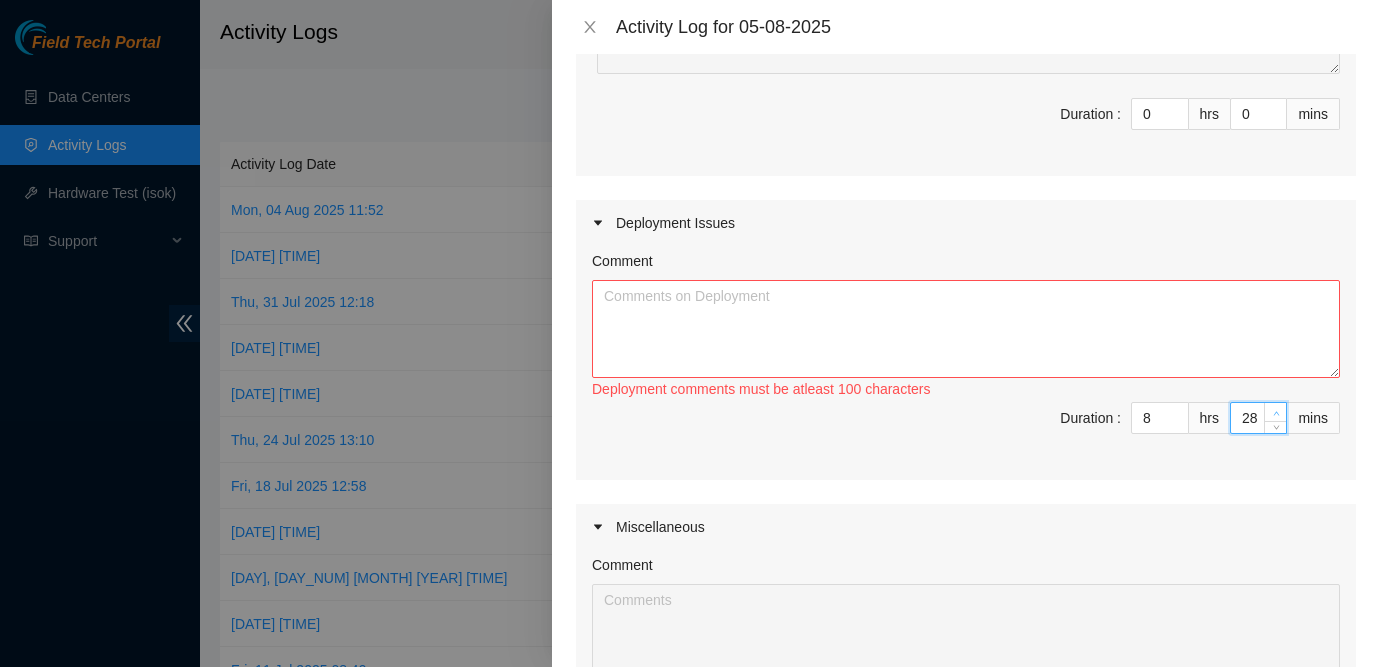 click 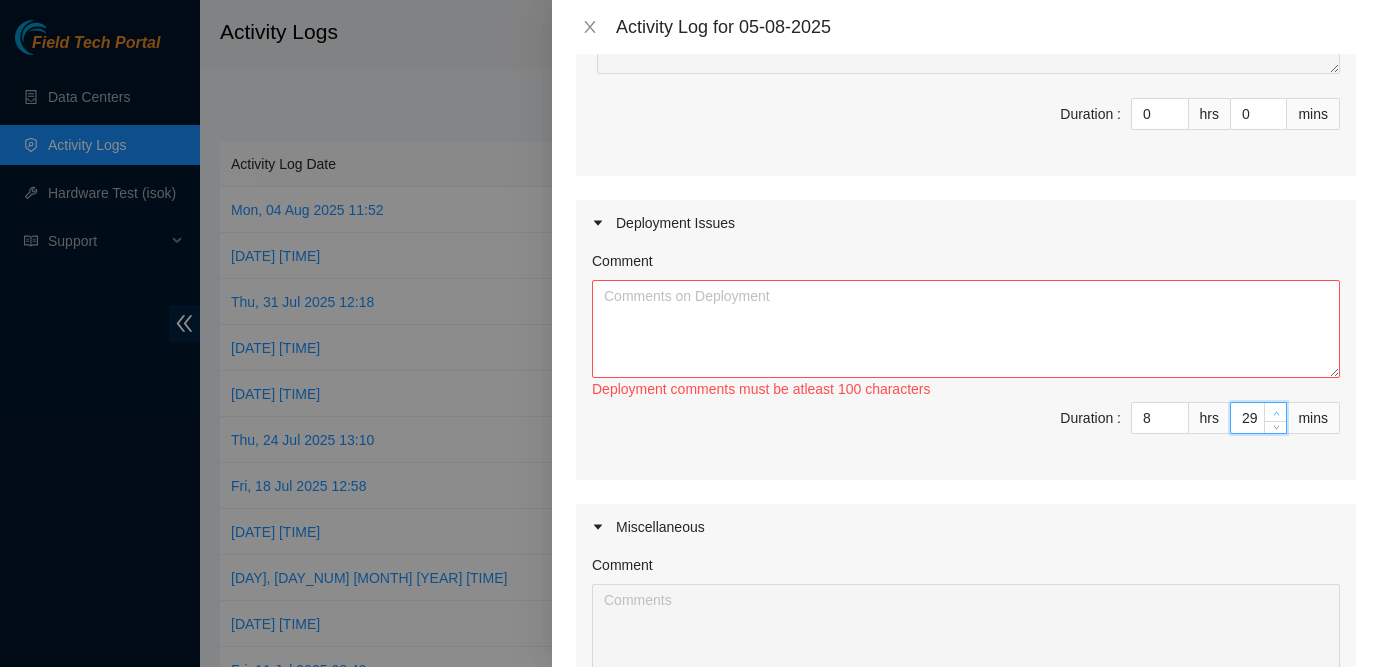 click 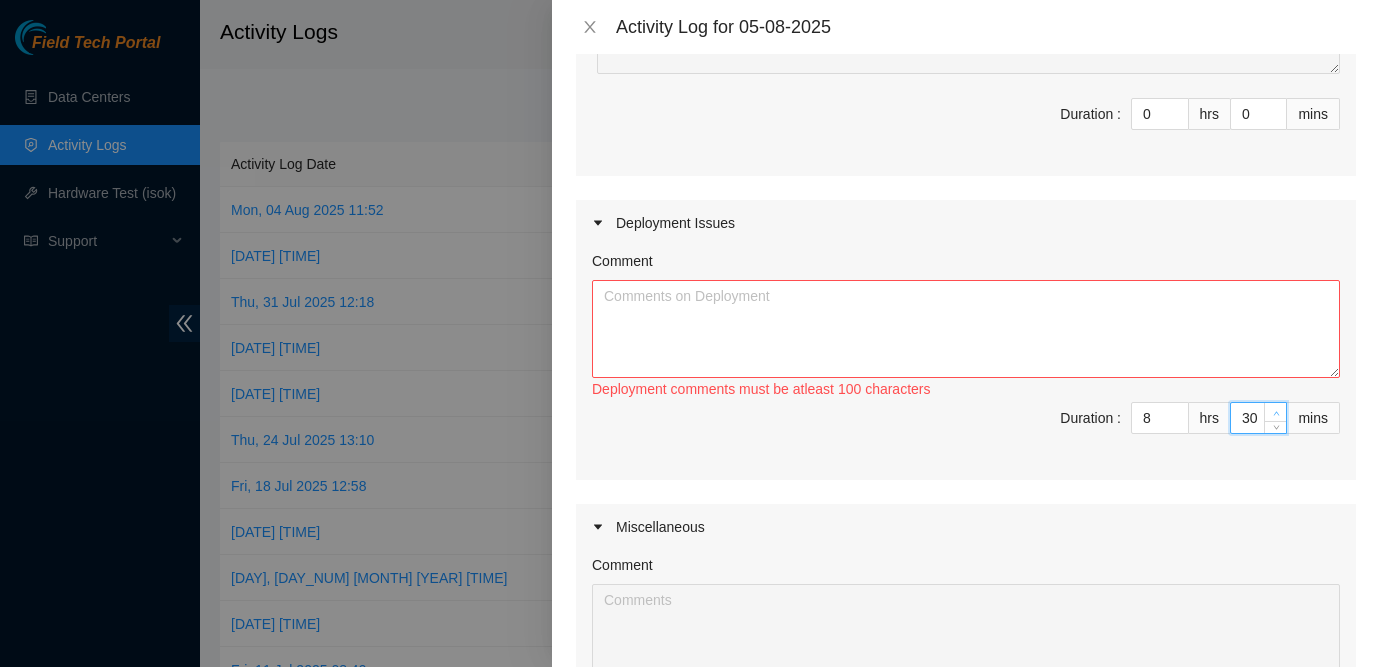 click 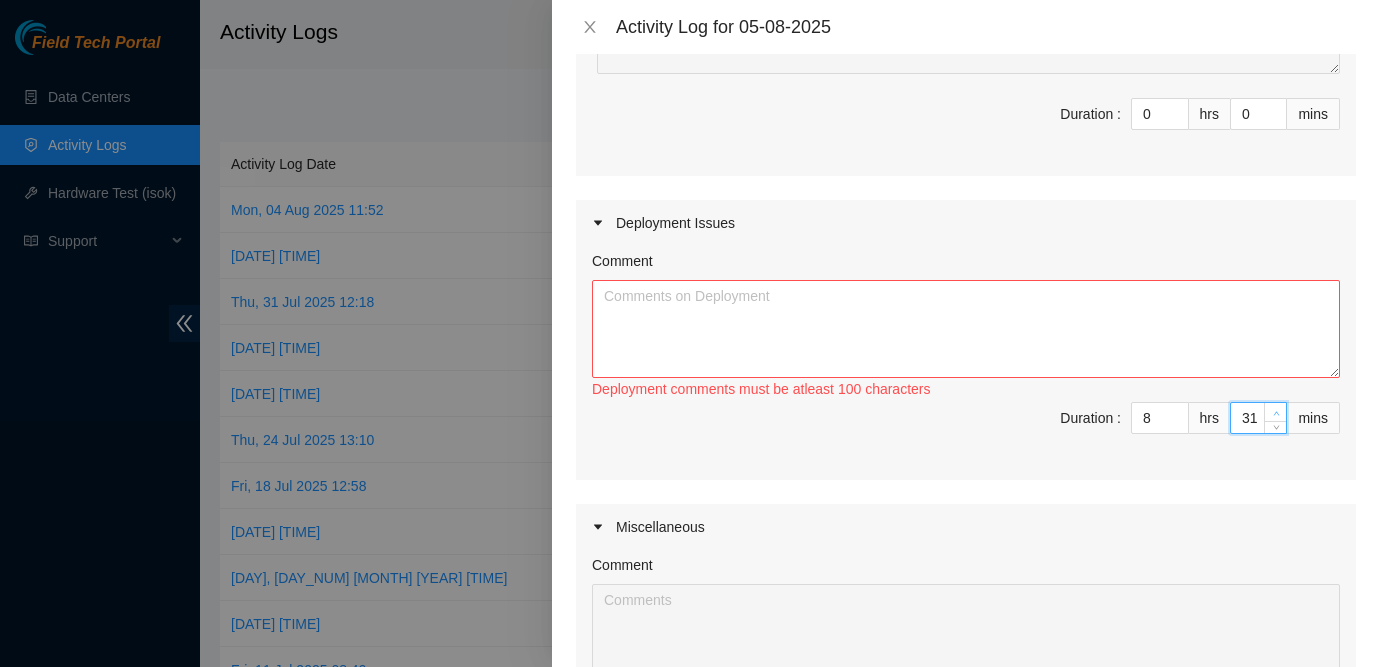 click 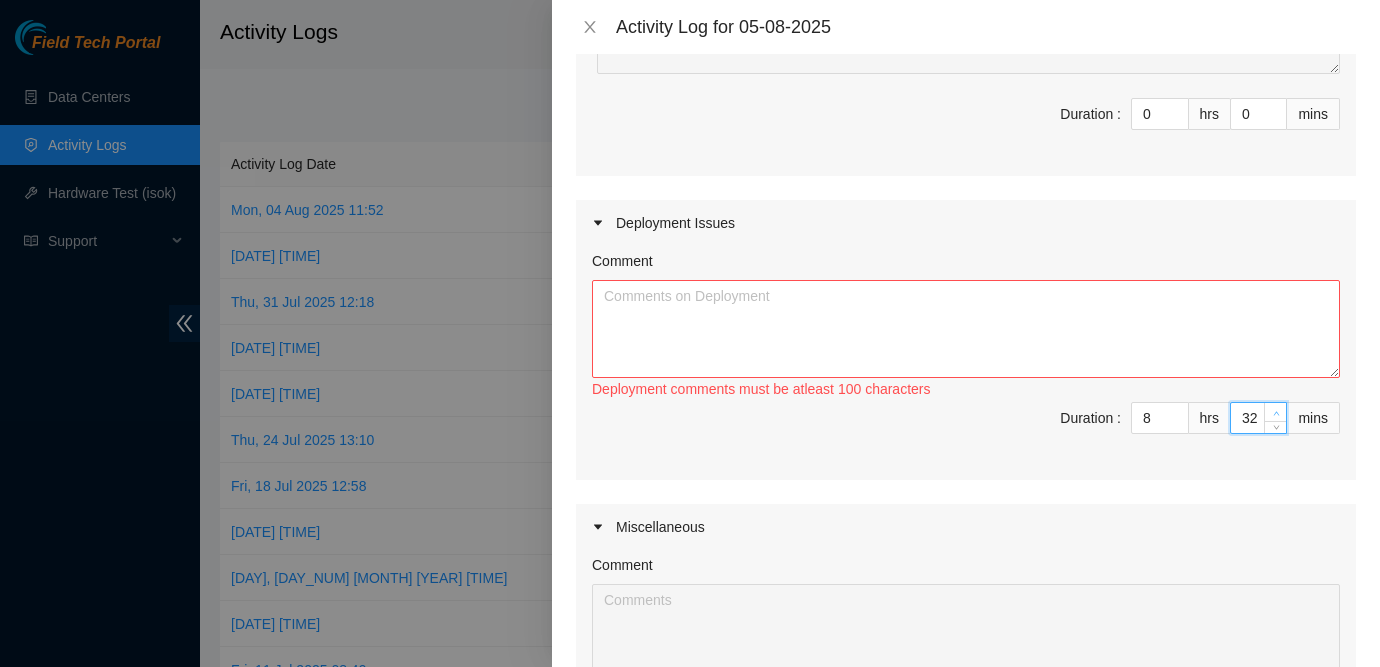 click 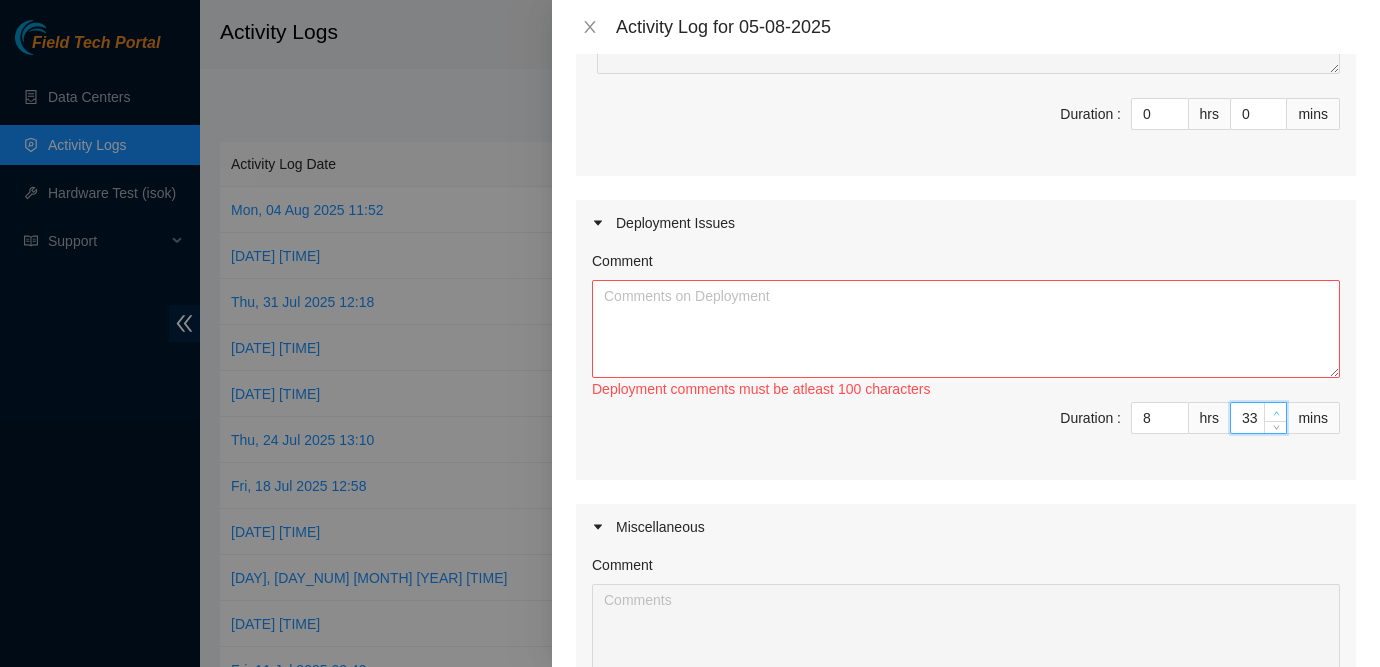 click 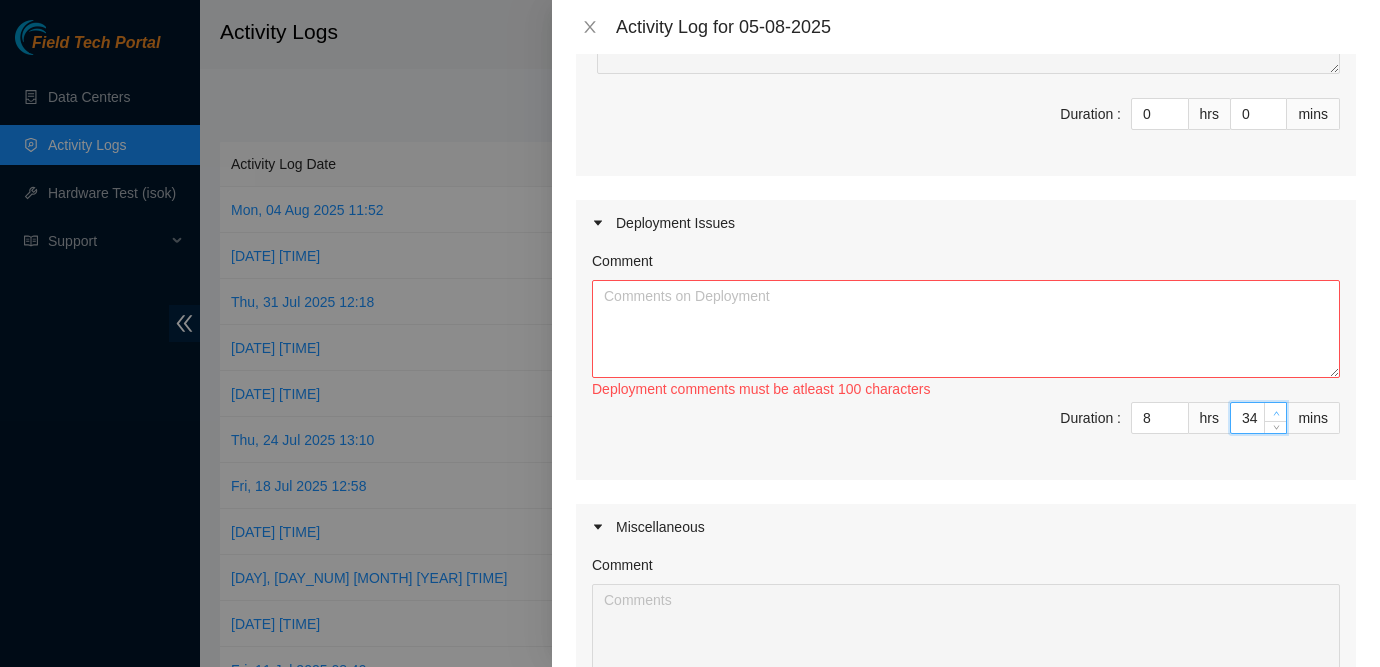 click 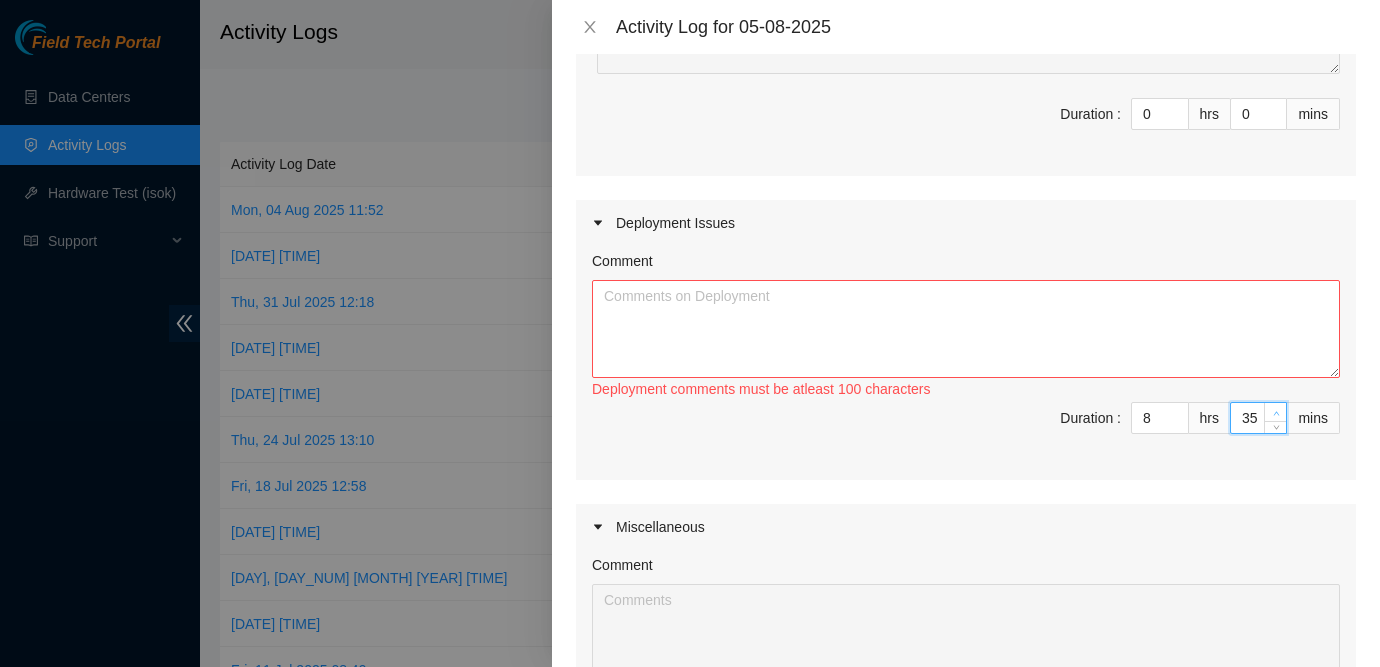 click 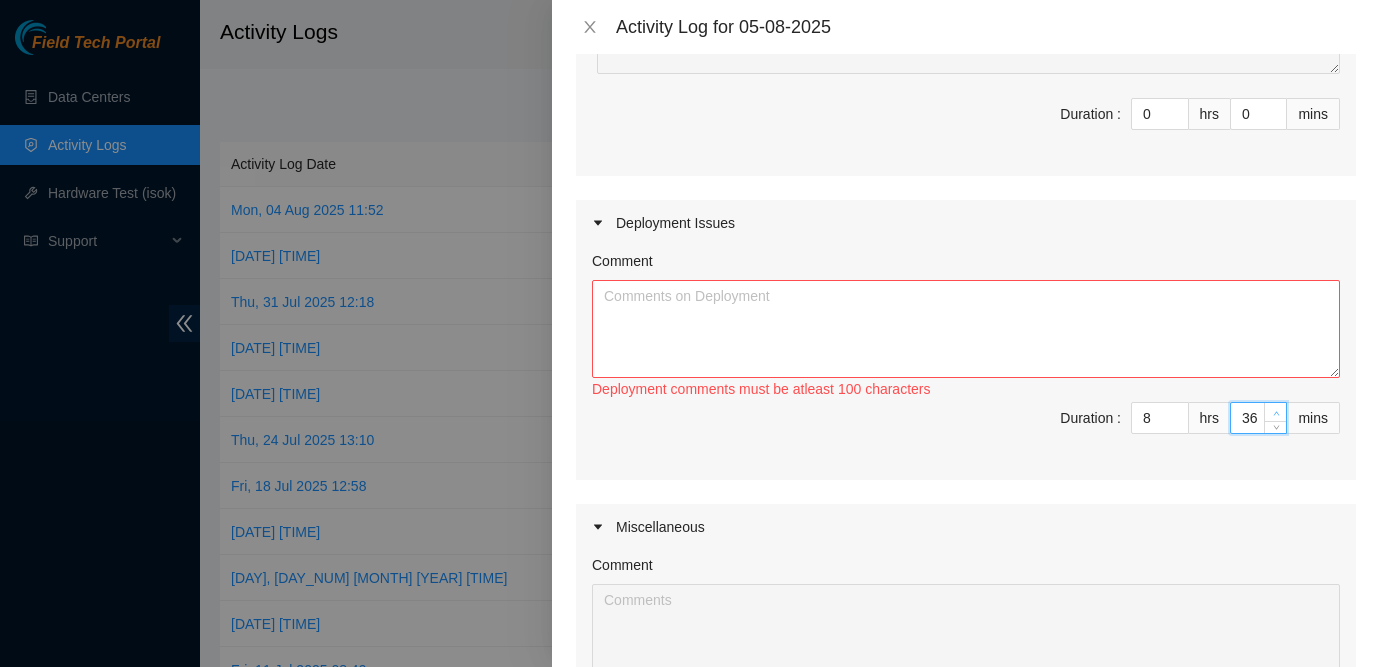 click 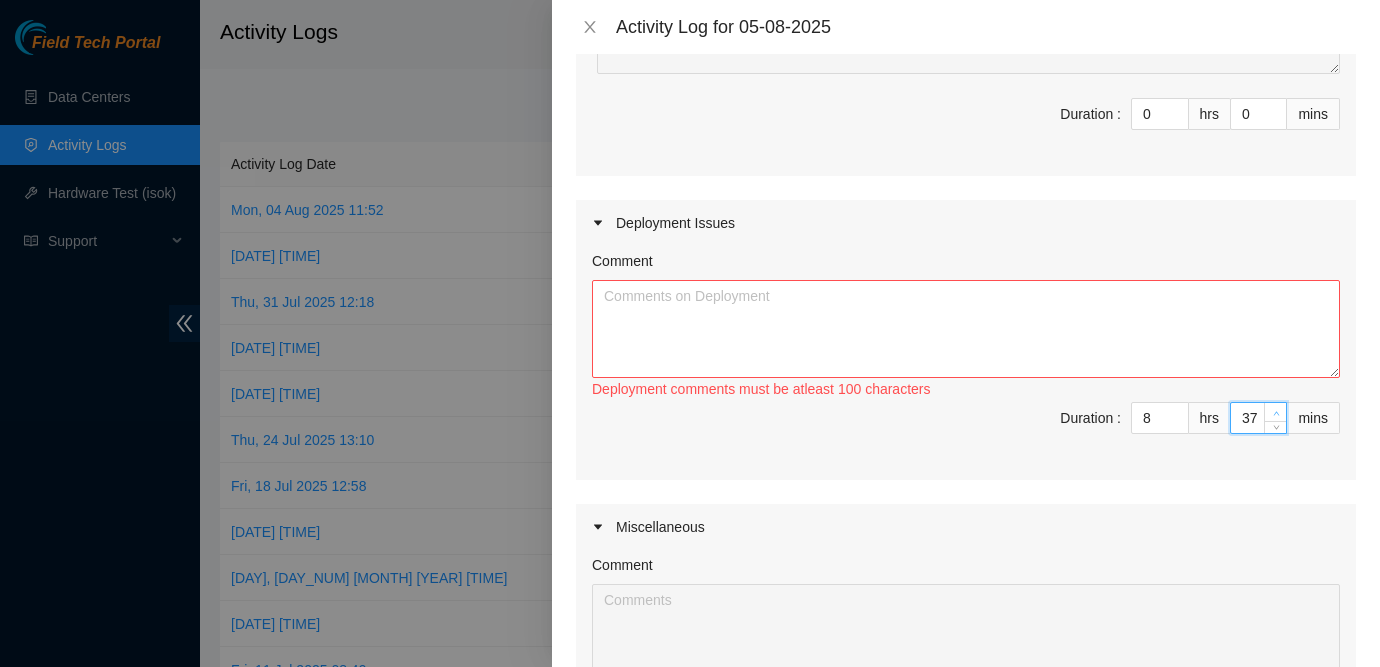 click 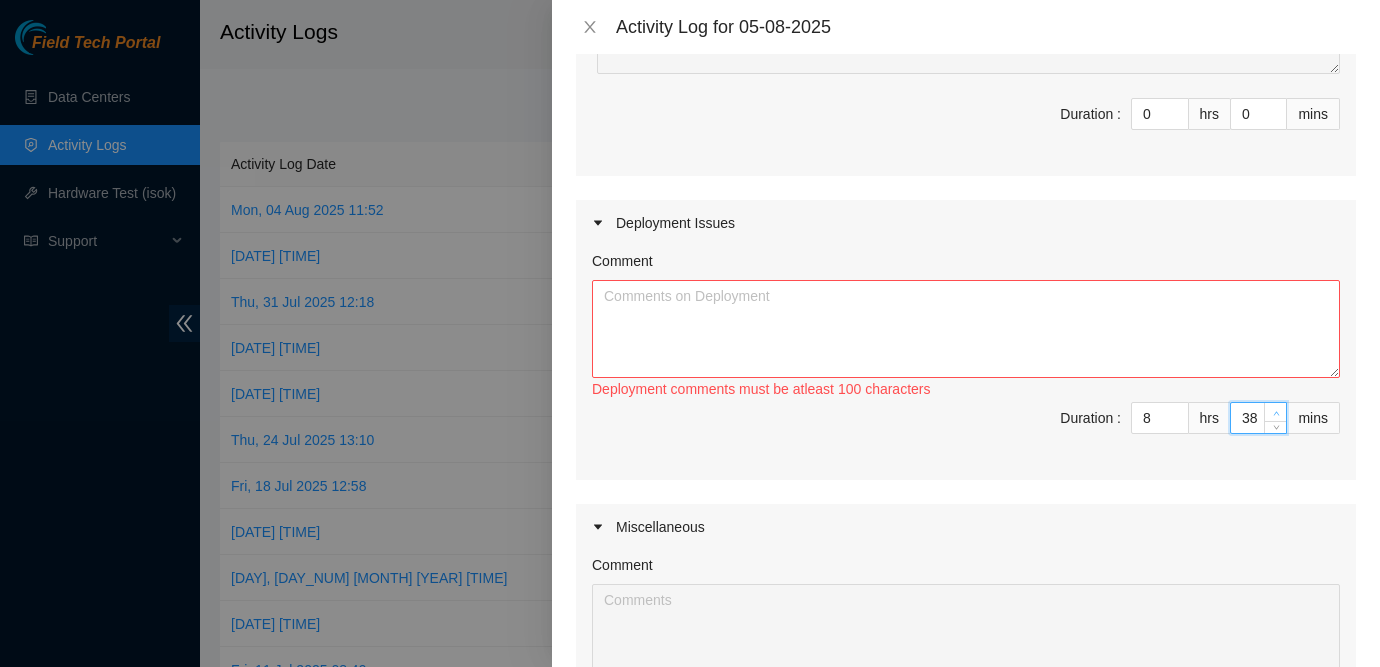click 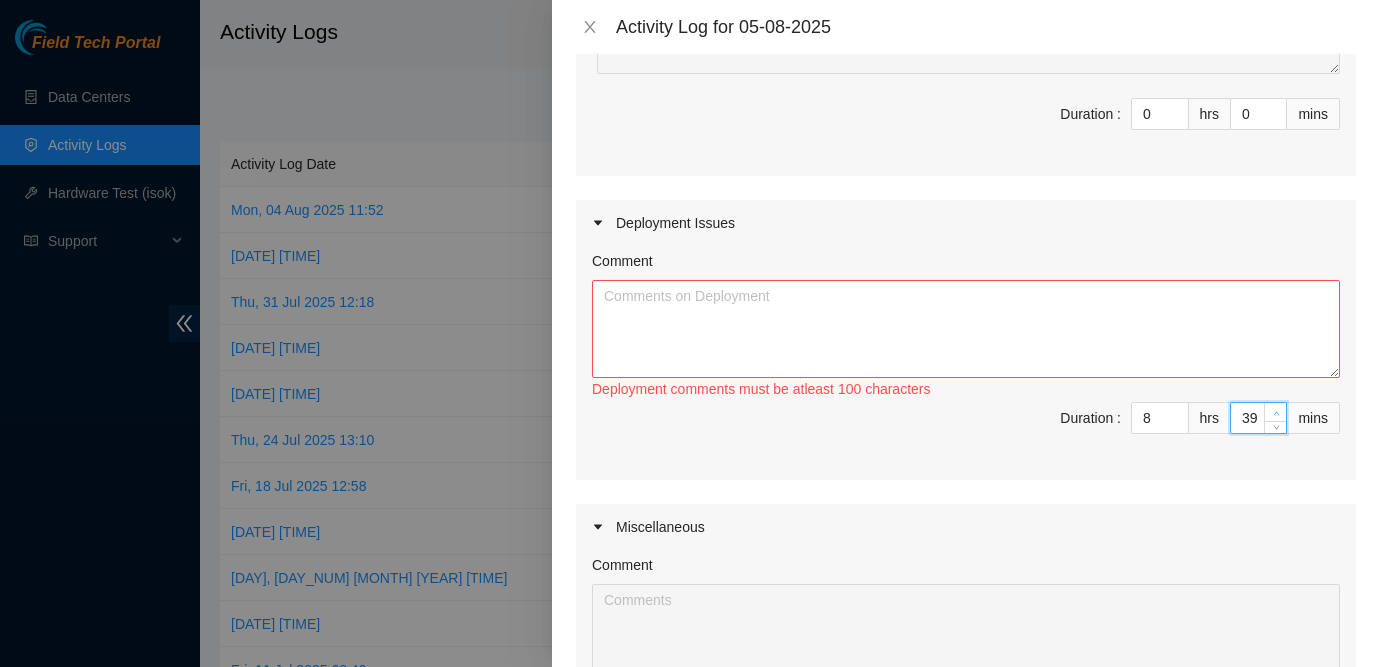 click 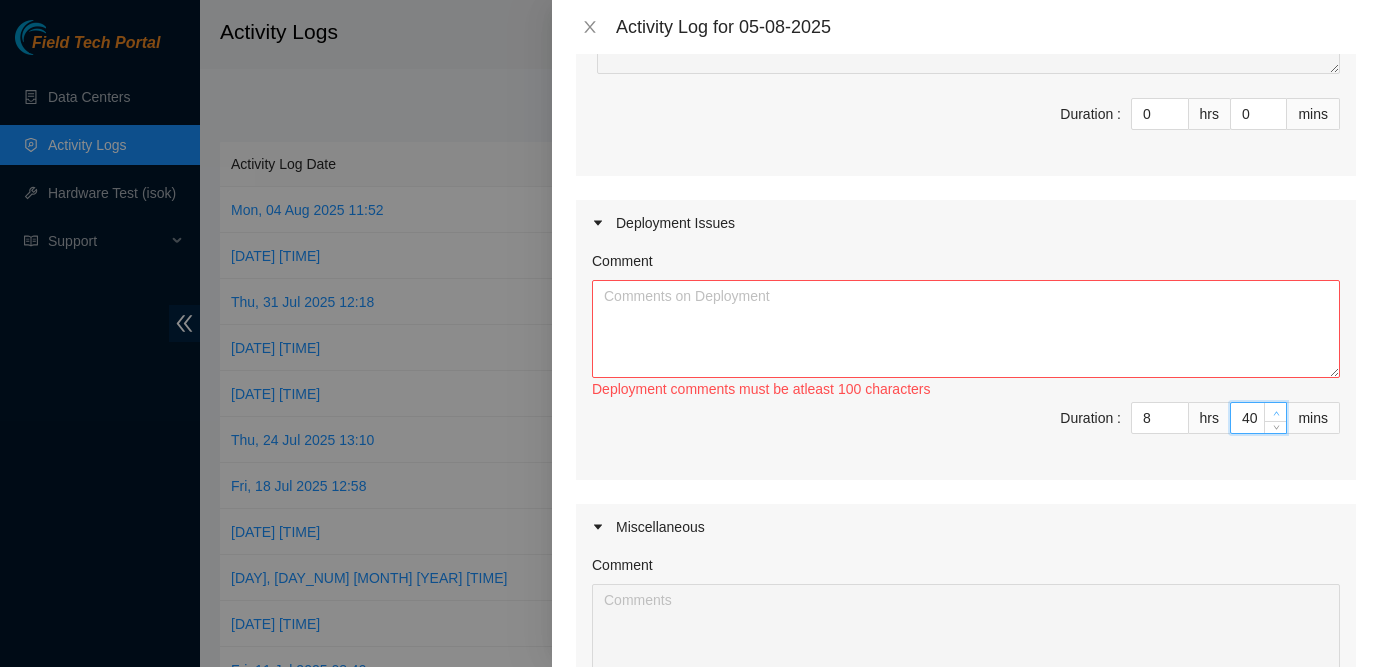 type on "40" 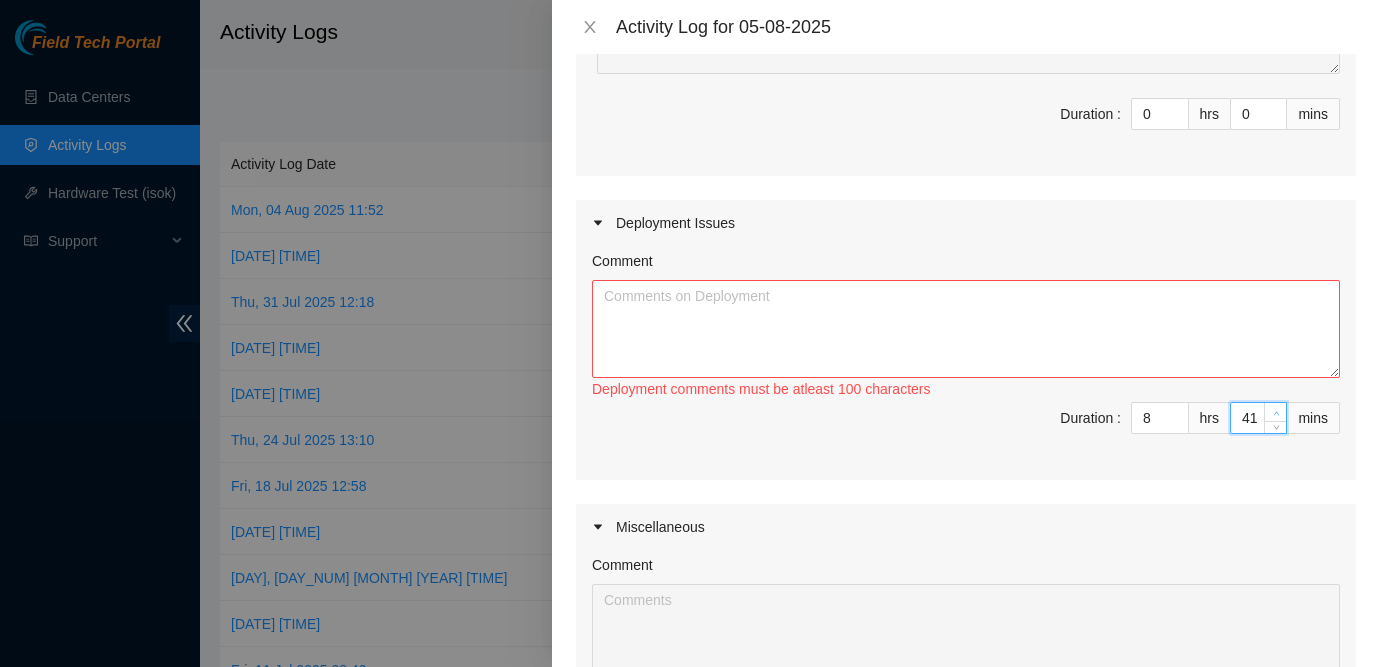 click 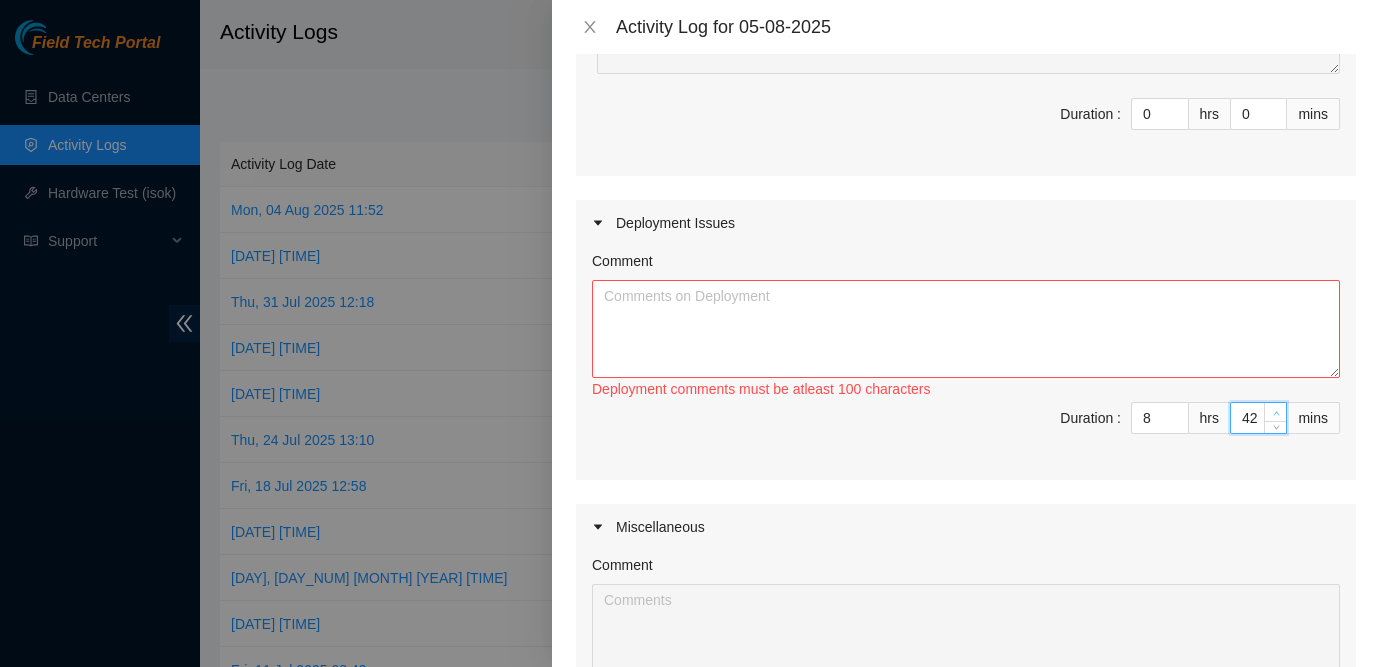 click 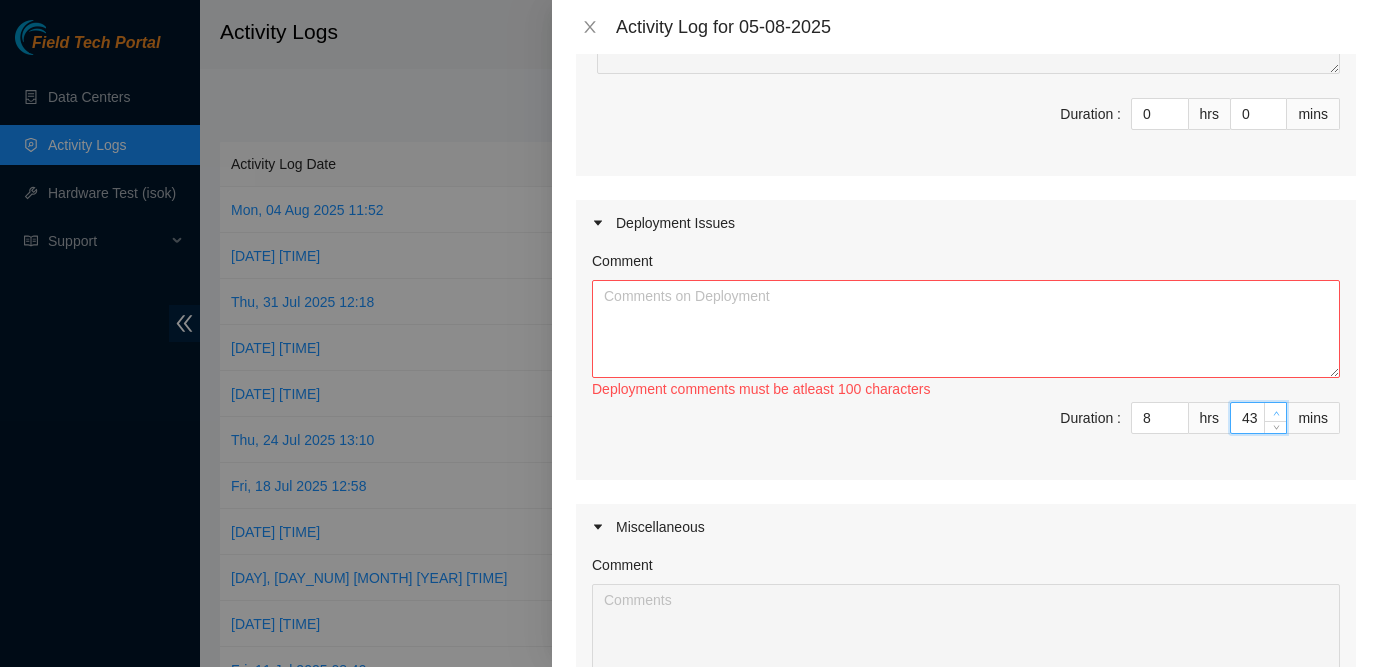 click 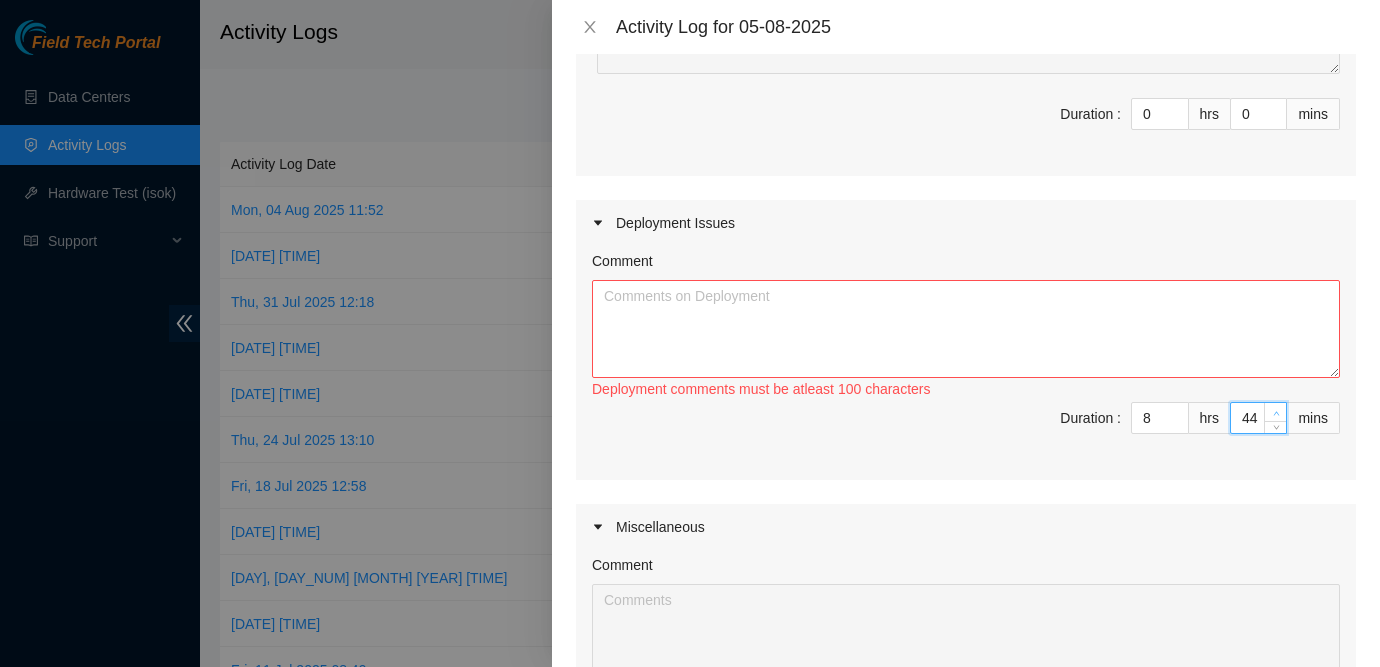 click 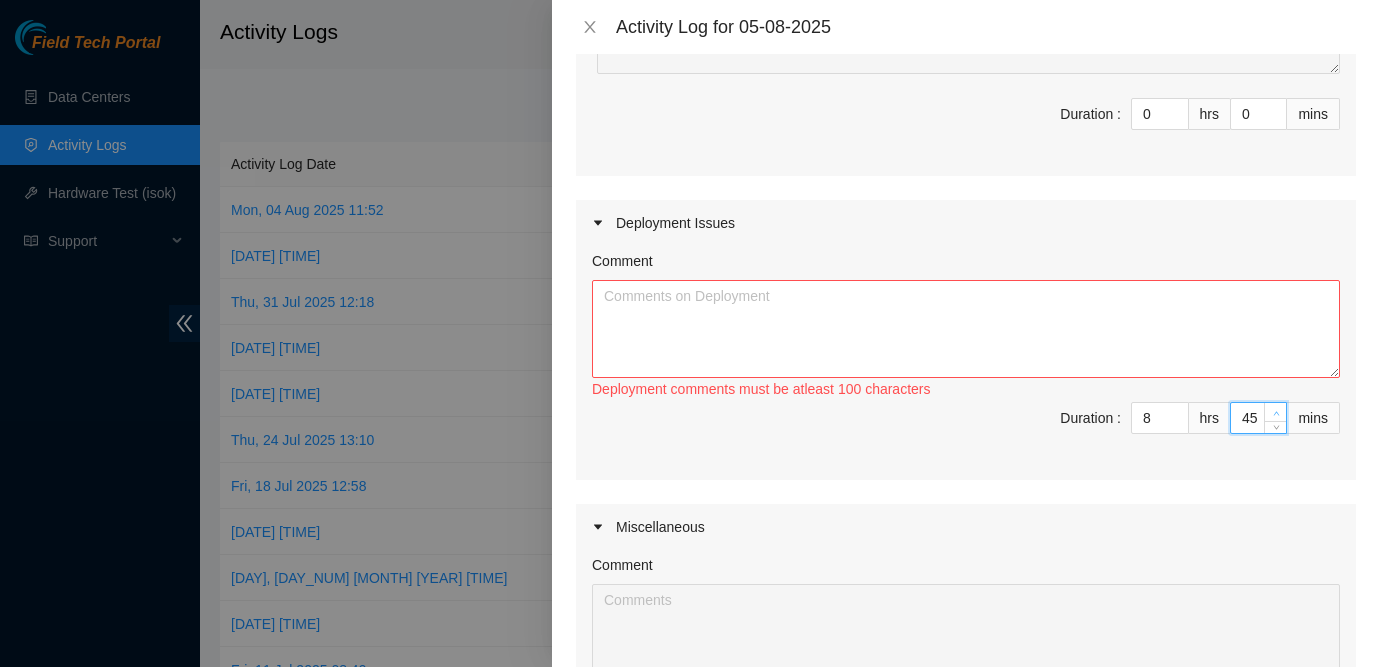 click 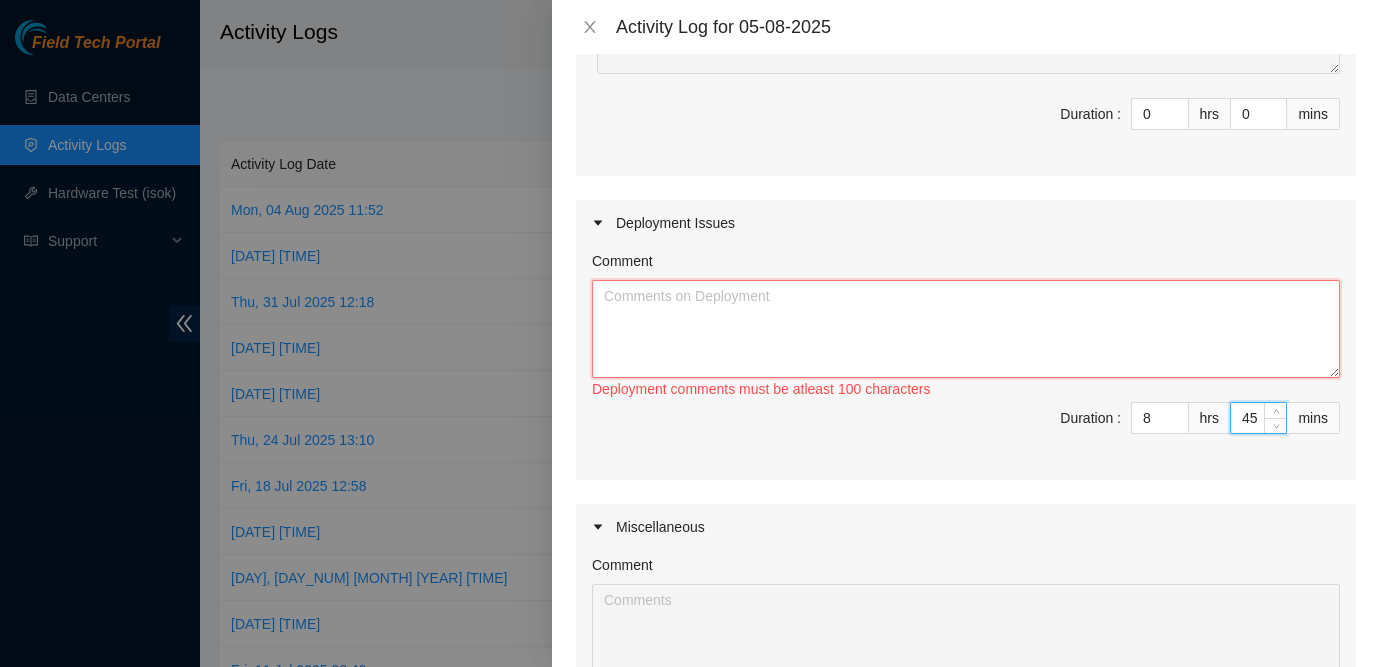 click on "Comment" at bounding box center [966, 329] 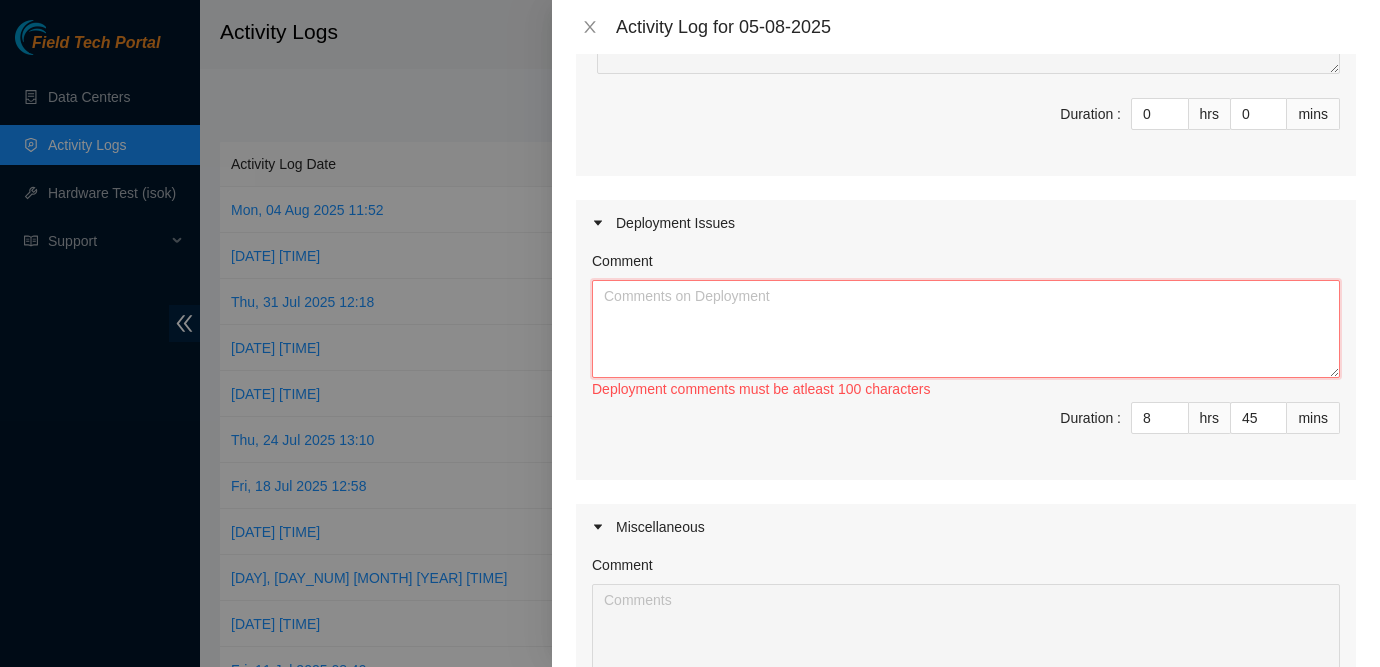 click on "Comment" at bounding box center (966, 329) 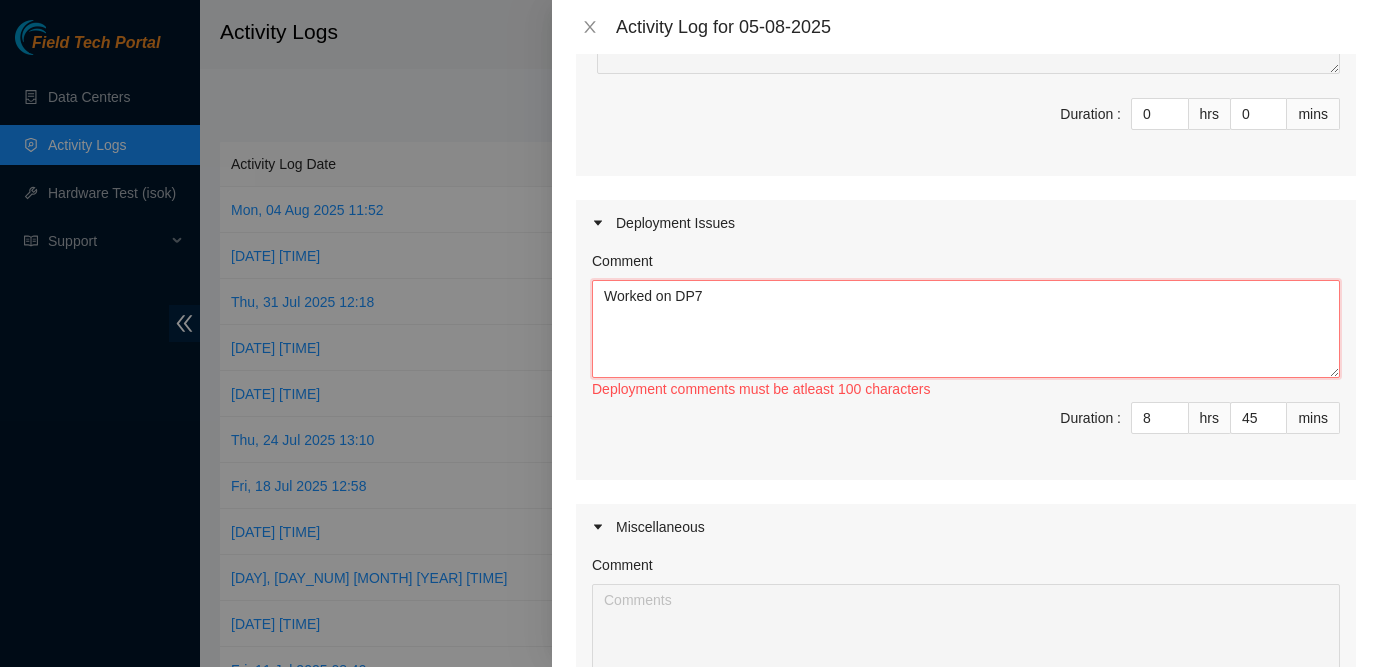 click on "Worked on DP7" at bounding box center (966, 329) 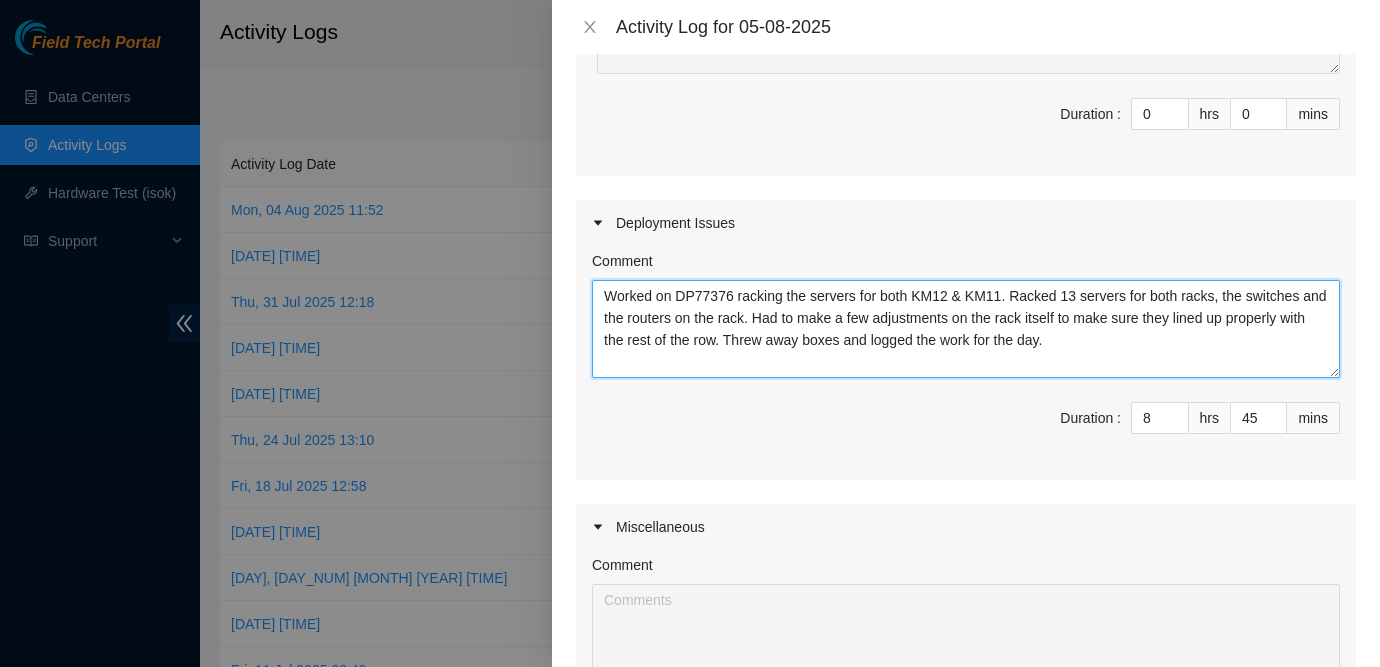 type on "Worked on DP77376 racking the servers for both KM12 & KM11. Racked 13 servers for both racks, the switches and the routers on the rack. Had to make a few adjustments on the rack itself to make sure they lined up properly with the rest of the row. Threw away boxes and logged the work for the day." 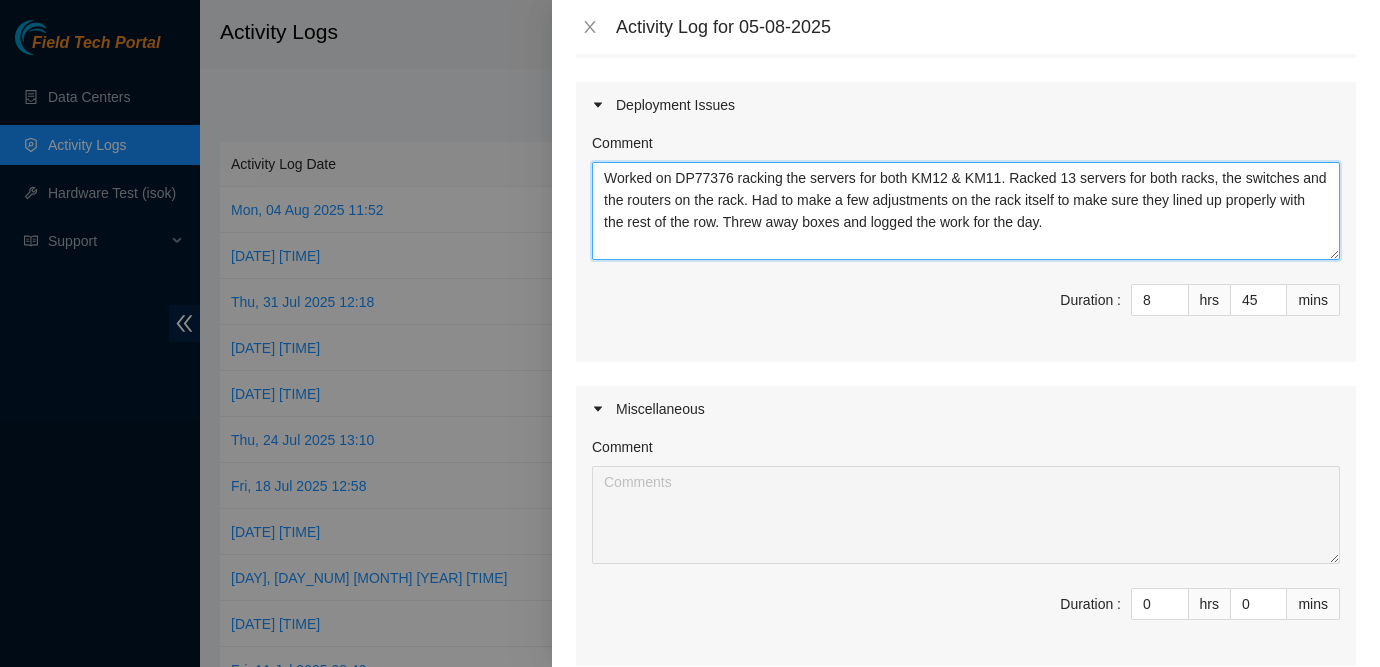 scroll, scrollTop: 676, scrollLeft: 0, axis: vertical 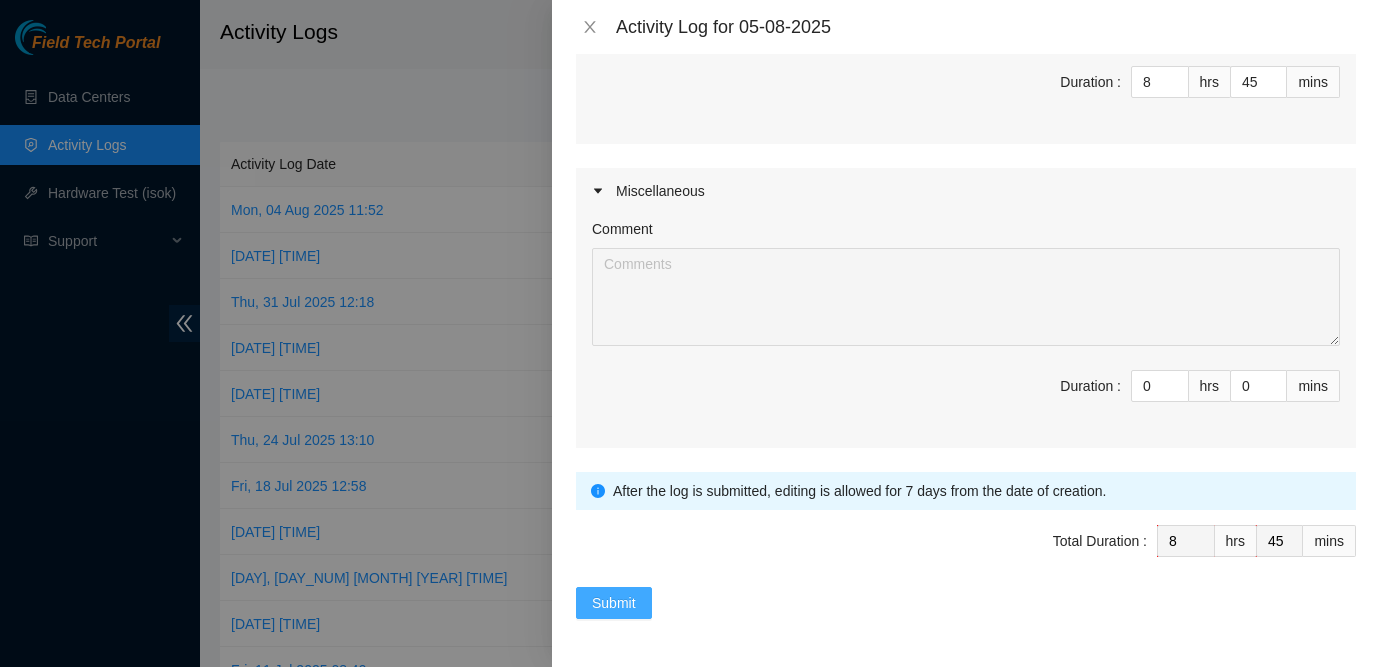 click on "Submit" at bounding box center [614, 603] 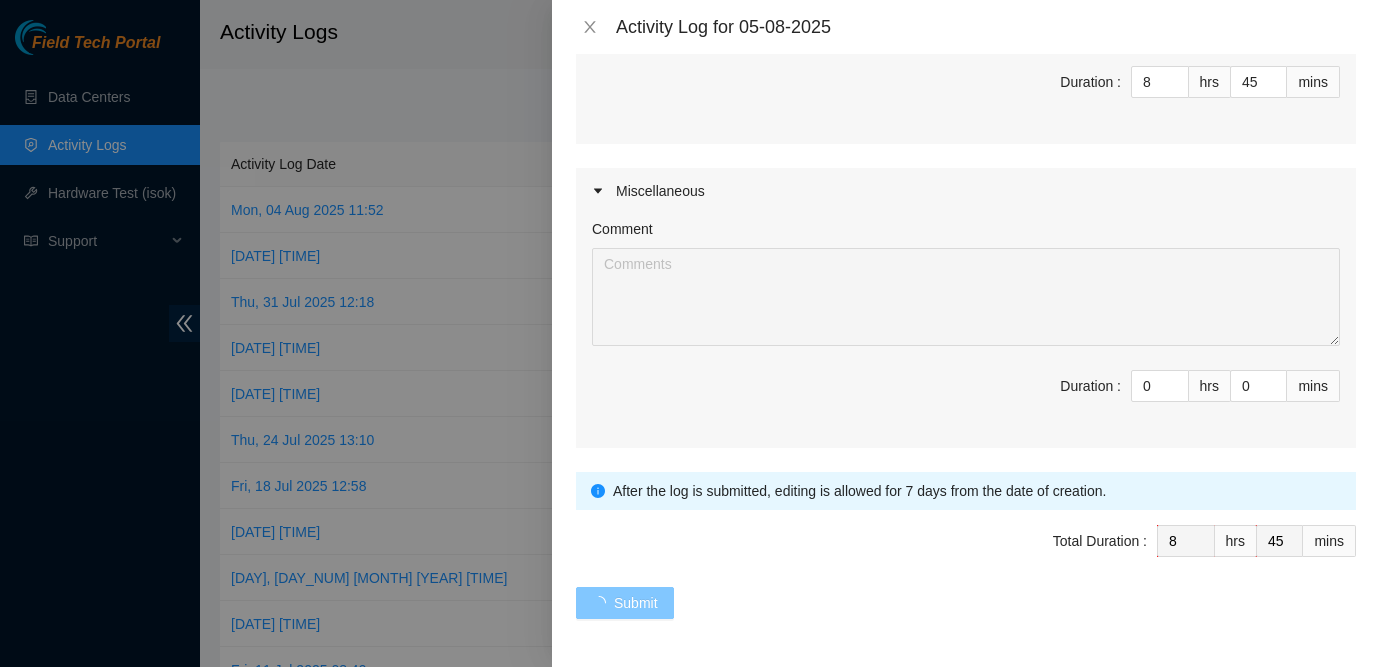 type 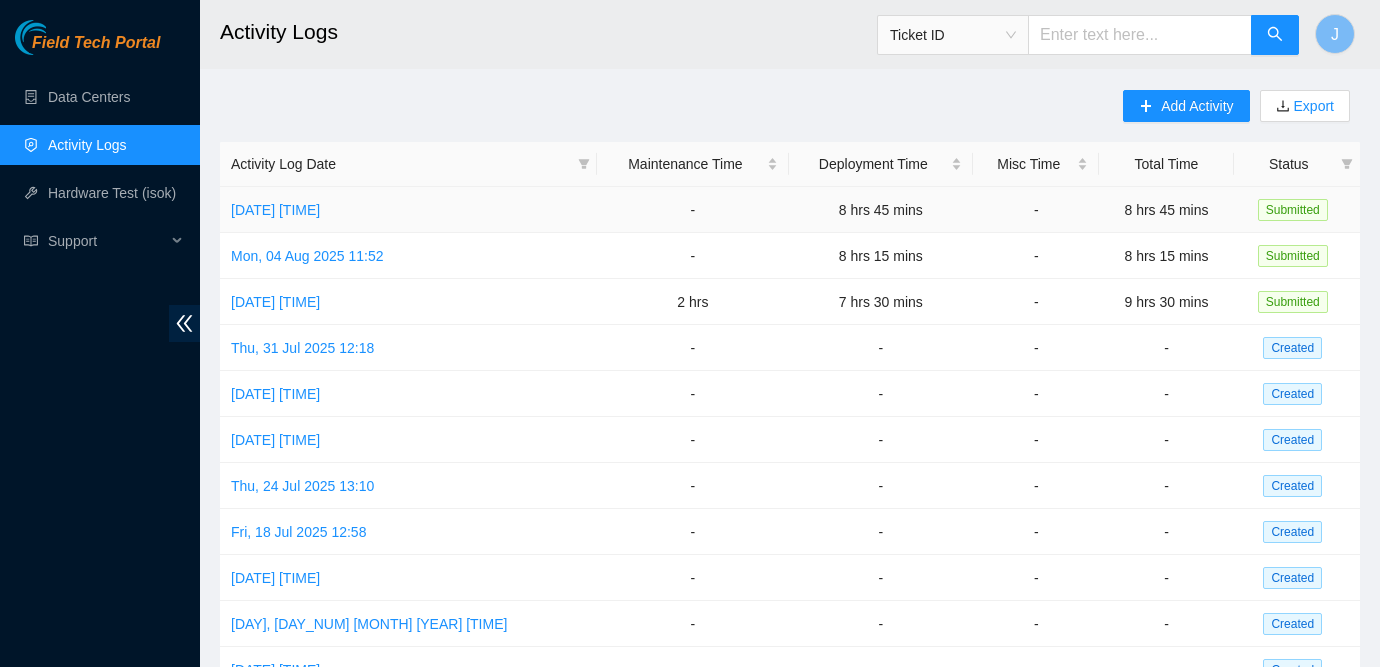 click on "8 hrs 45 mins" at bounding box center [881, 210] 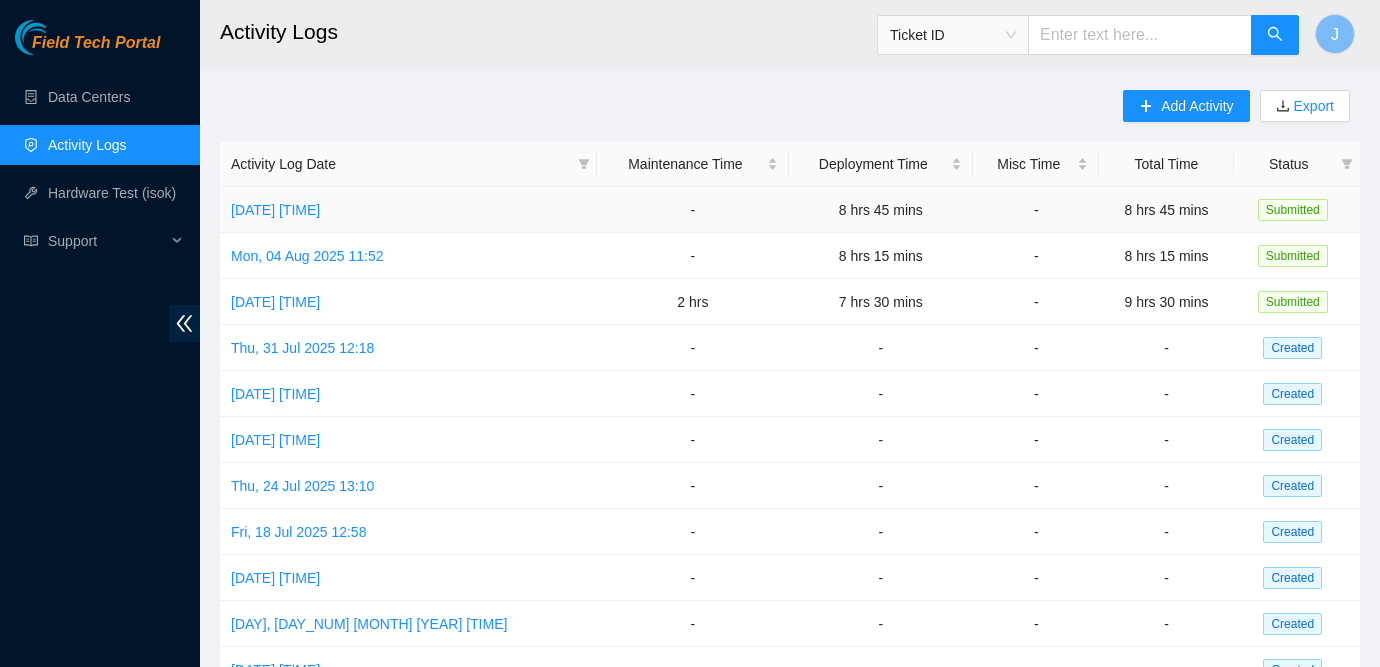 click on "8 hrs 45 mins" at bounding box center (881, 210) 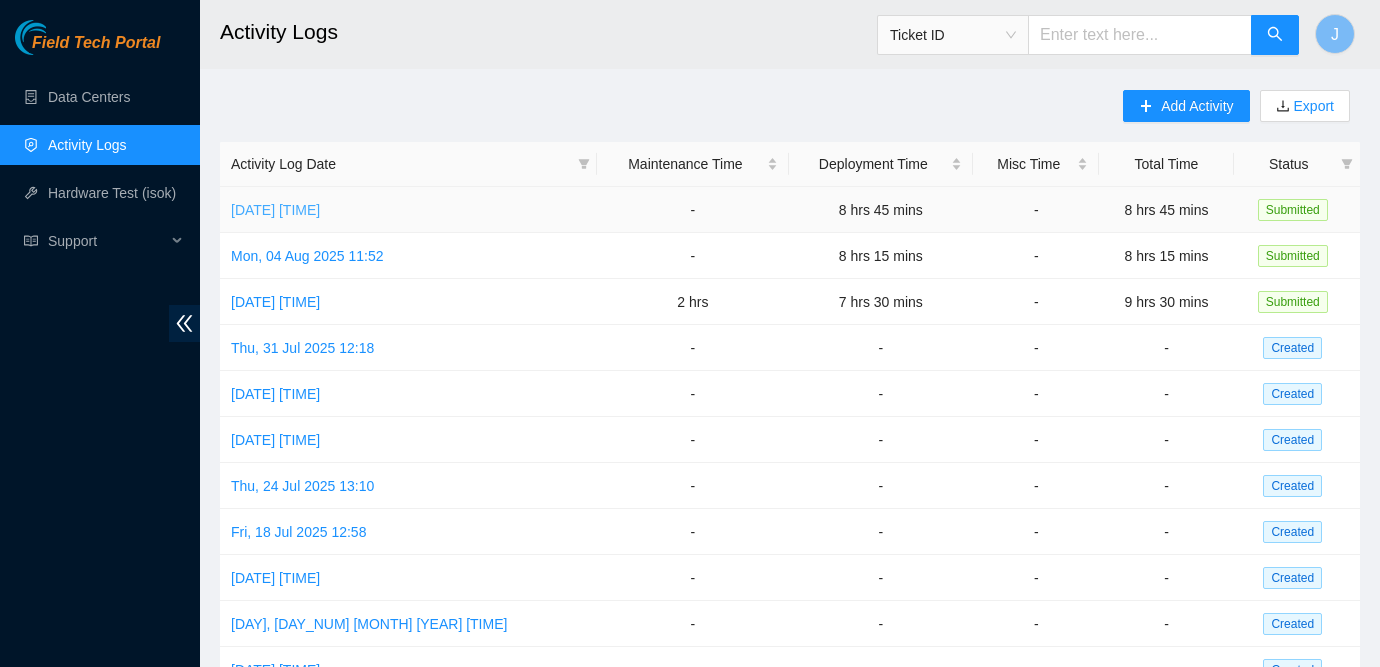 click on "Tue, 05 Aug 2025 17:02" at bounding box center (275, 210) 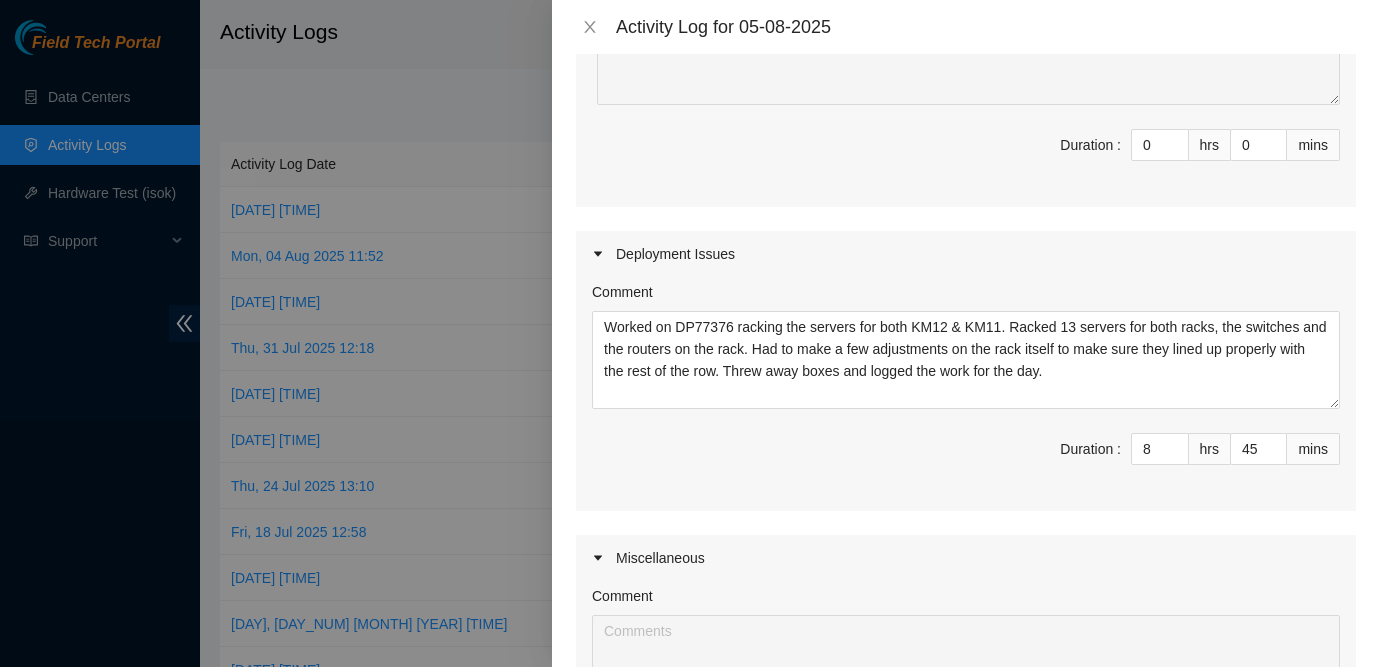 scroll, scrollTop: 325, scrollLeft: 0, axis: vertical 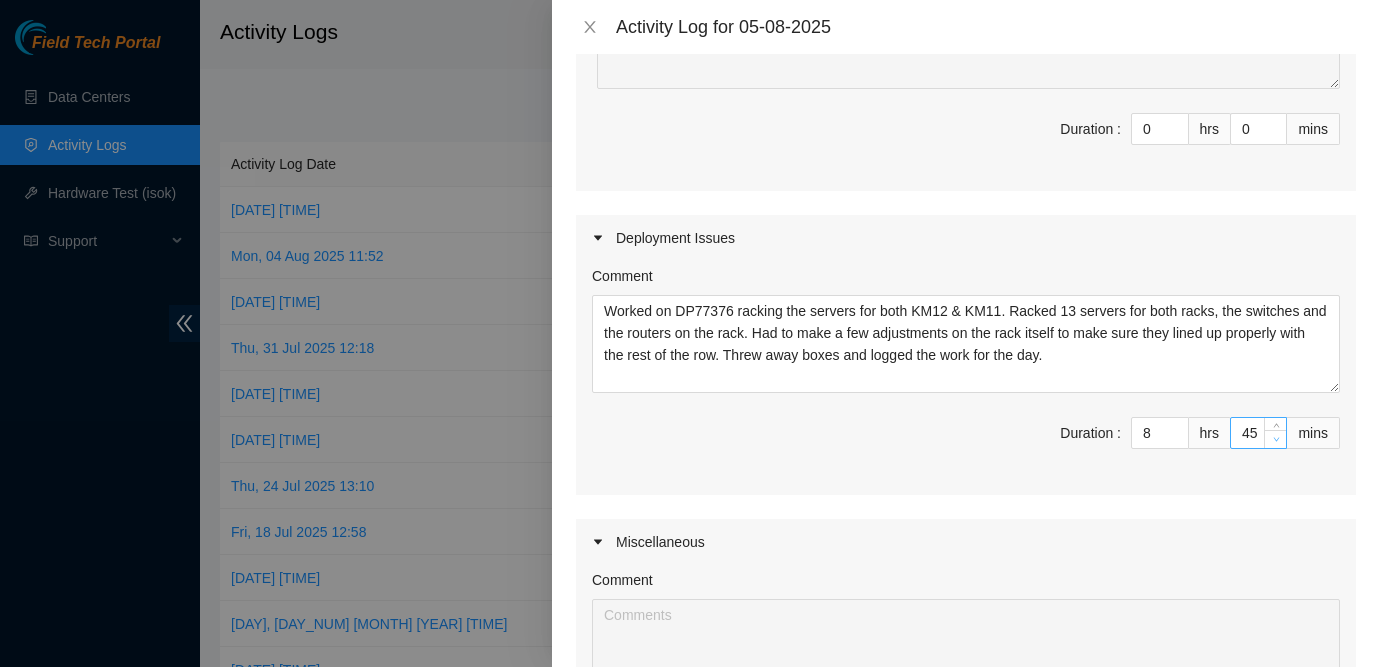 type on "44" 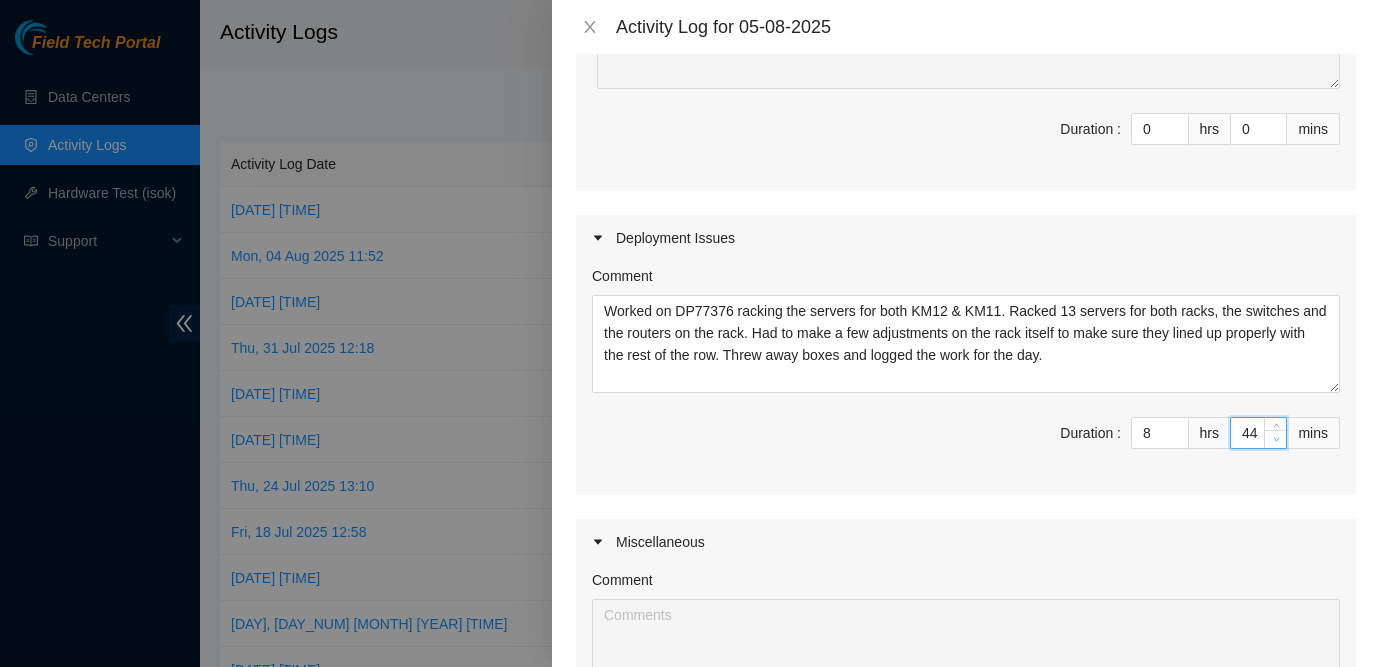 click at bounding box center [1276, 440] 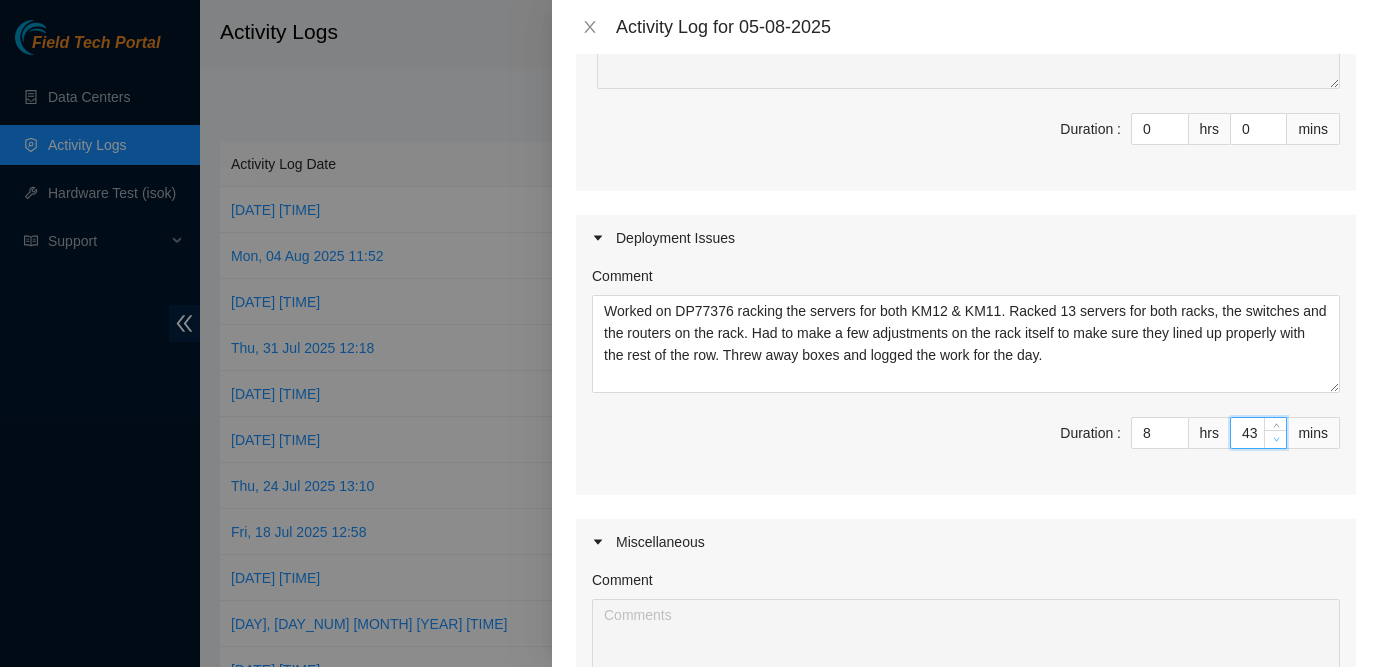 click at bounding box center [1276, 440] 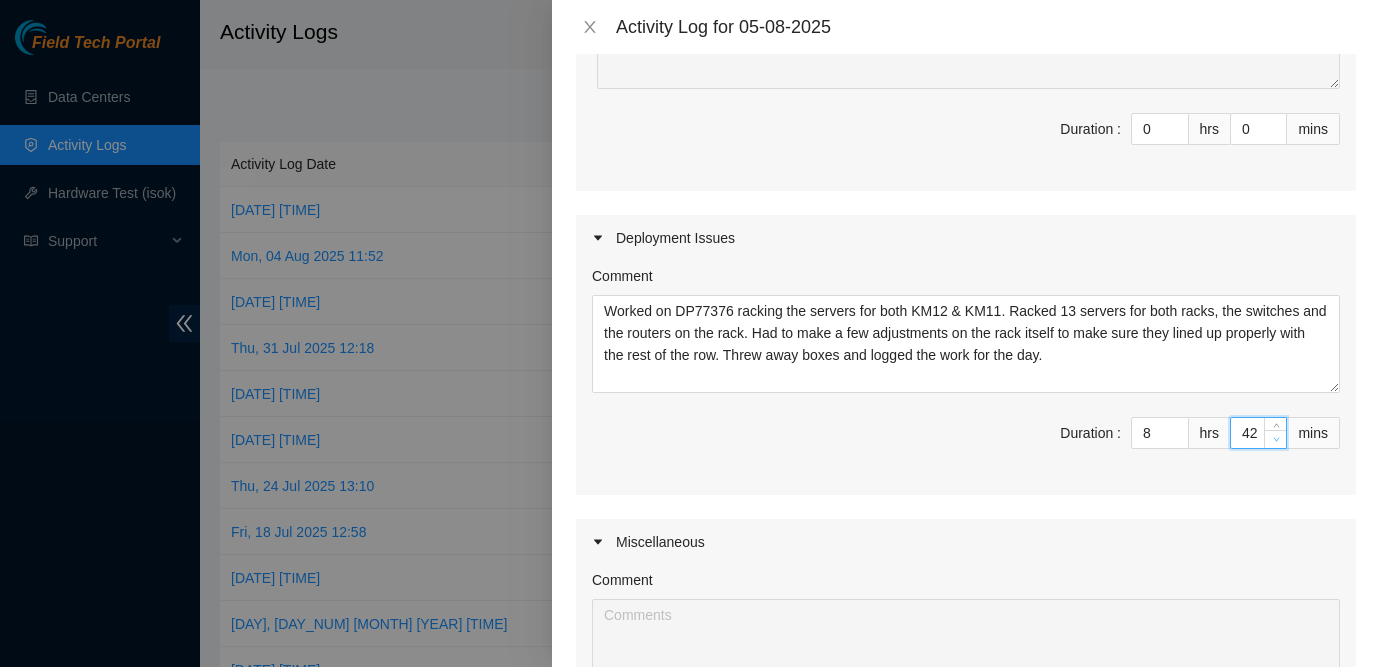 click at bounding box center [1276, 440] 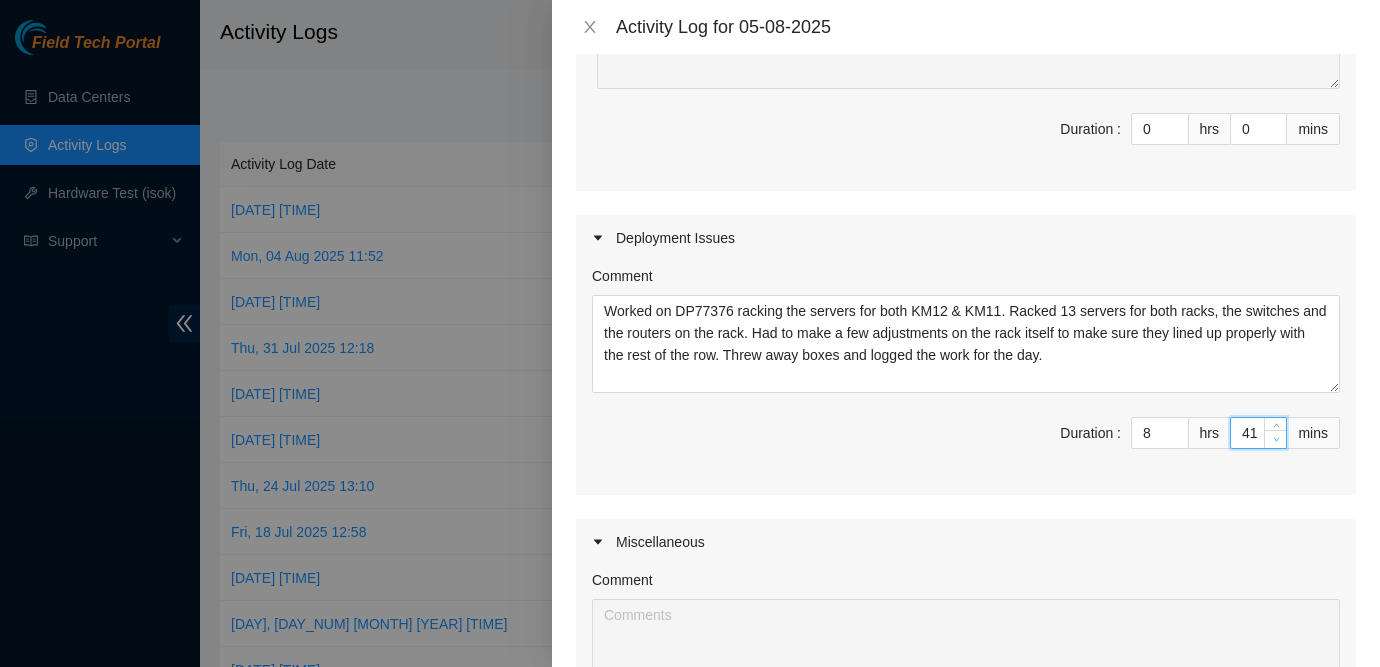 click at bounding box center (1276, 440) 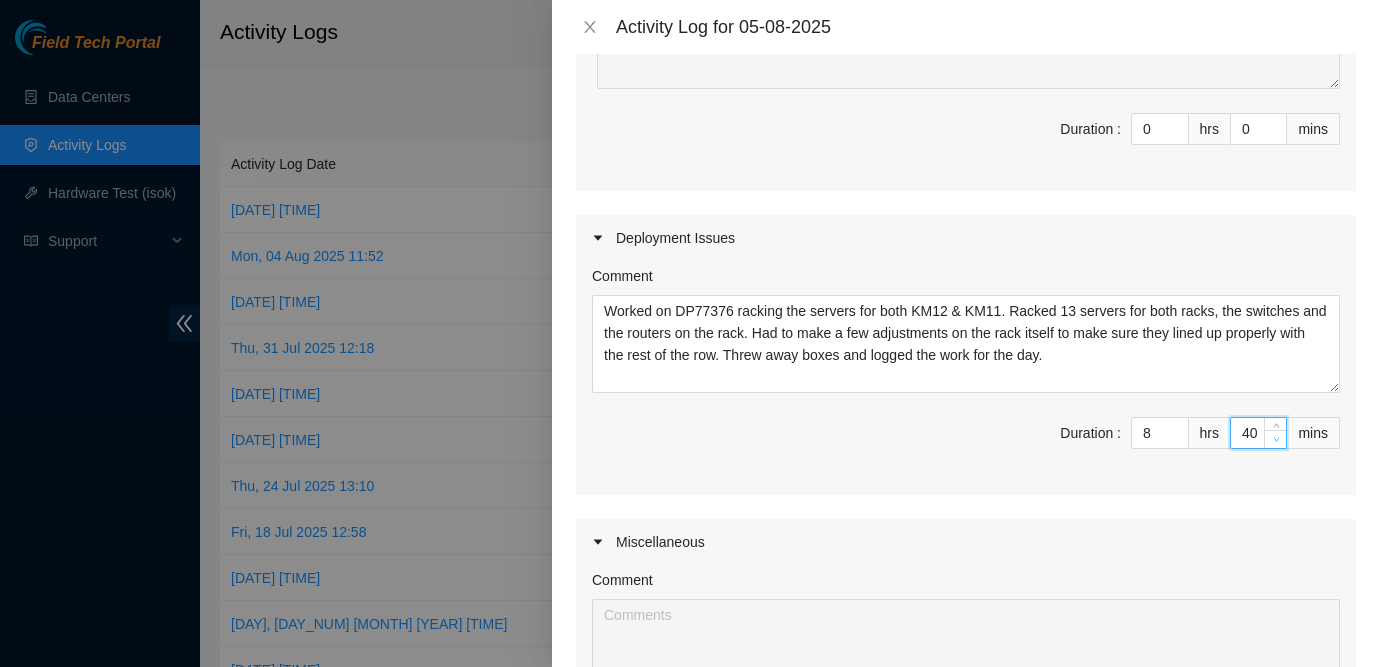 click at bounding box center [1276, 440] 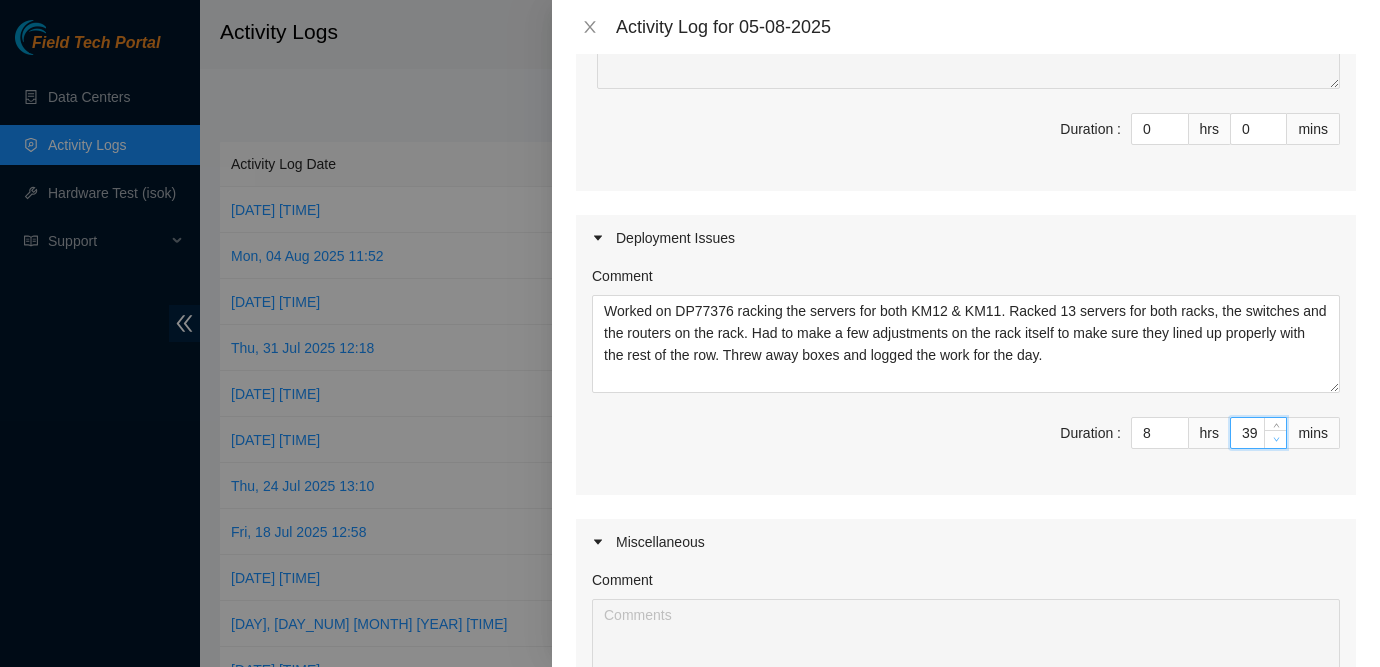type on "38" 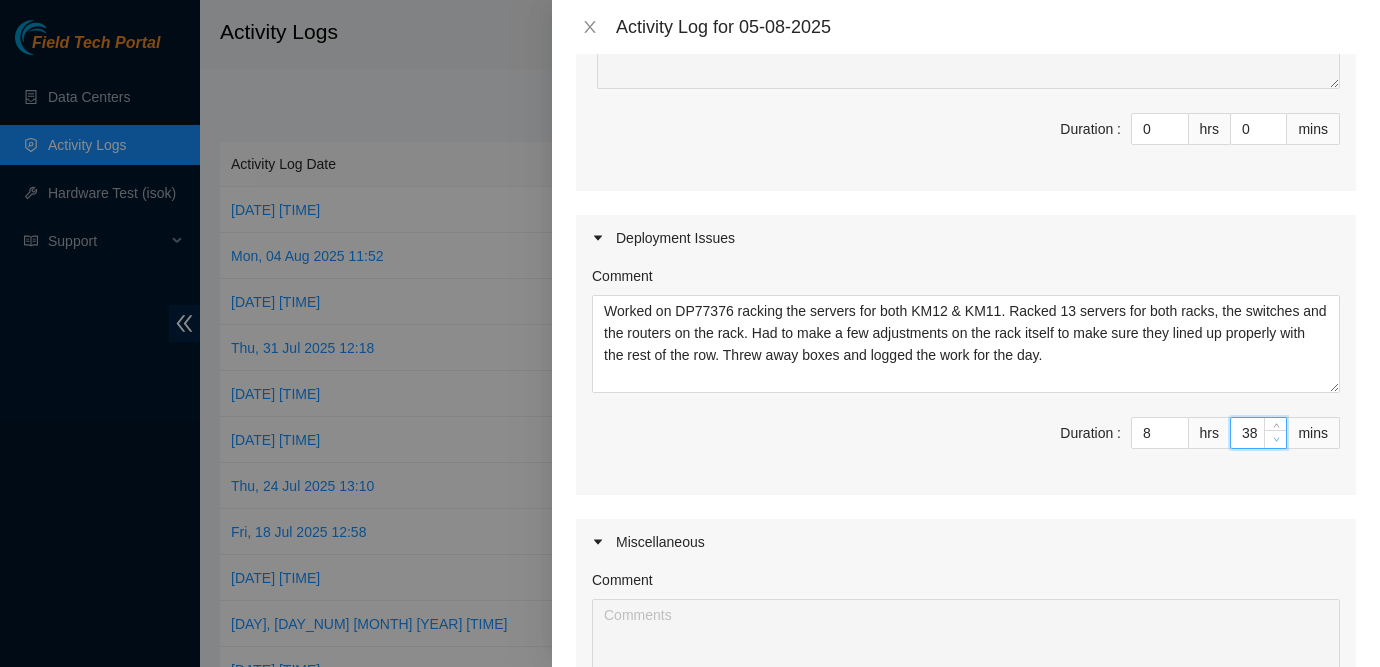 type on "37" 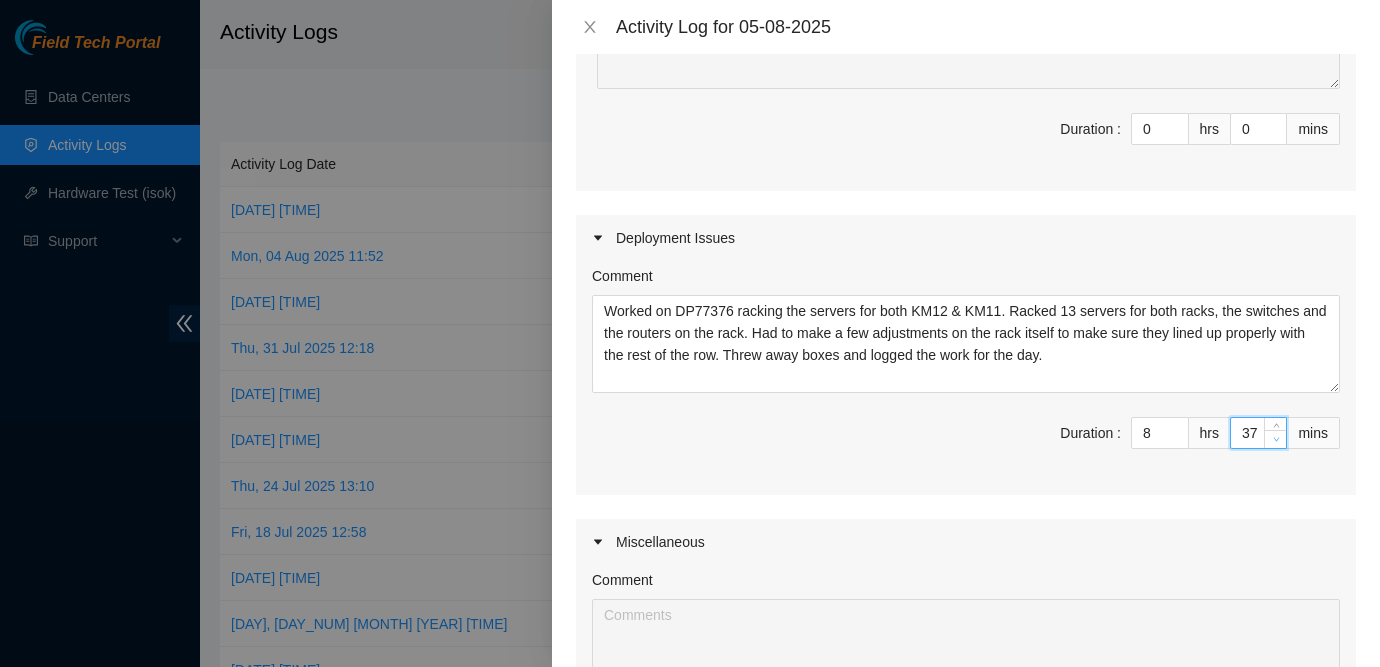 type on "36" 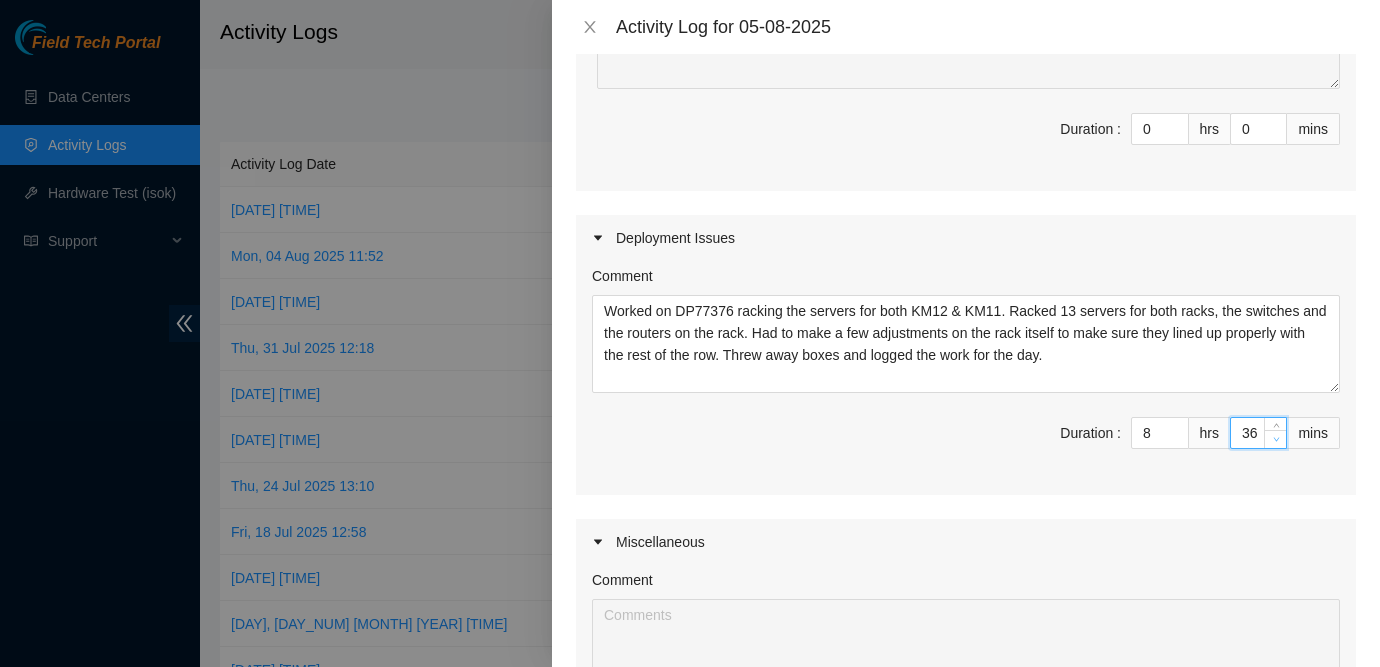 type on "35" 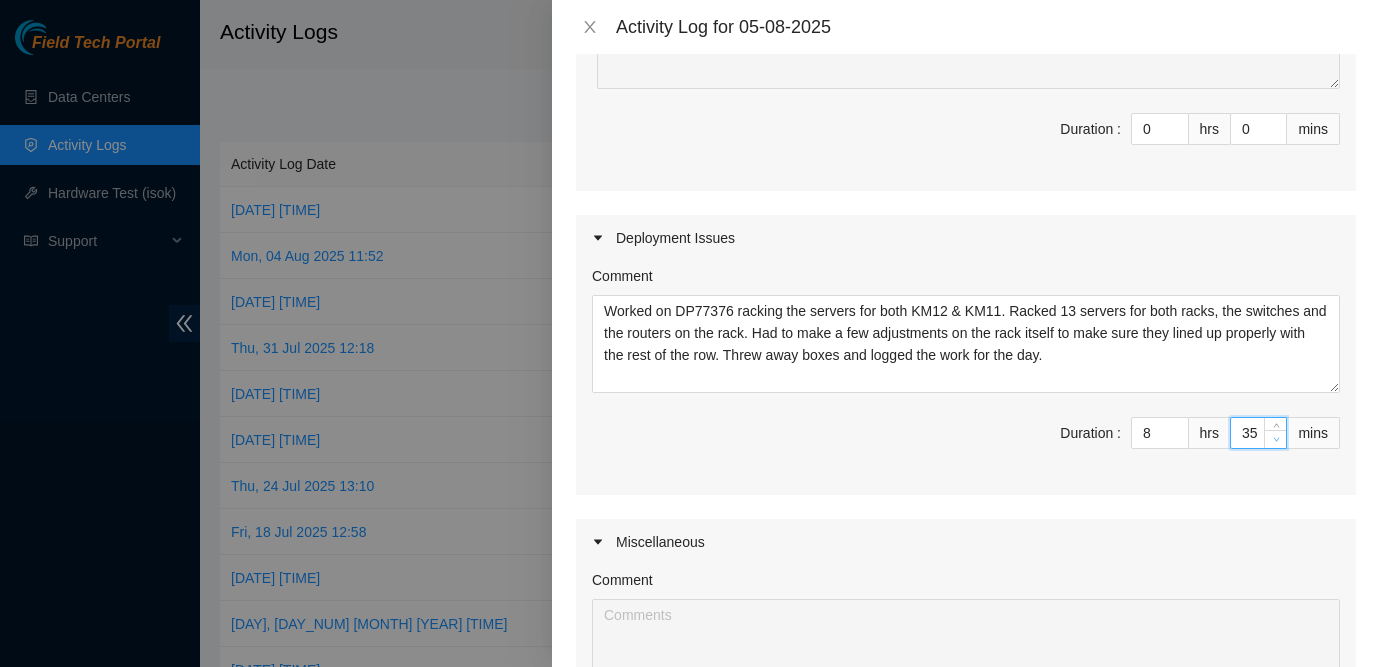 type on "34" 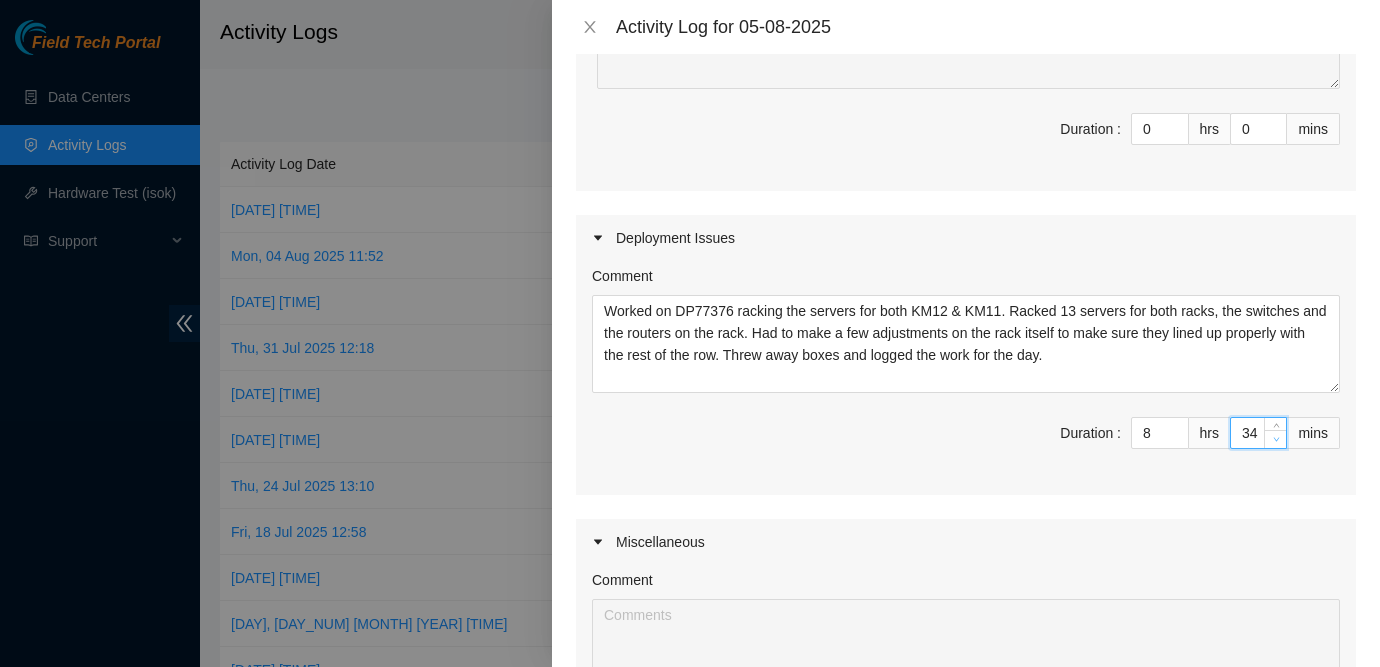 type on "33" 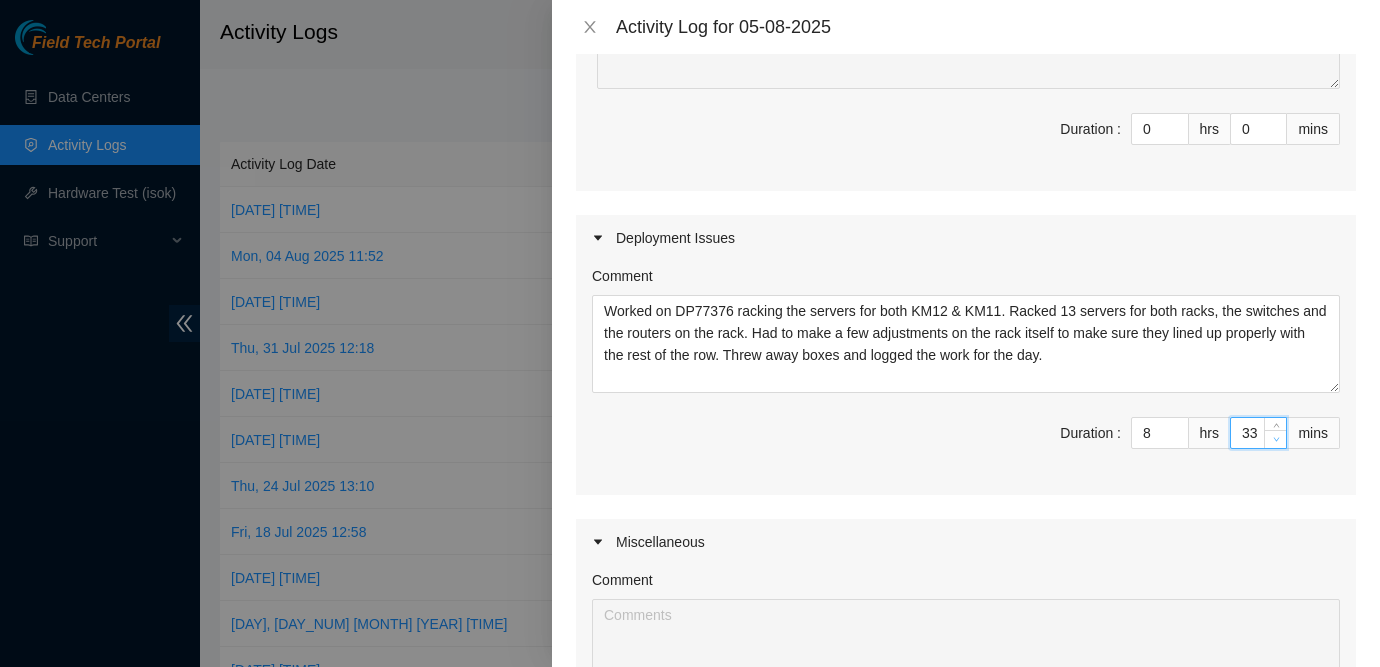 type on "32" 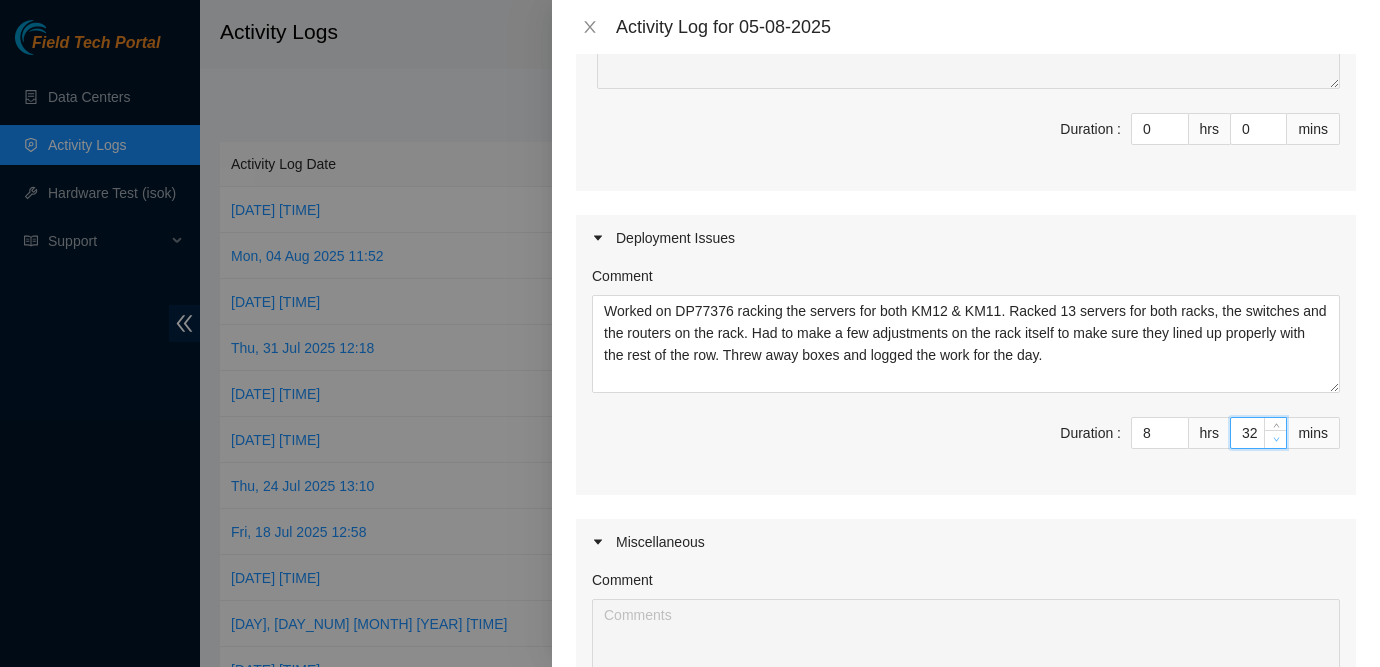 type on "31" 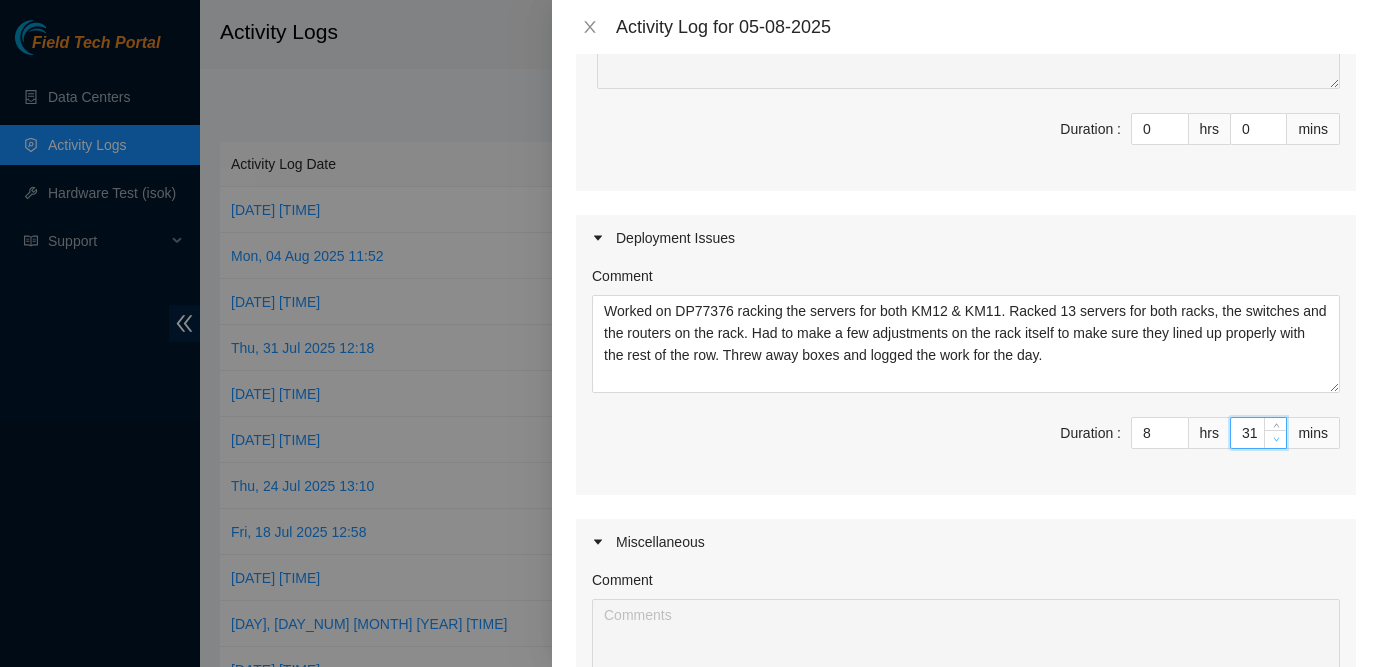 type on "30" 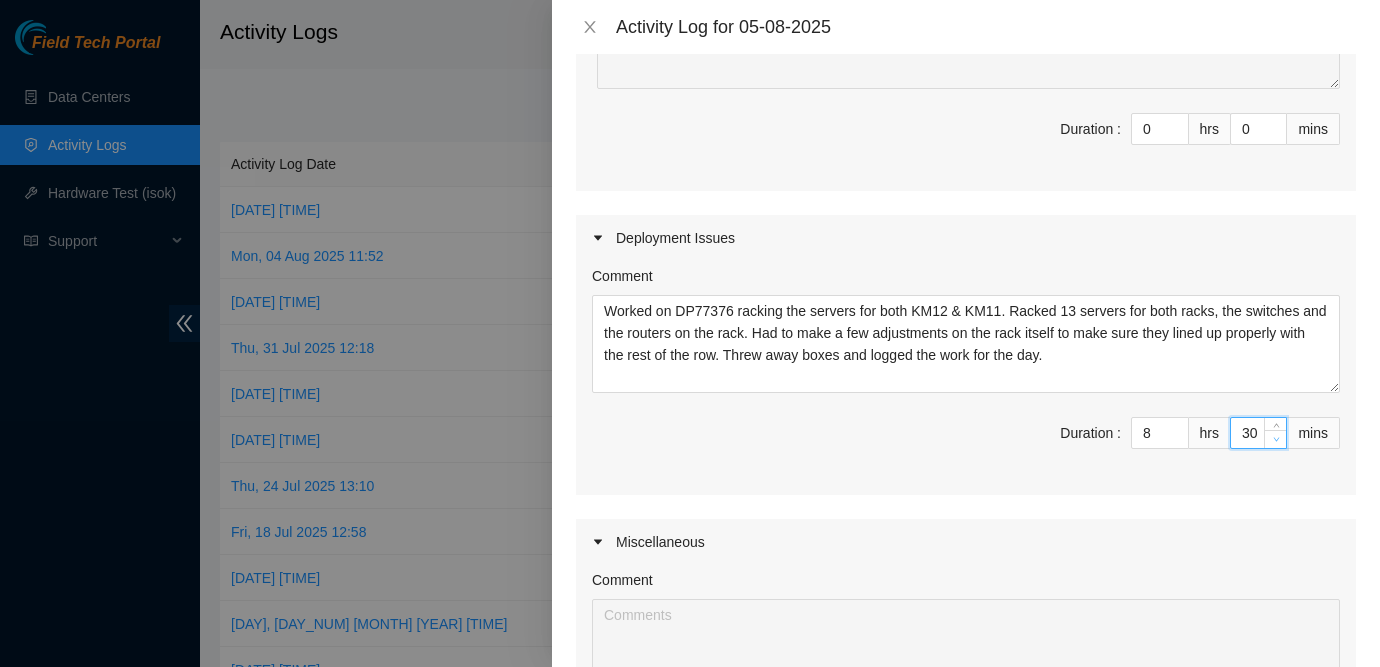 type on "29" 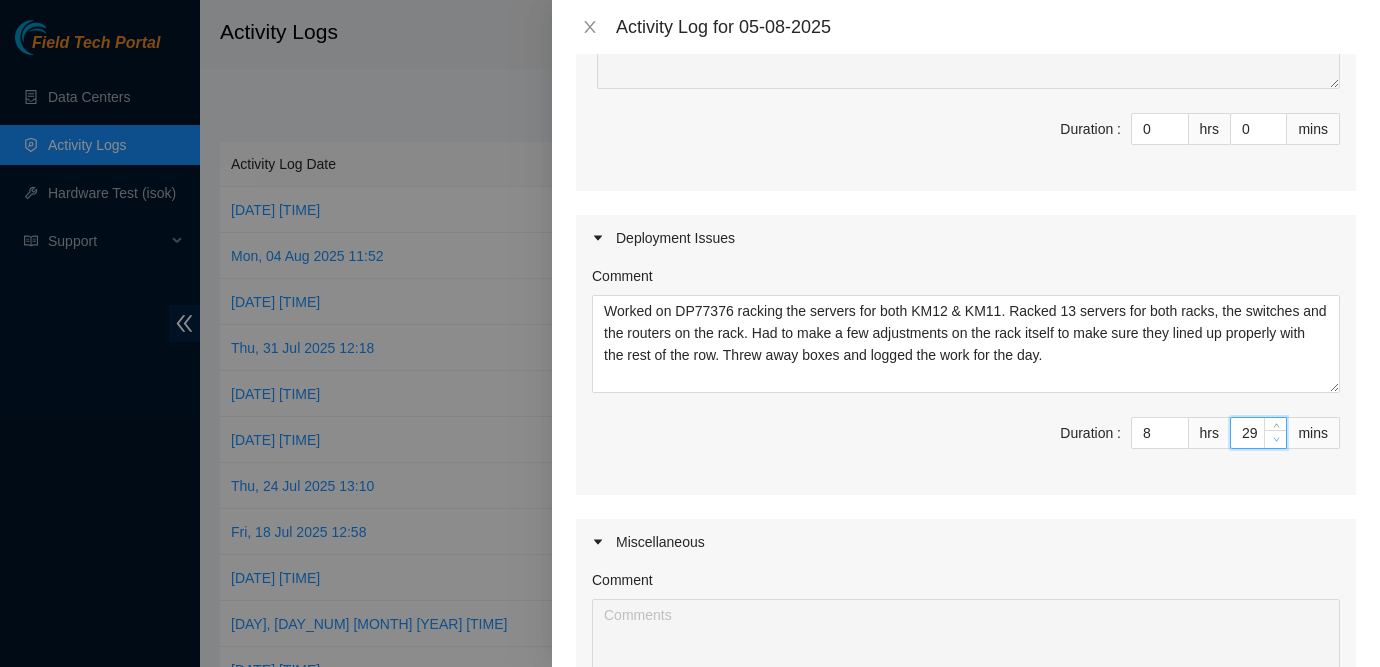 type on "28" 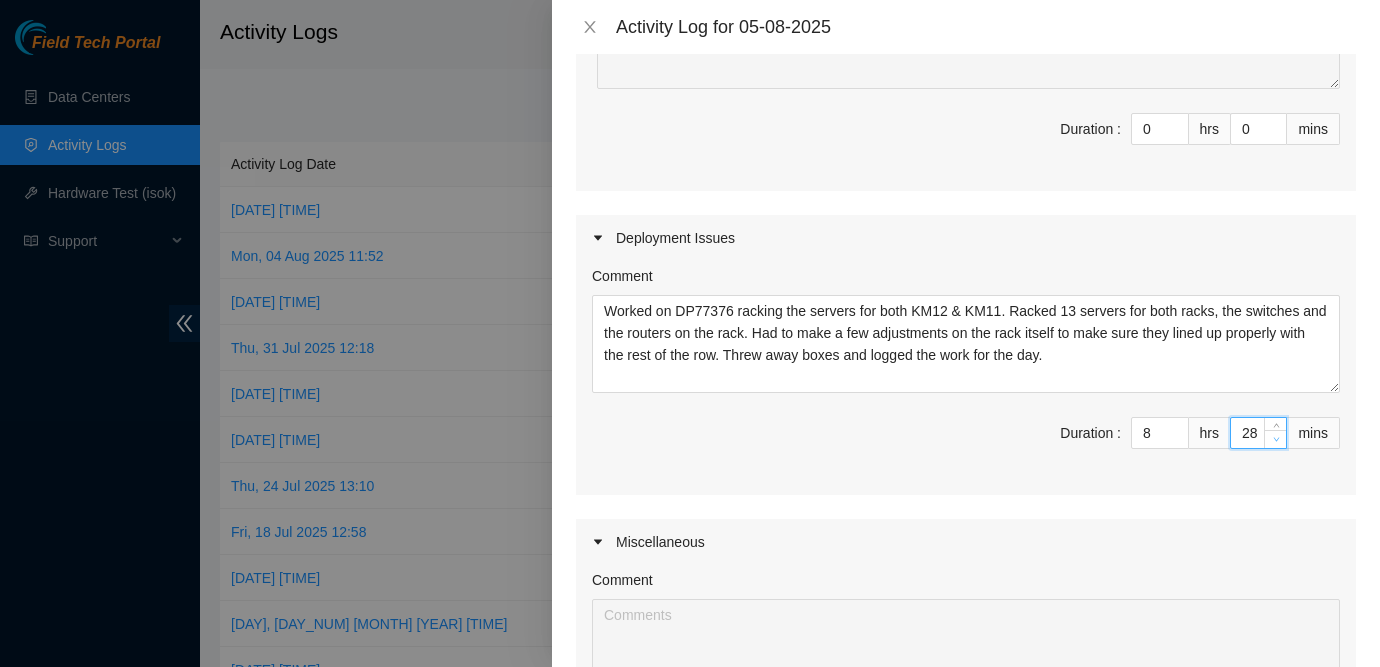 type on "27" 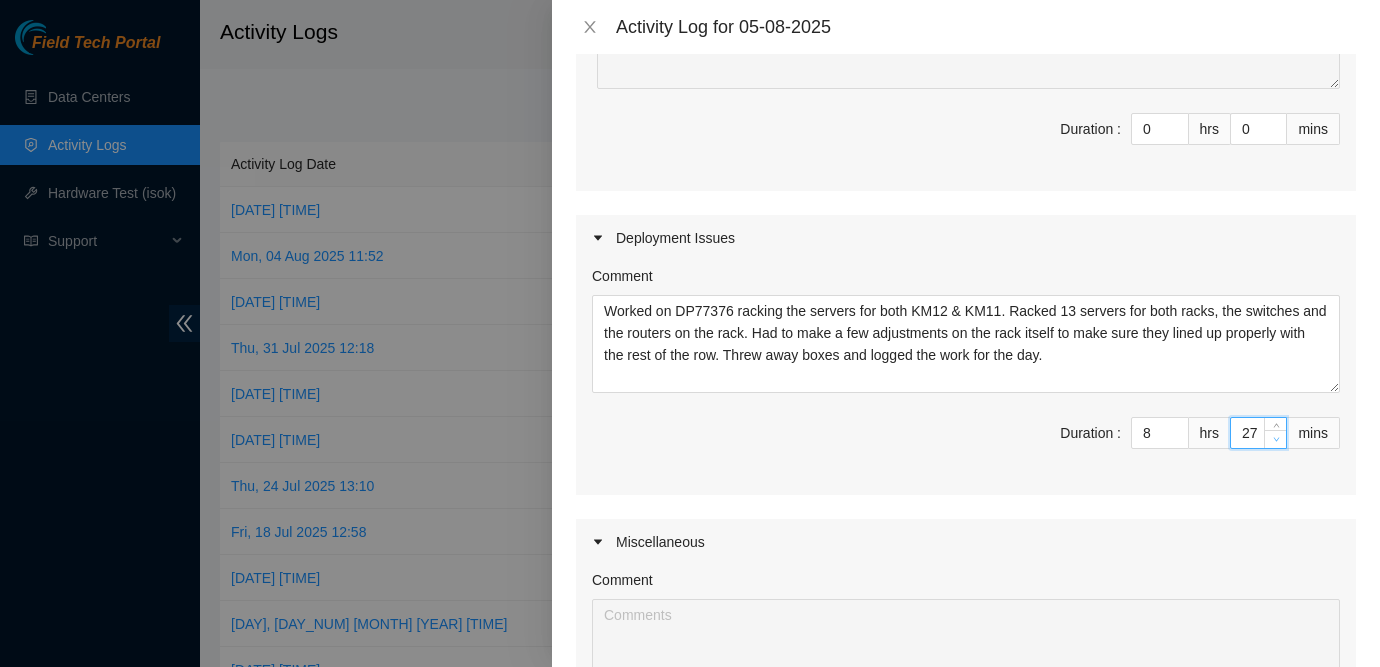 type on "26" 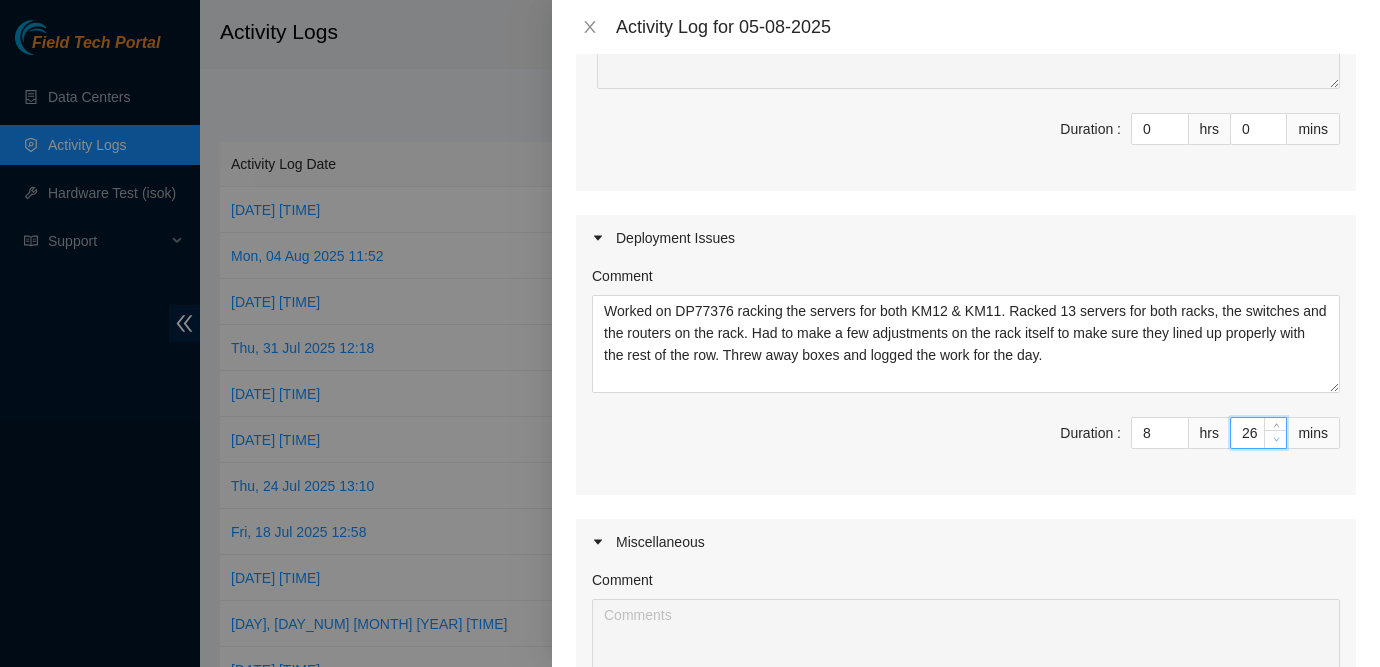 type on "25" 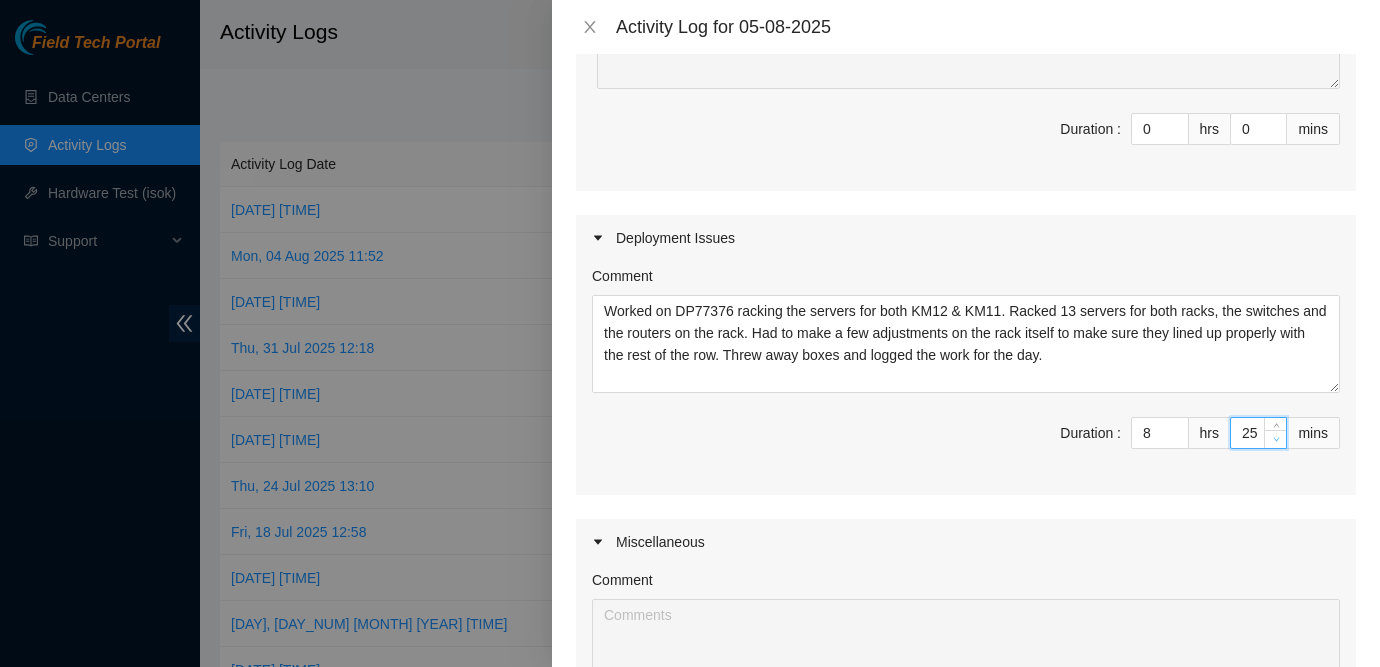type on "24" 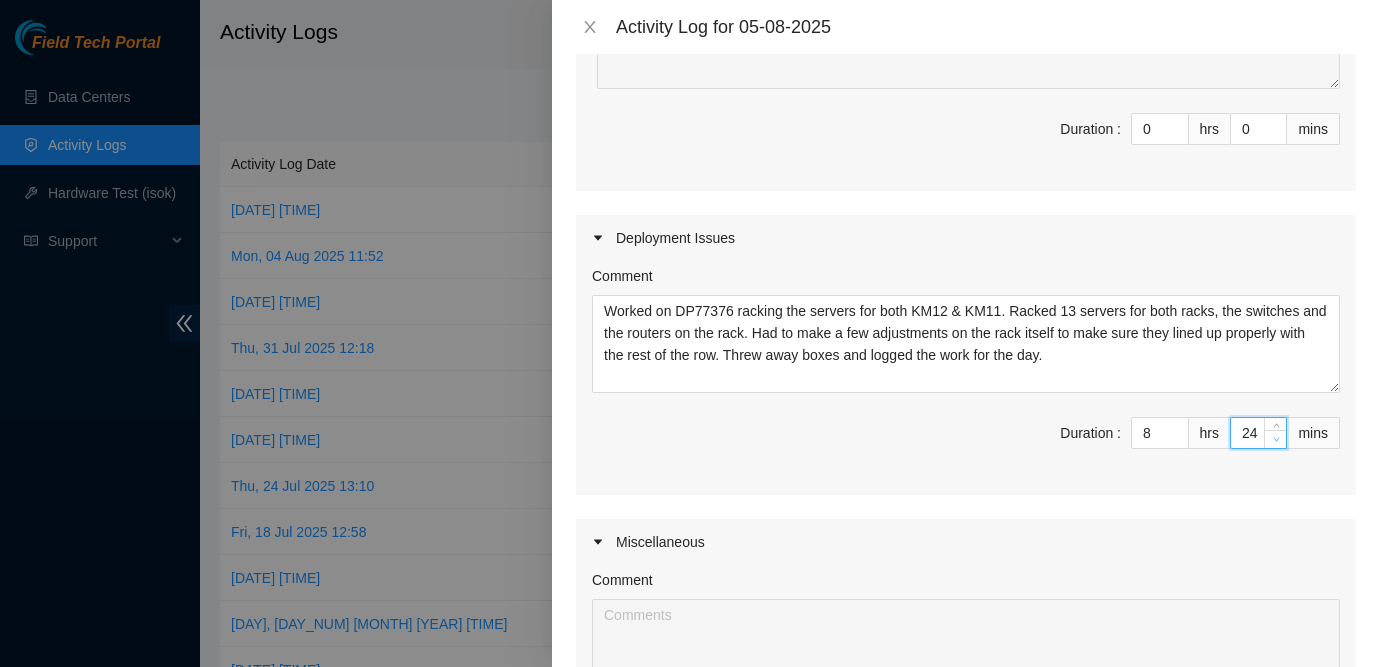 type on "23" 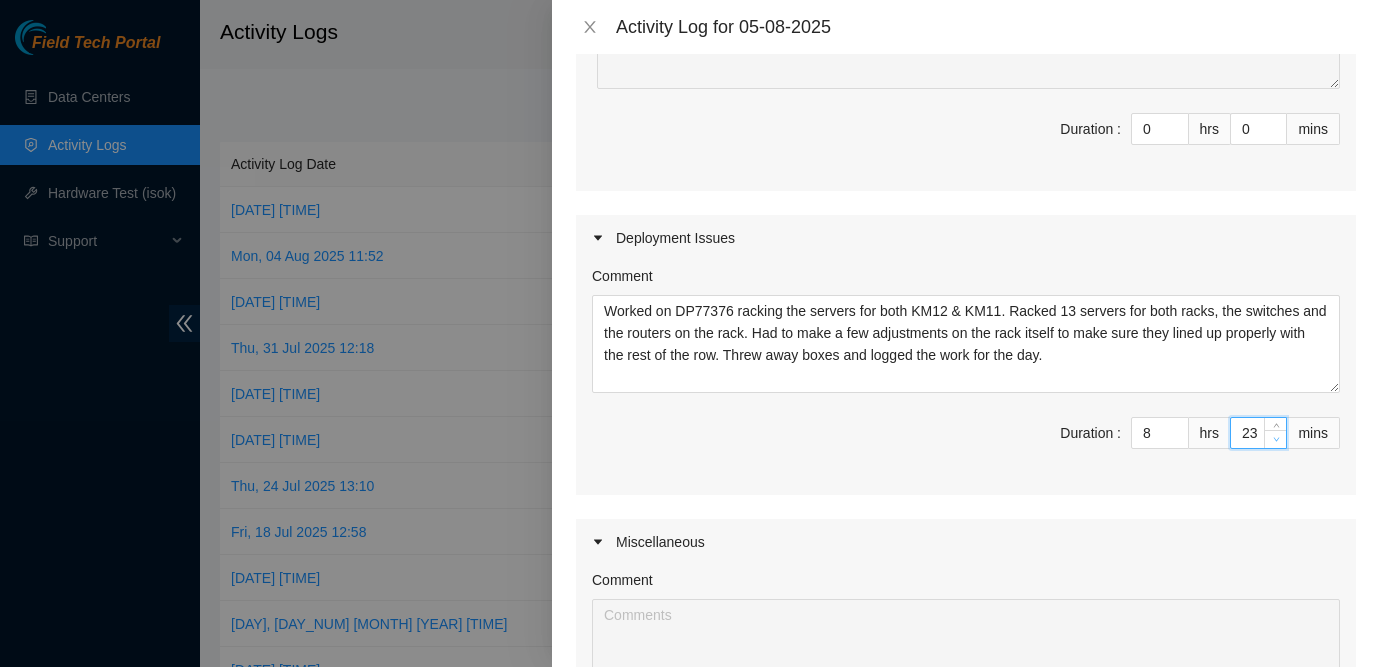 type on "22" 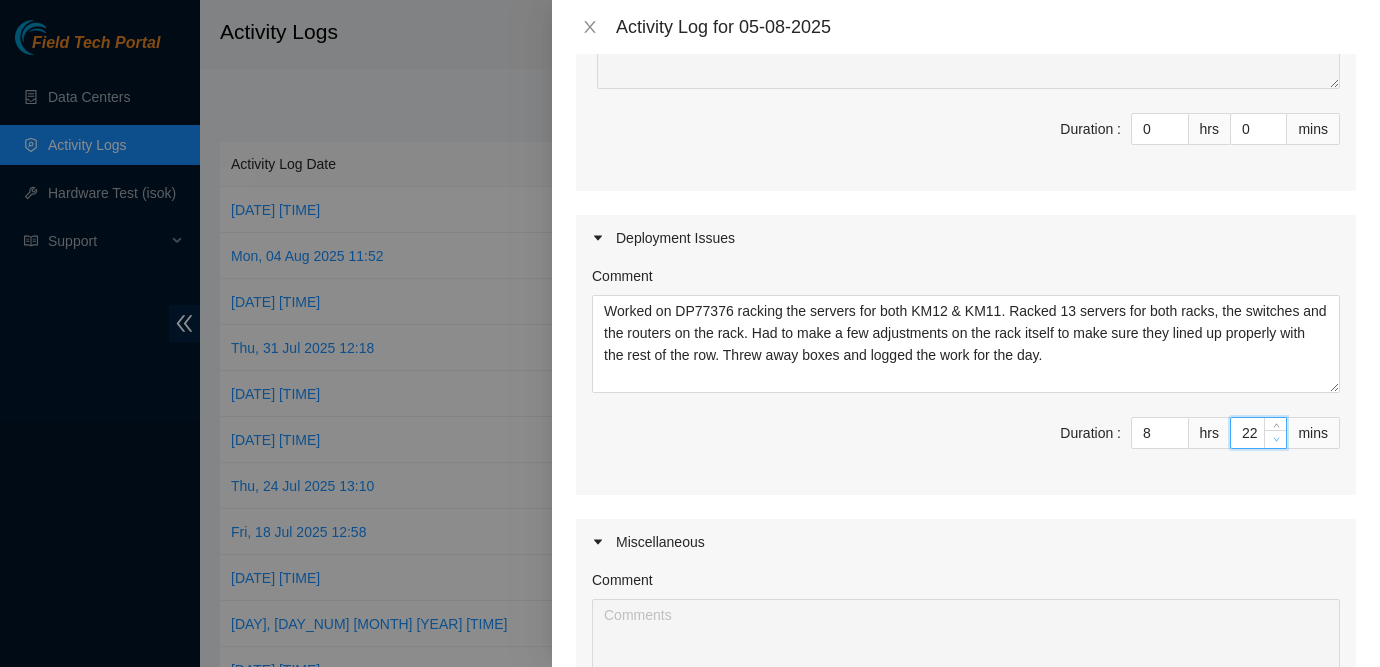 type on "22" 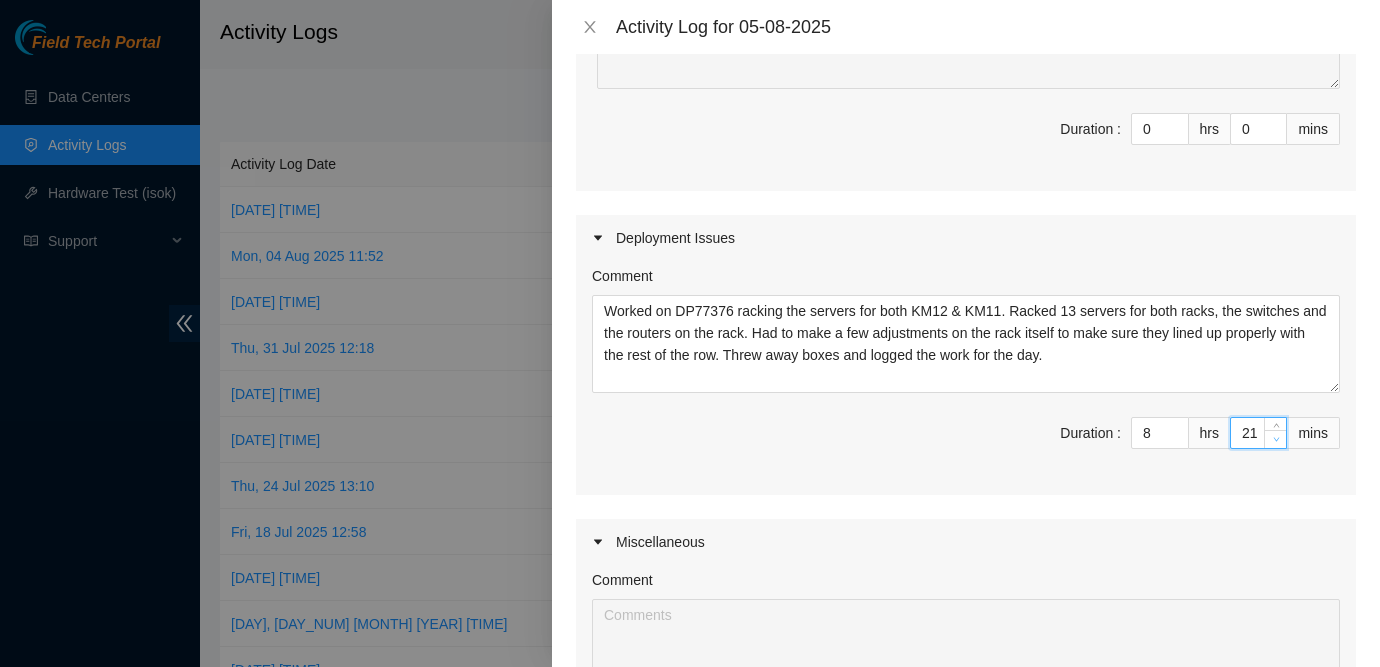 type on "20" 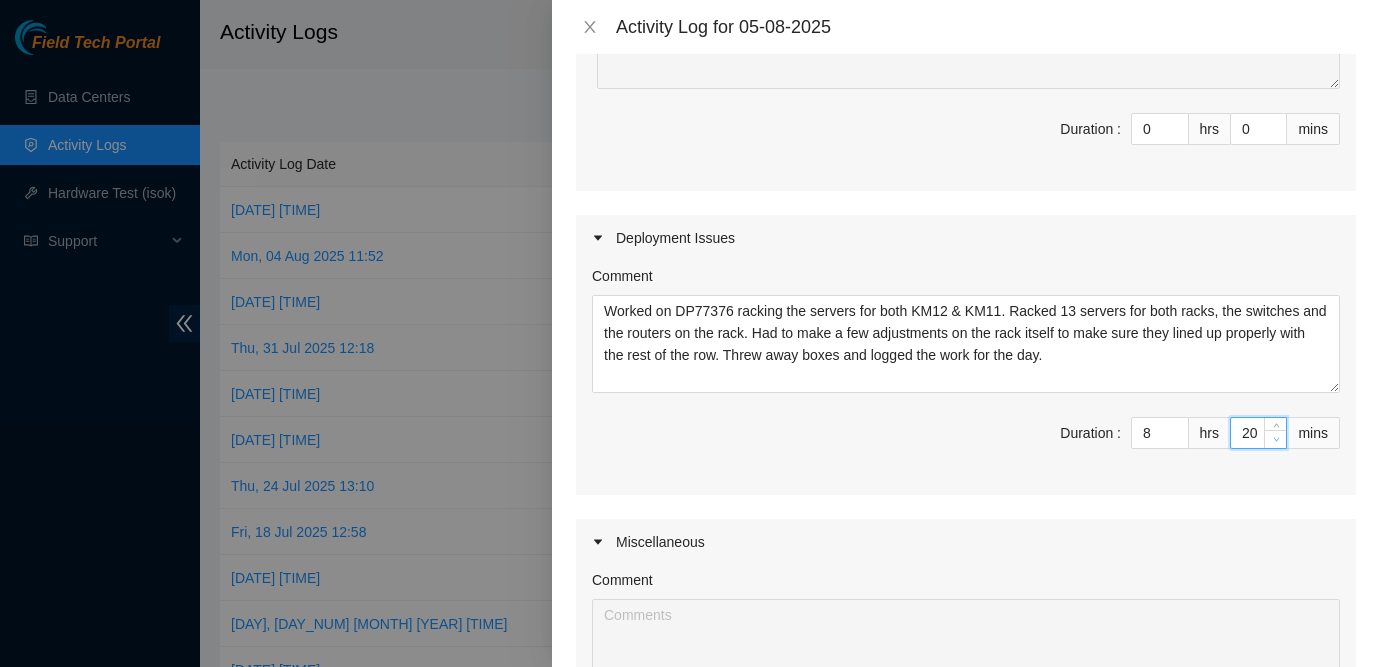 type on "19" 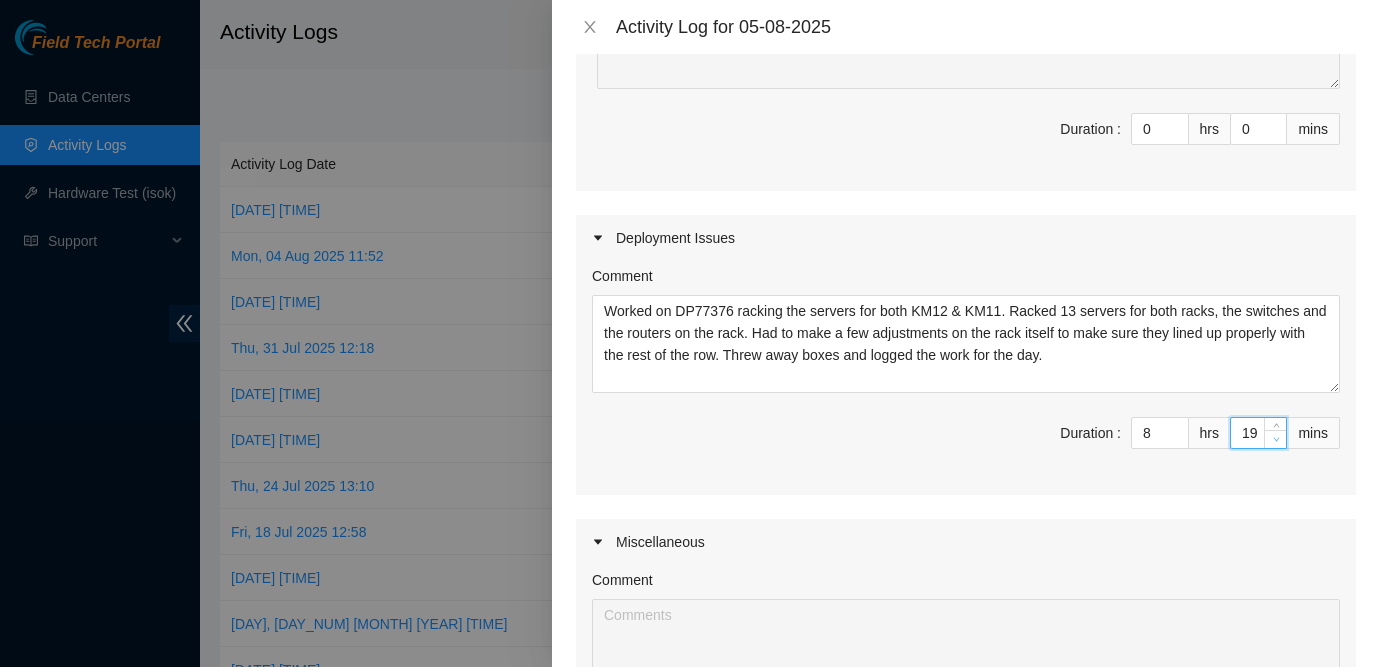 type on "18" 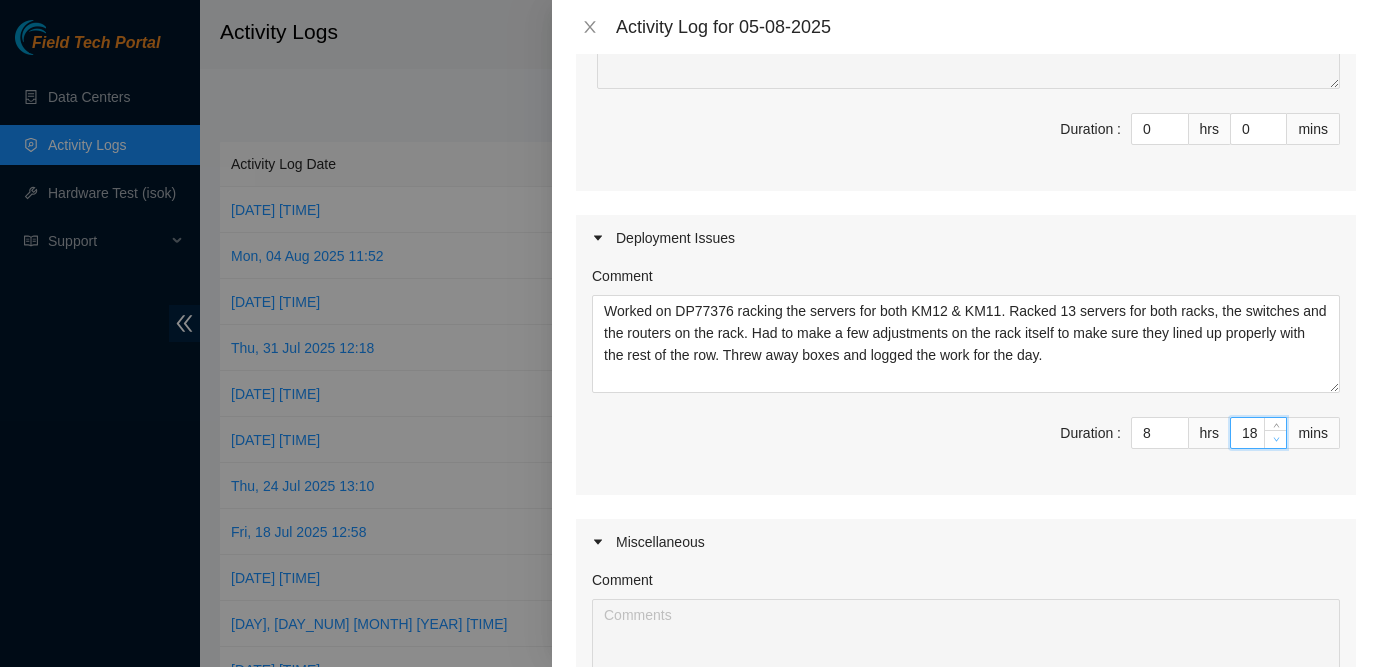 type on "17" 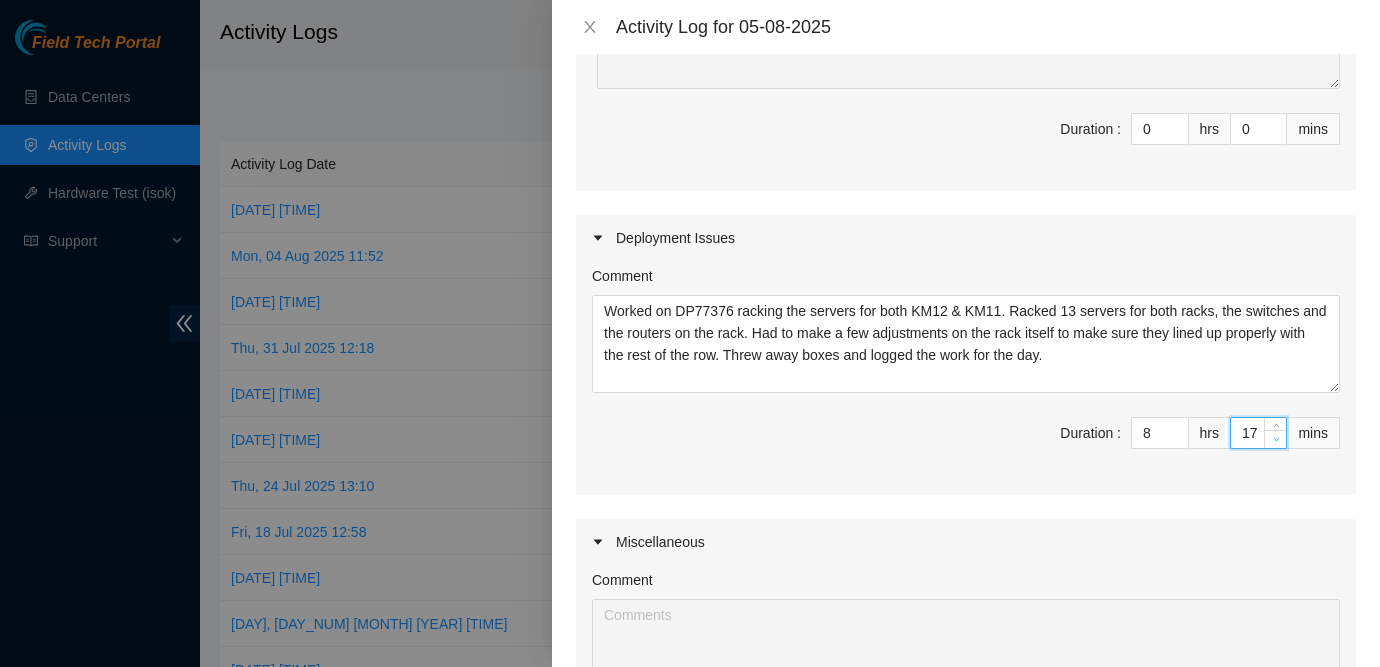 type on "16" 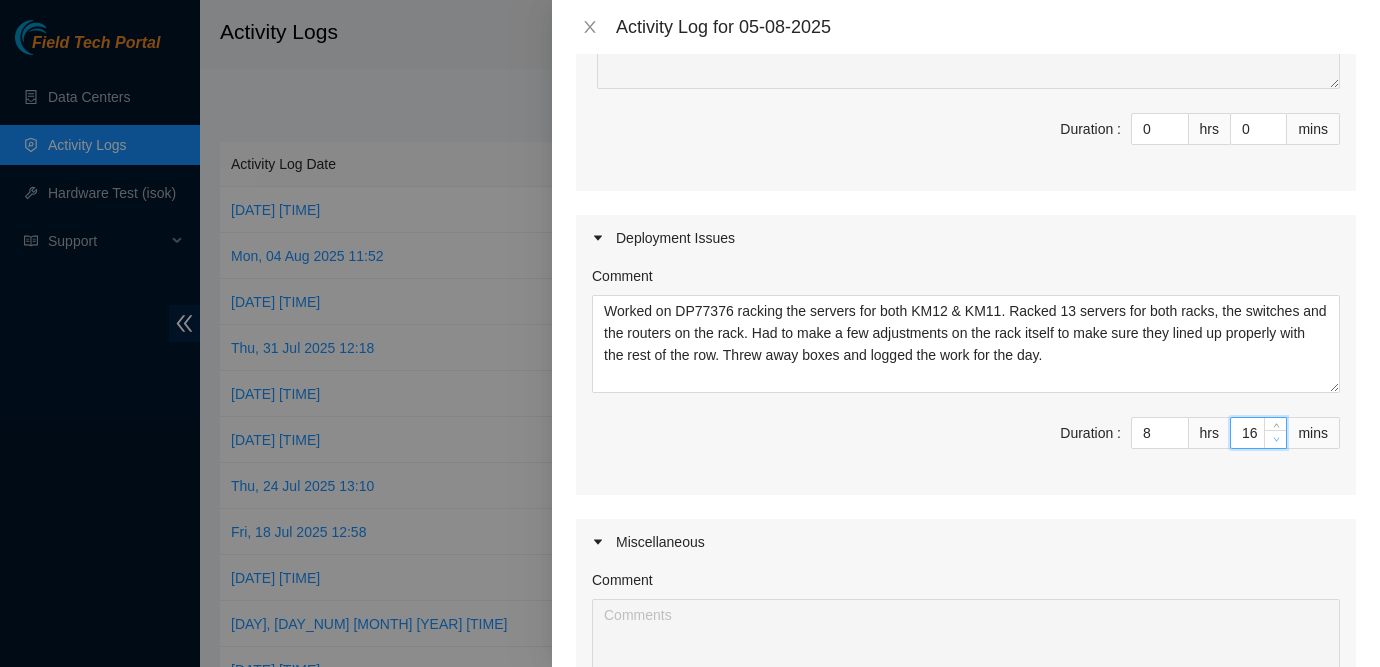type on "15" 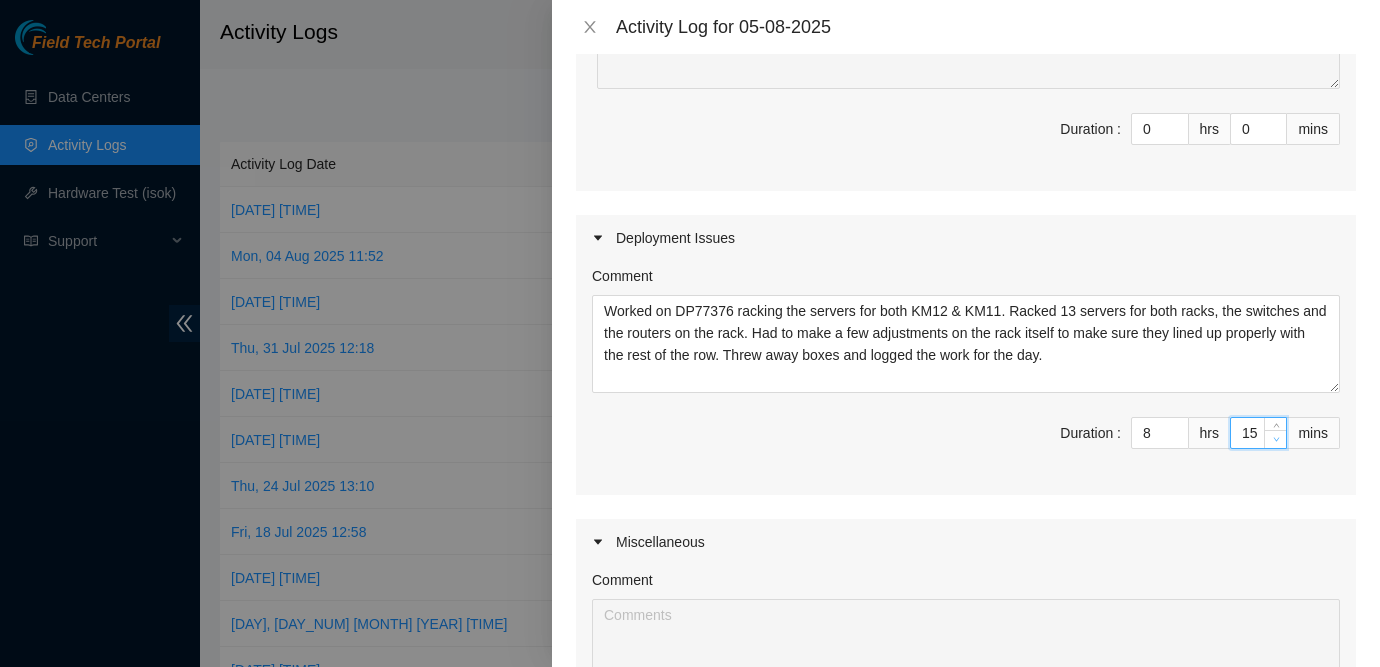 type on "14" 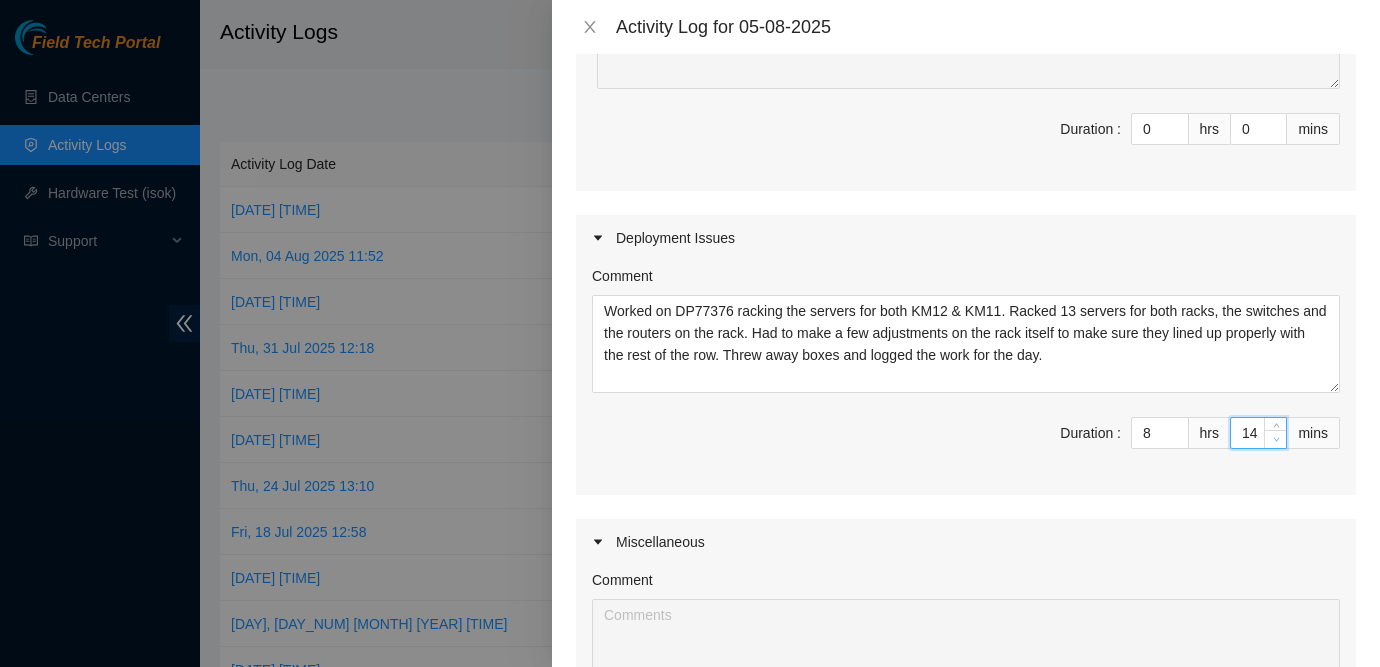type on "13" 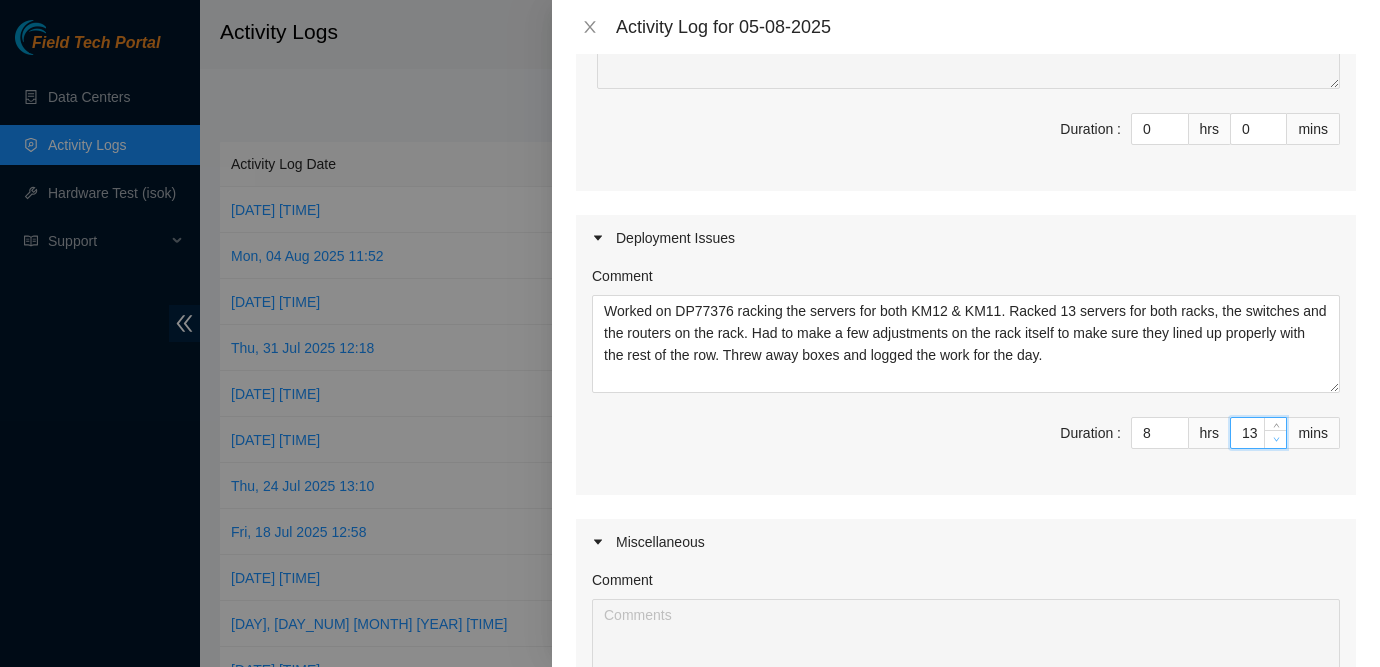 type on "12" 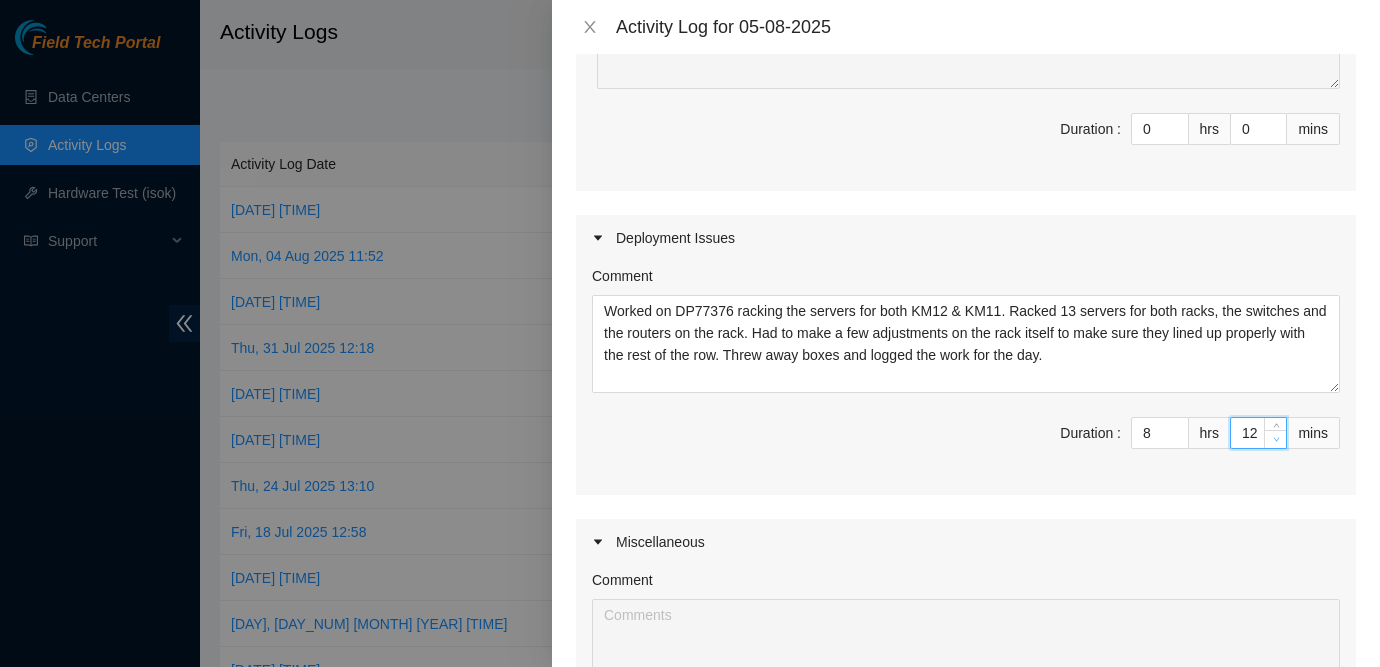 type on "11" 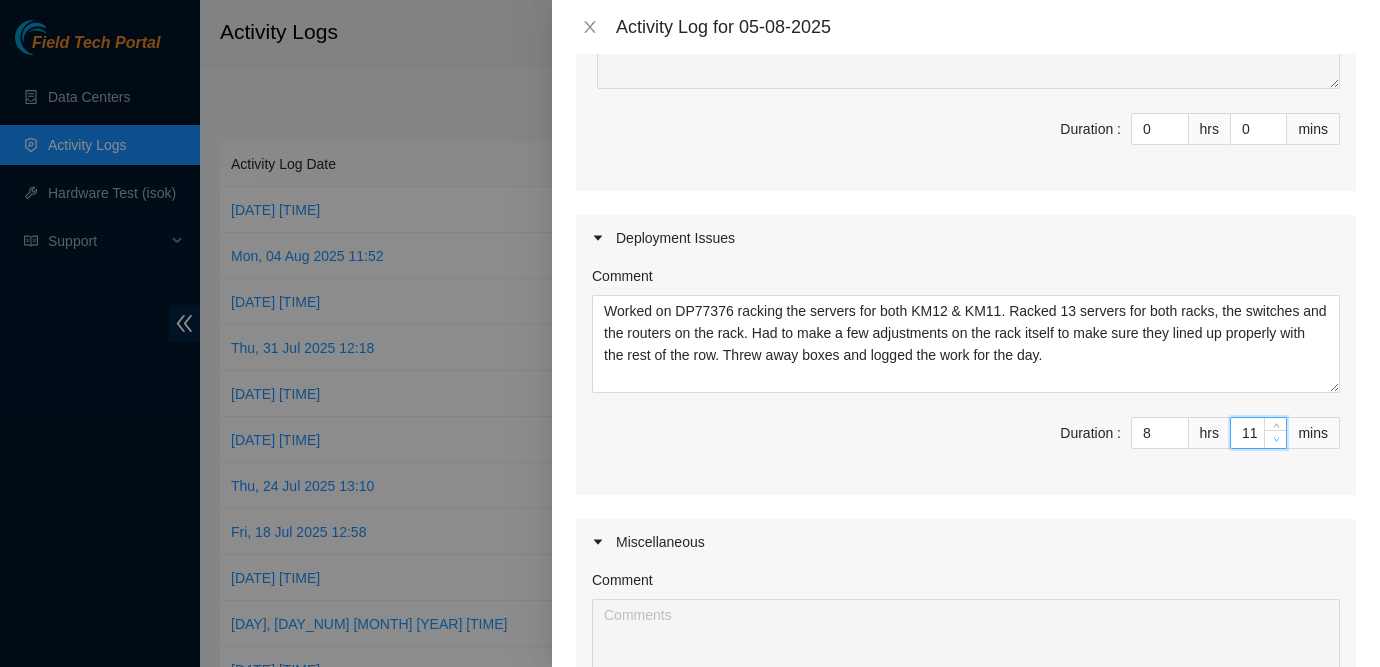 type on "10" 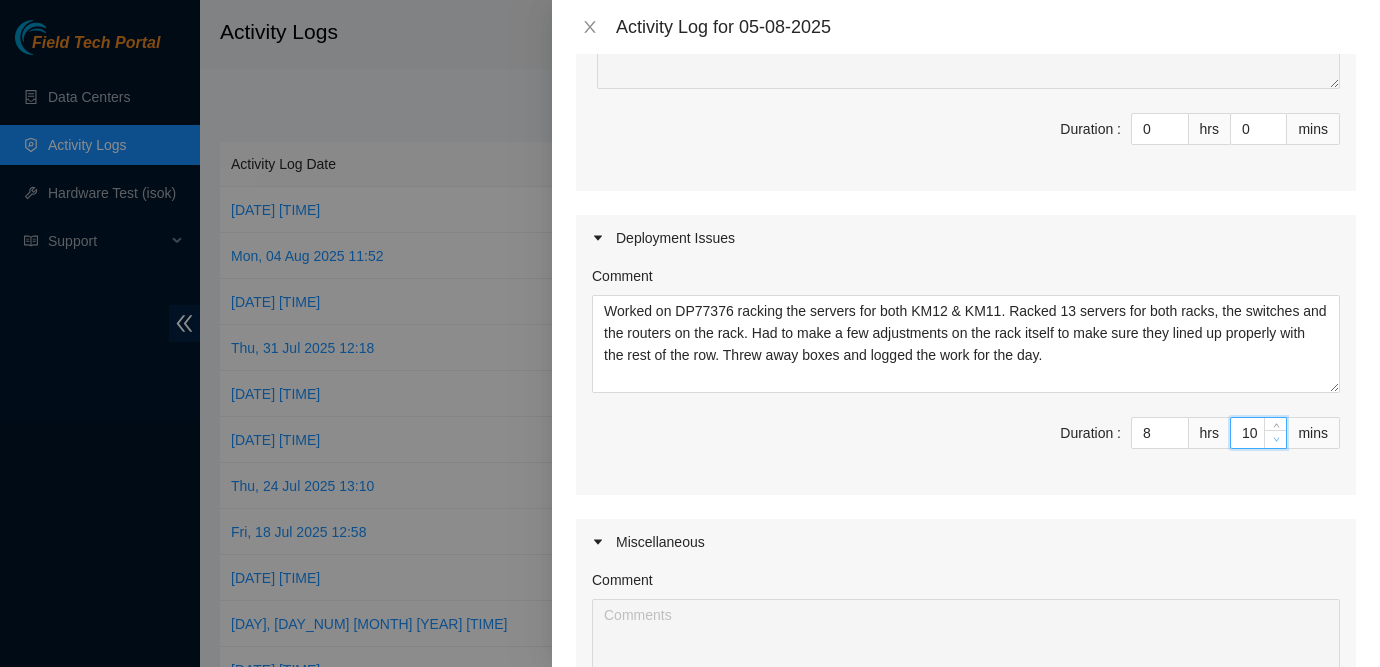 type on "9" 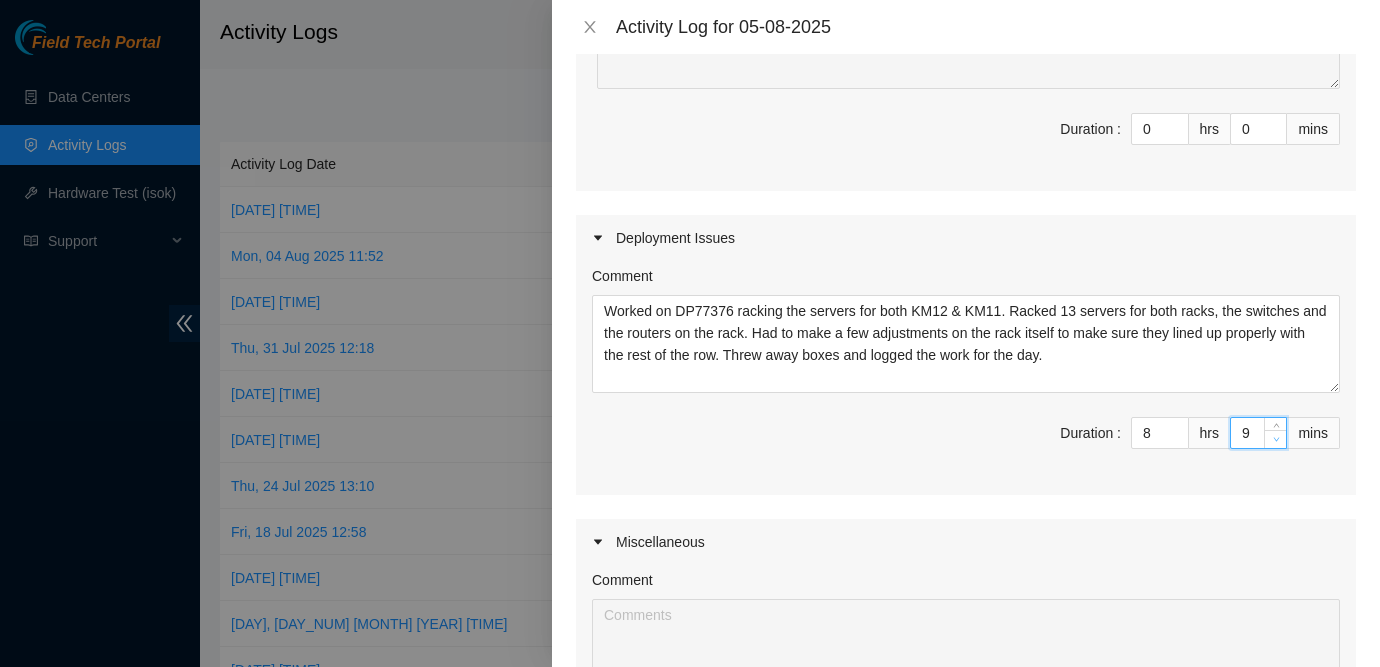 click at bounding box center (1276, 440) 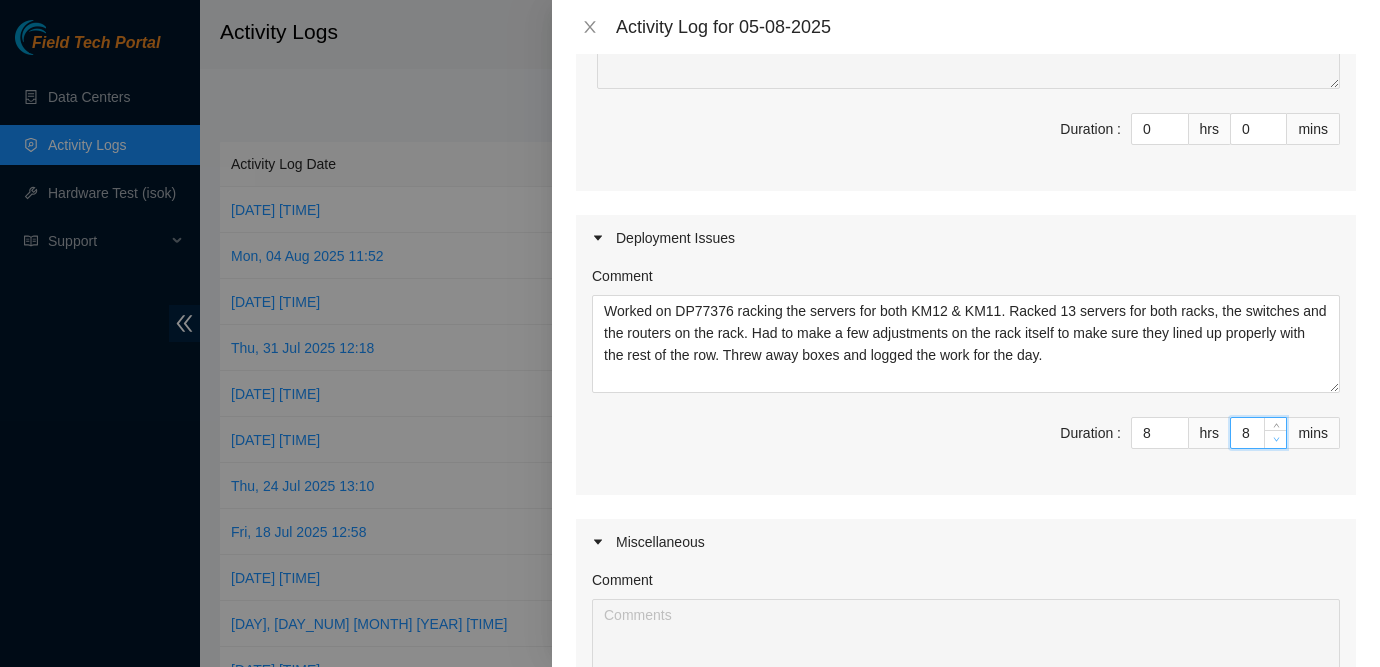 click at bounding box center (1276, 440) 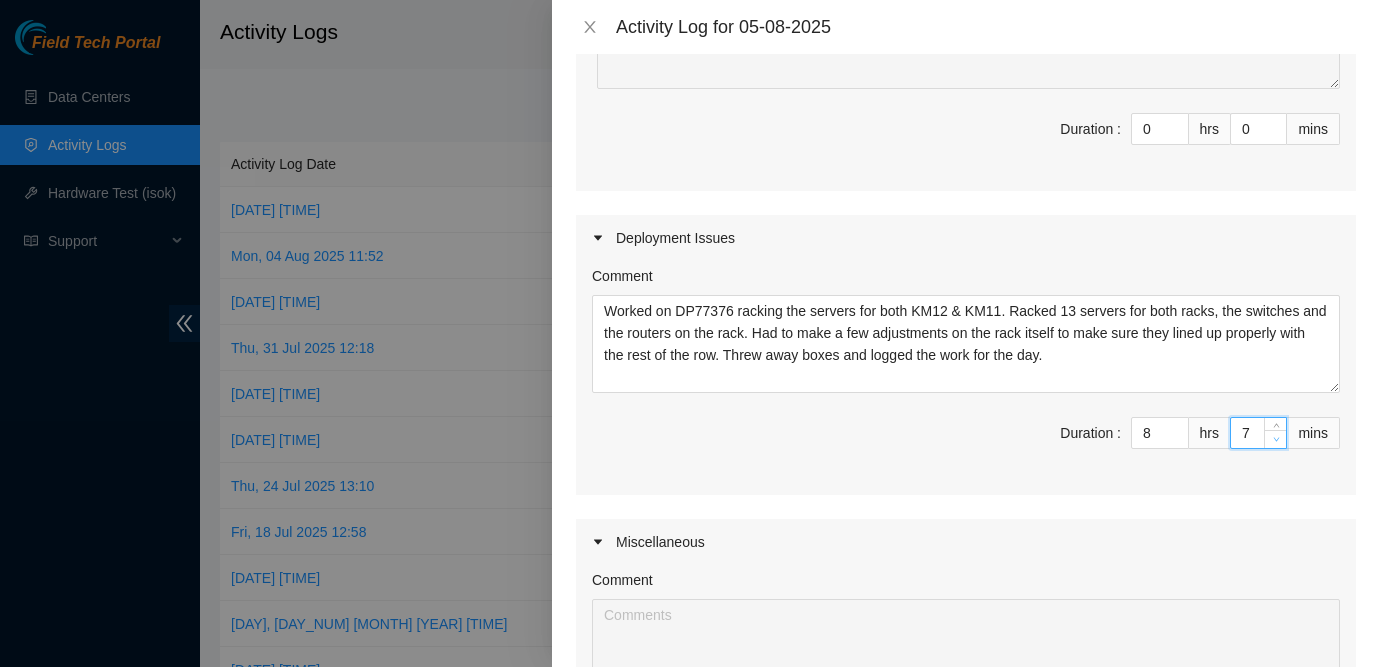 click at bounding box center [1276, 440] 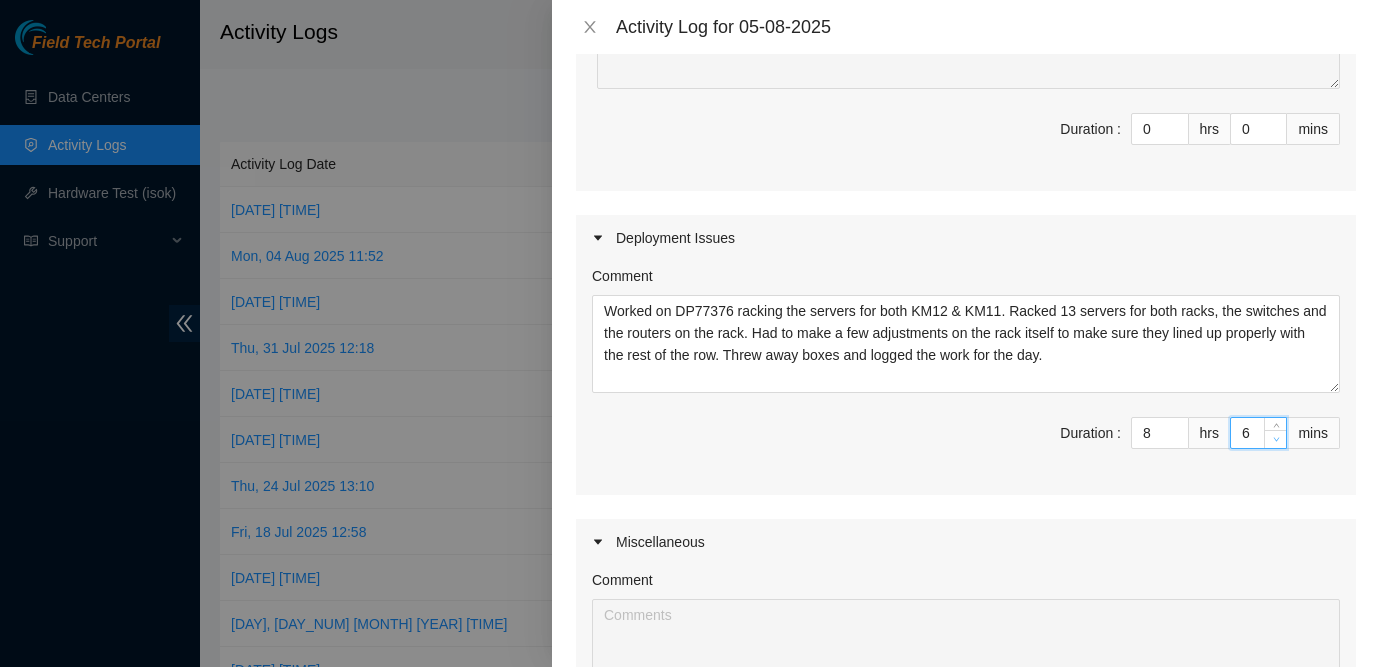 click at bounding box center (1276, 440) 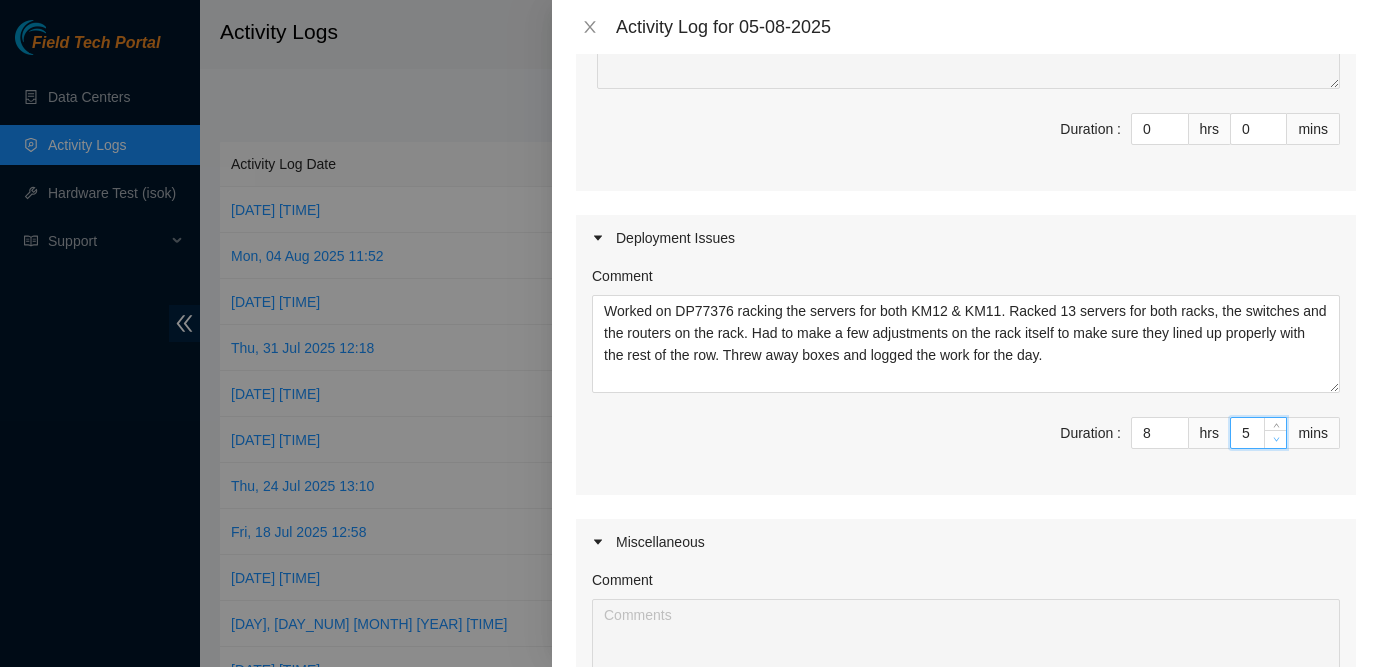 click at bounding box center (1276, 440) 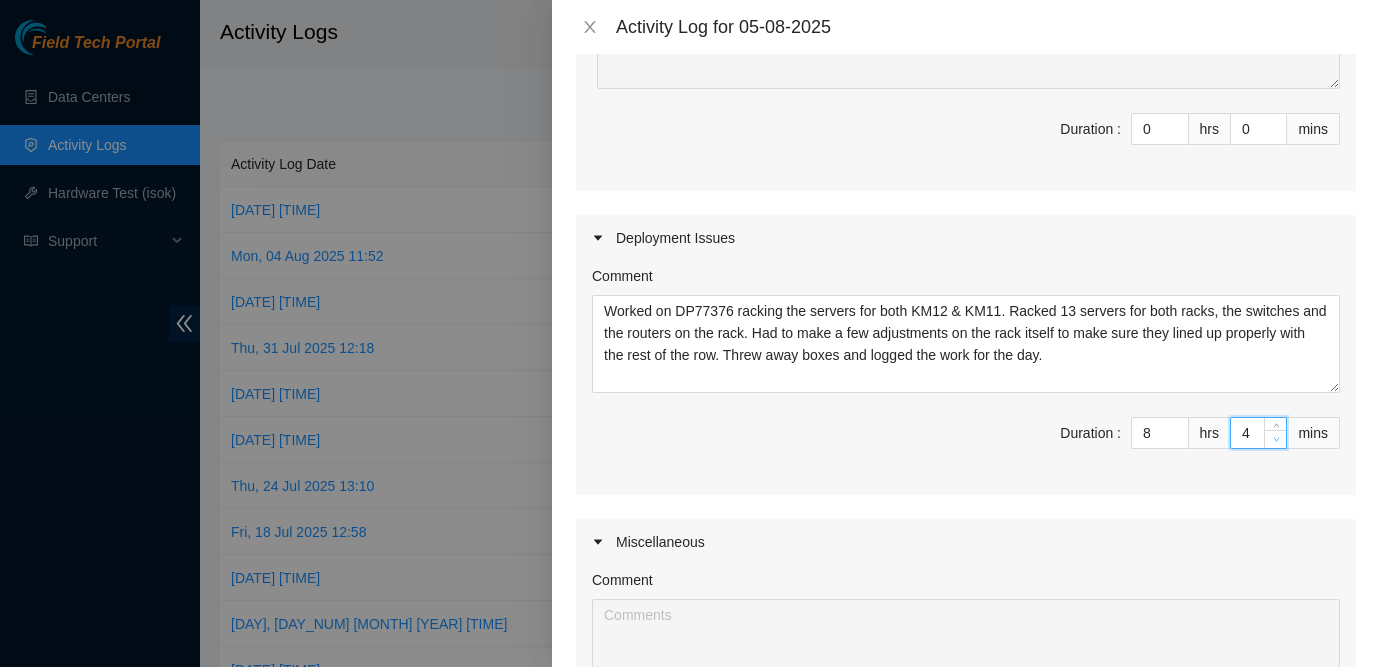 click at bounding box center (1276, 440) 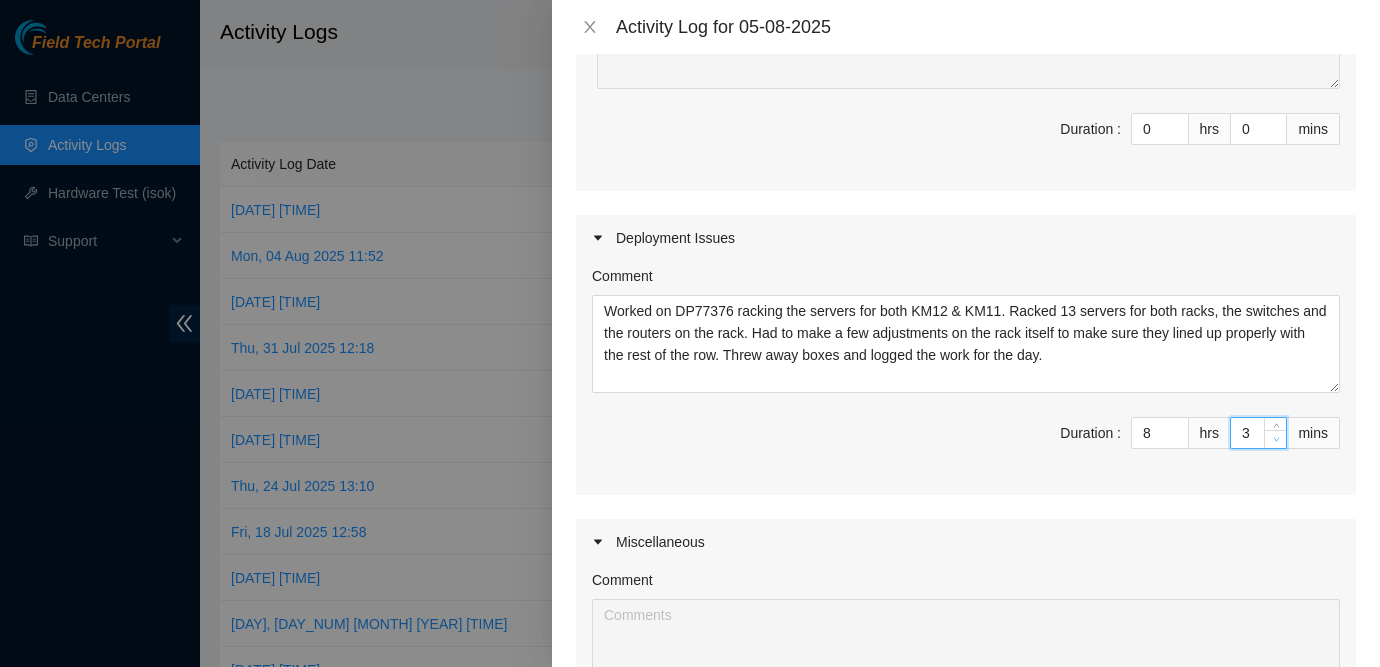 click at bounding box center [1276, 440] 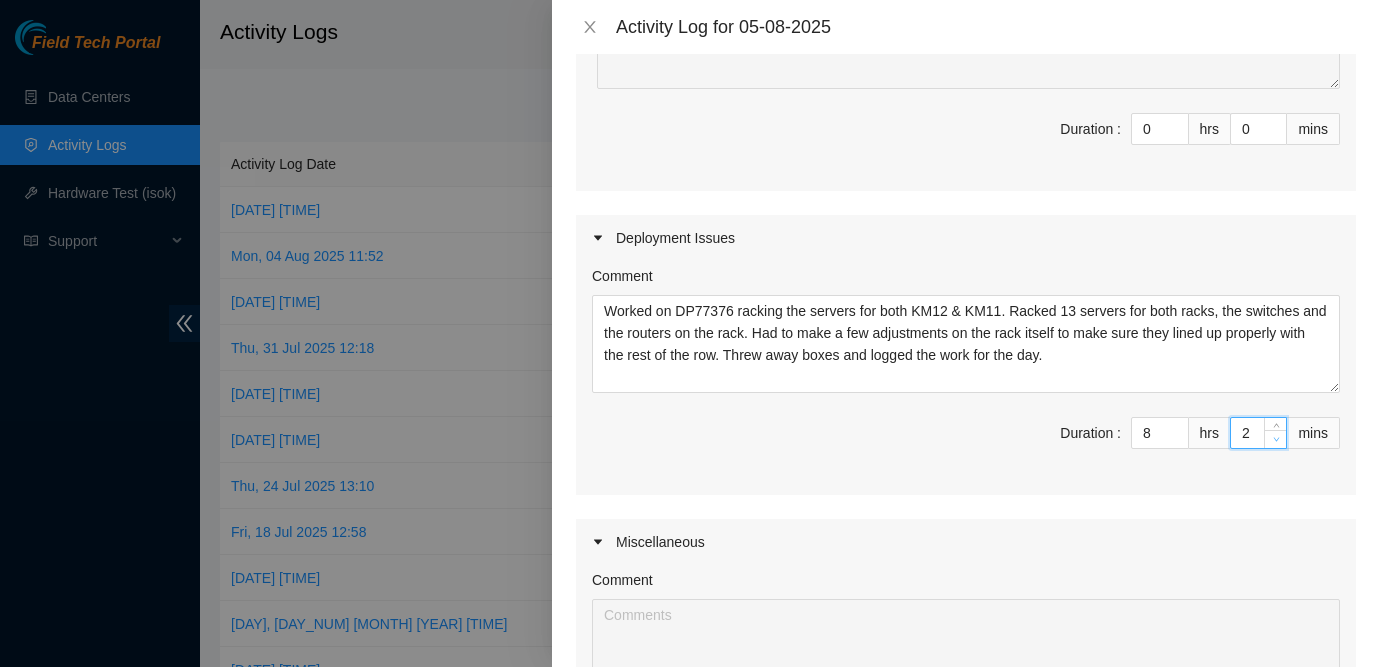 click at bounding box center [1276, 440] 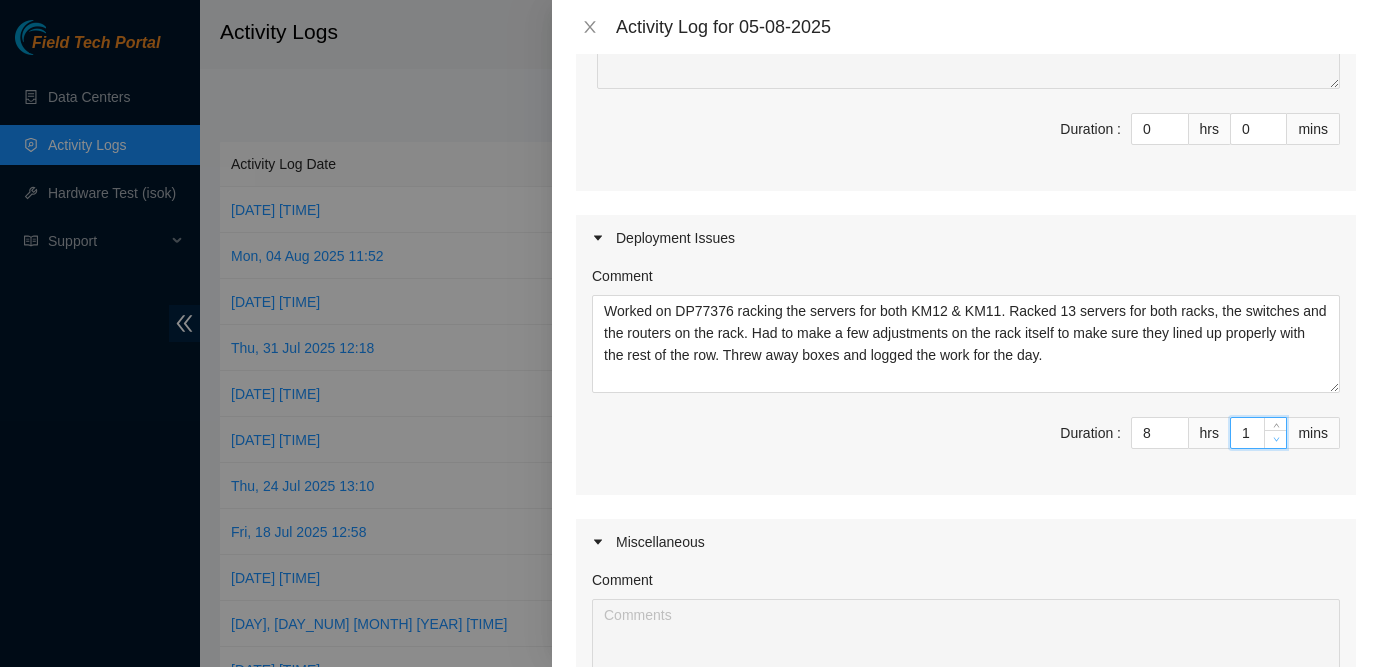 click at bounding box center (1276, 440) 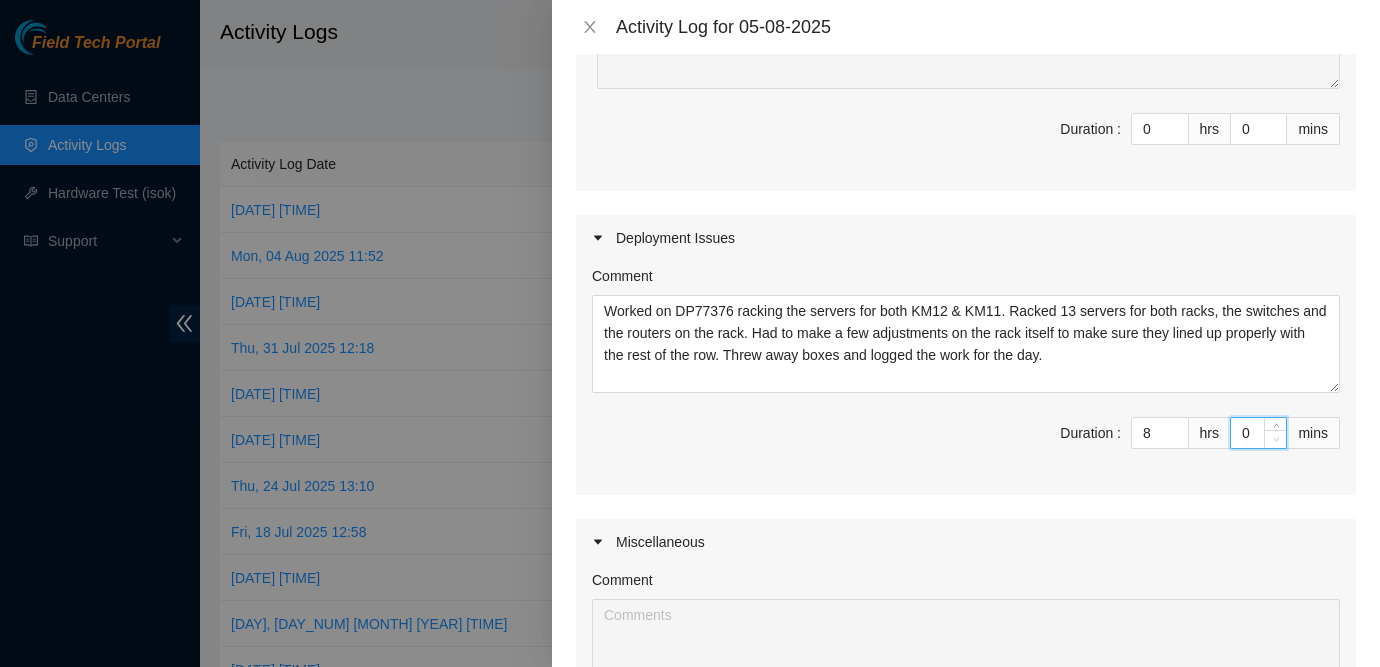 click at bounding box center [1276, 440] 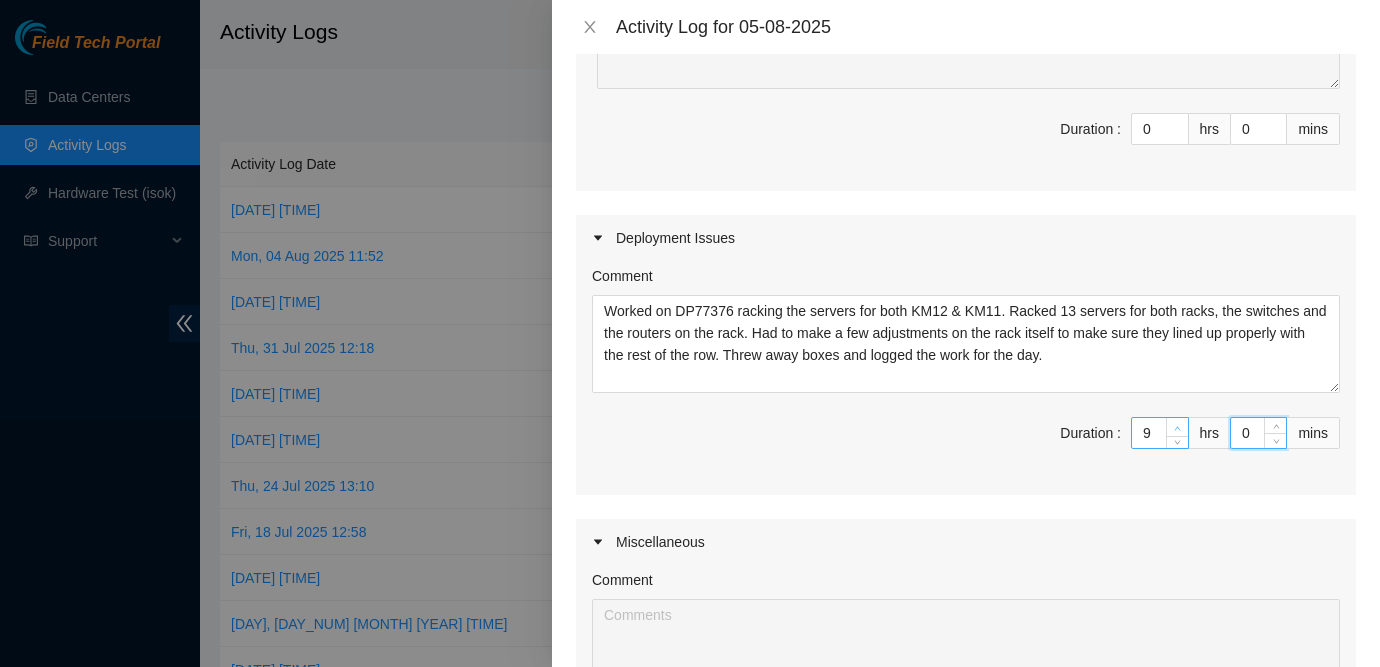 click 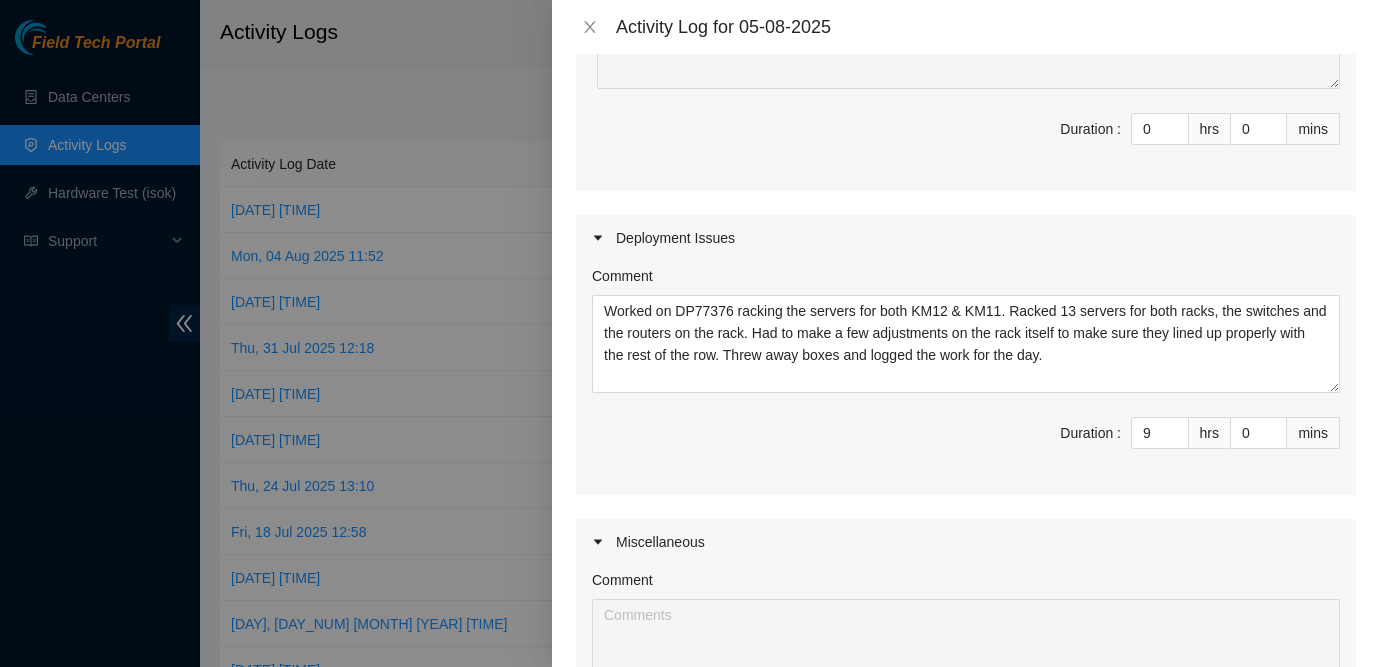 click on "Comment Worked on DP77376 racking the servers for both KM12 & KM11. Racked 13 servers for both racks, the switches and the routers on the rack. Had to make a few adjustments on the rack itself to make sure they lined up properly with the rest of the row. Threw away boxes and logged the work for the day.  Duration : 9 hrs 0 mins" at bounding box center (966, 378) 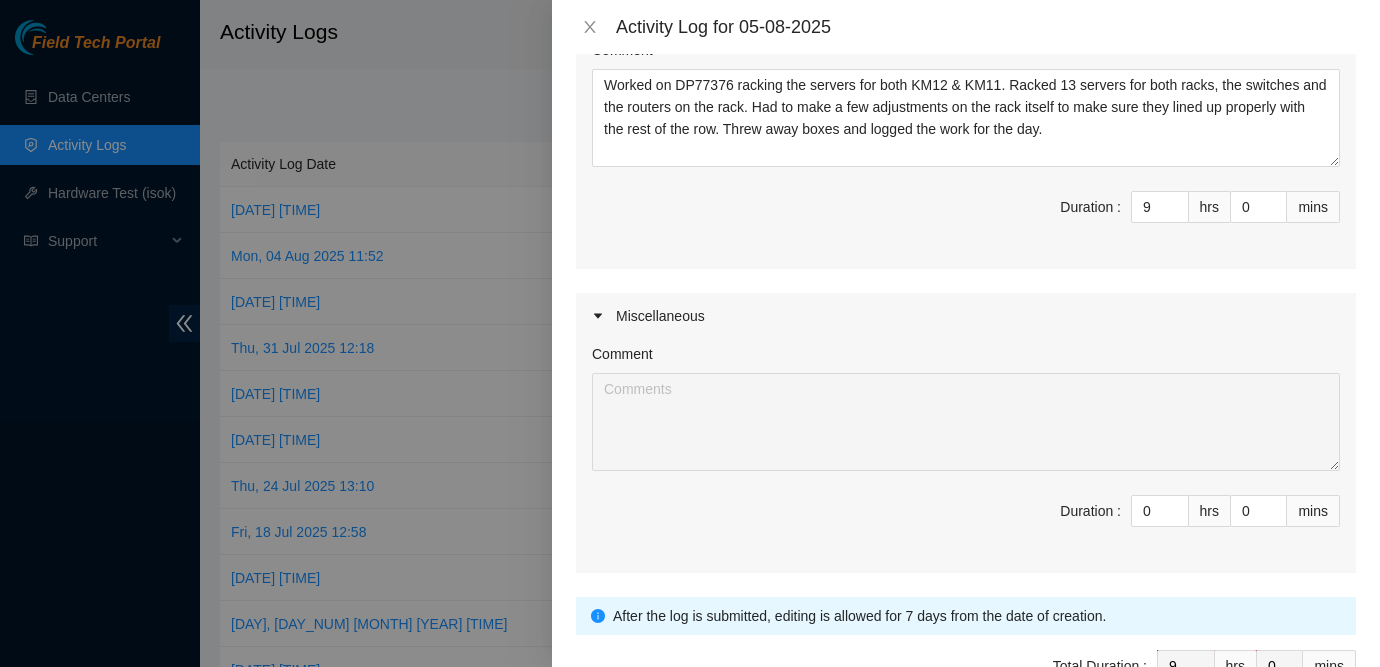 scroll, scrollTop: 676, scrollLeft: 0, axis: vertical 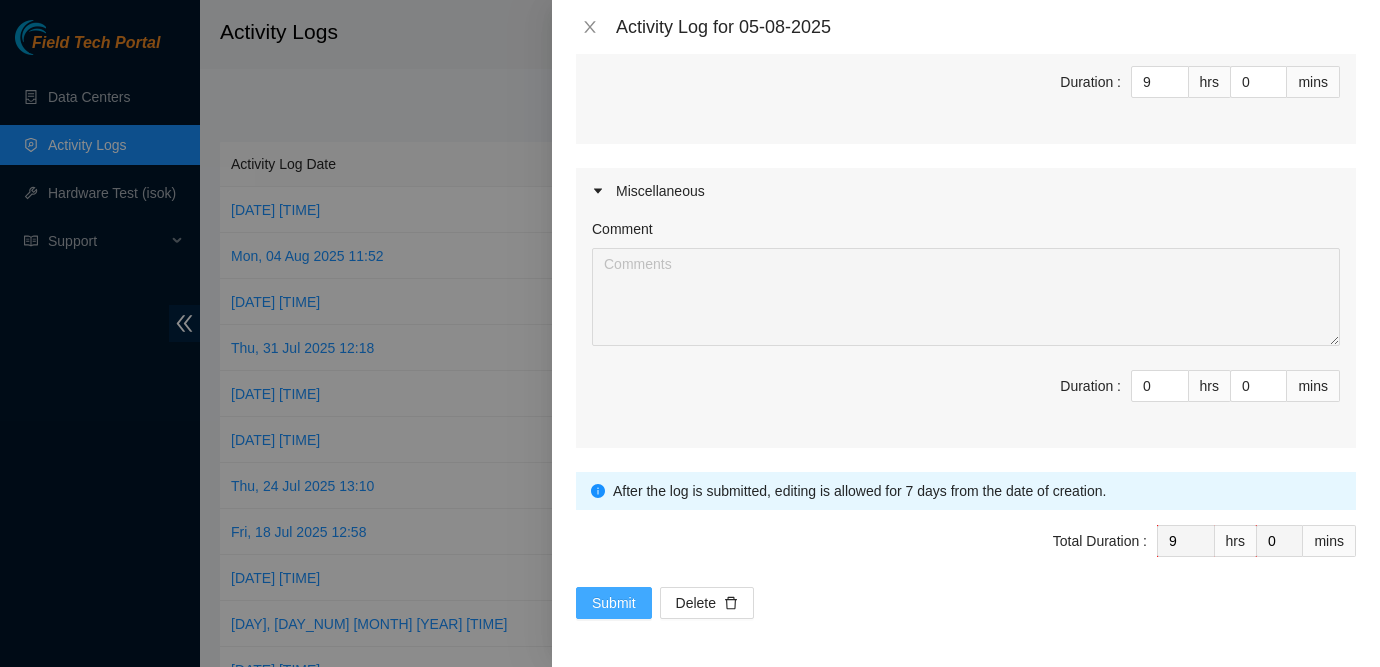 click on "Submit" at bounding box center (614, 603) 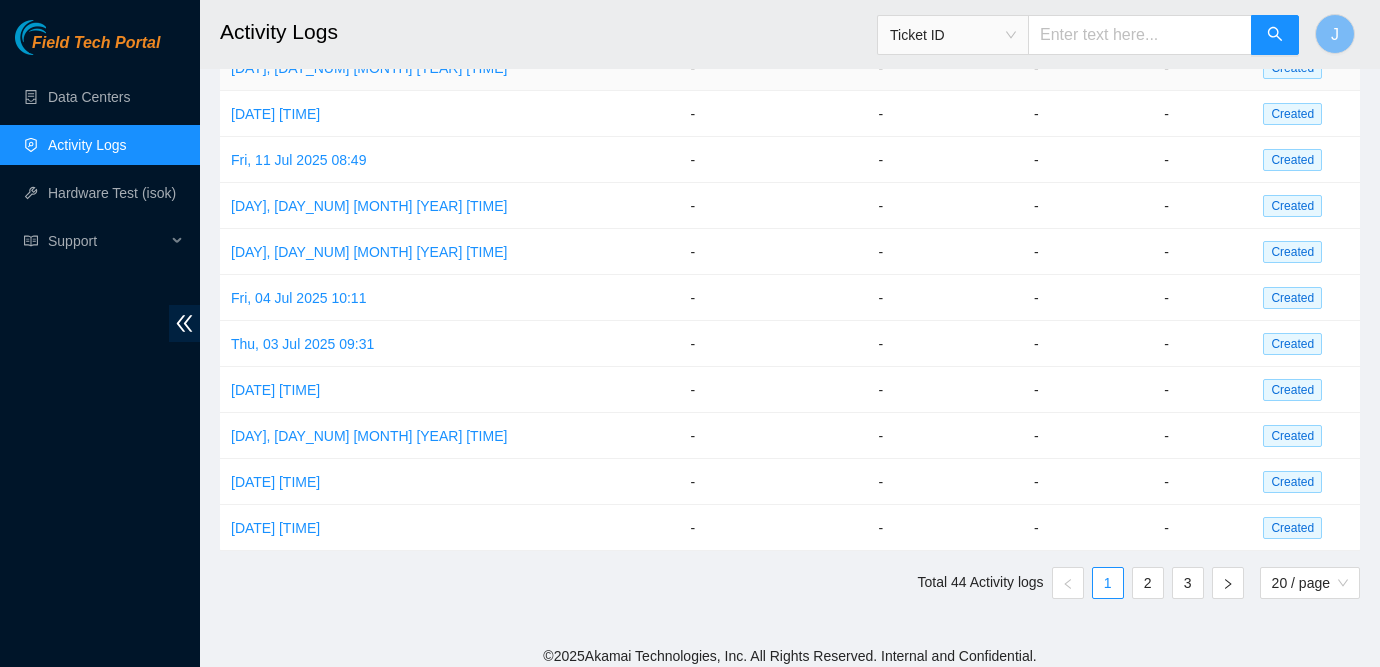scroll, scrollTop: 0, scrollLeft: 0, axis: both 